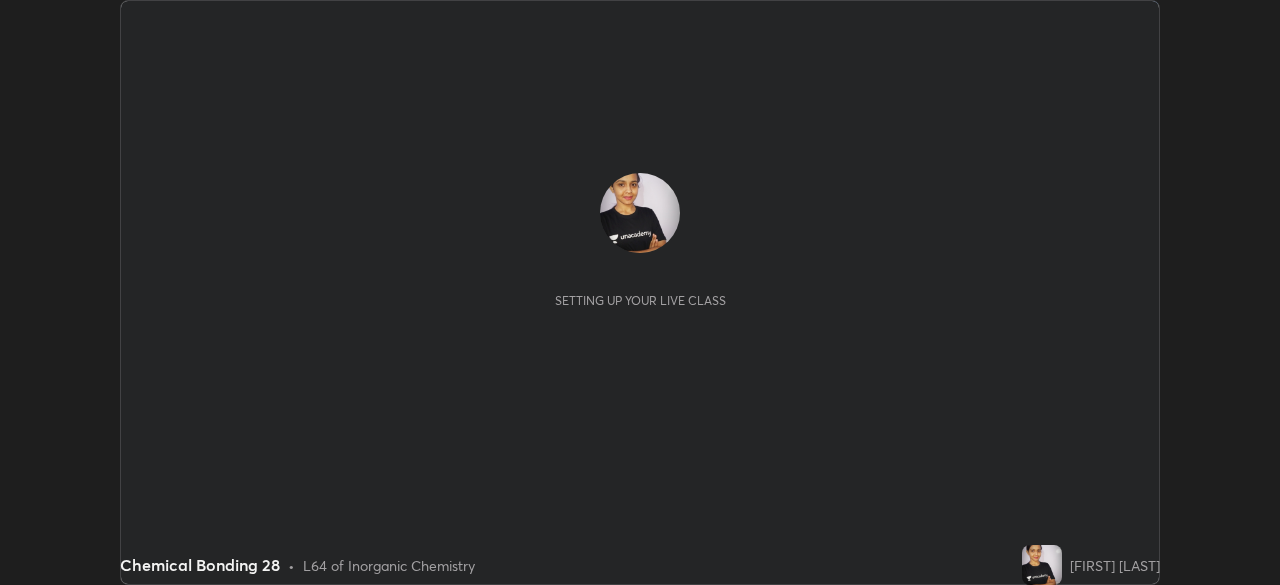 scroll, scrollTop: 0, scrollLeft: 0, axis: both 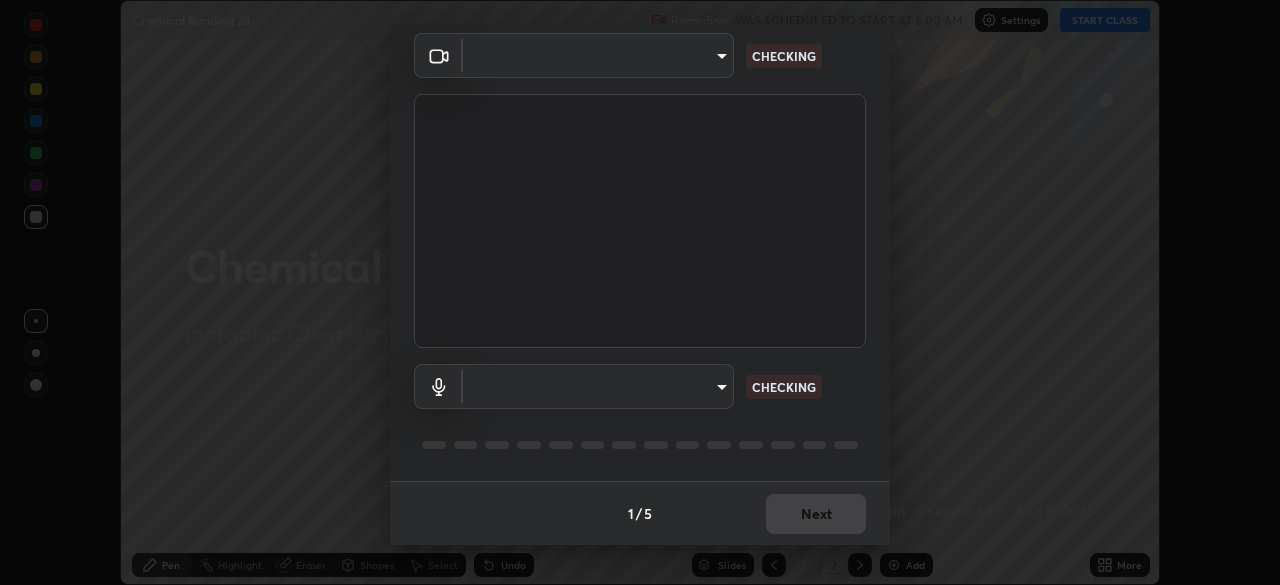 type on "1155cc2d7dabe307700984d5600aff9a86bdb4545dc4bc7441ef77515dec06d2" 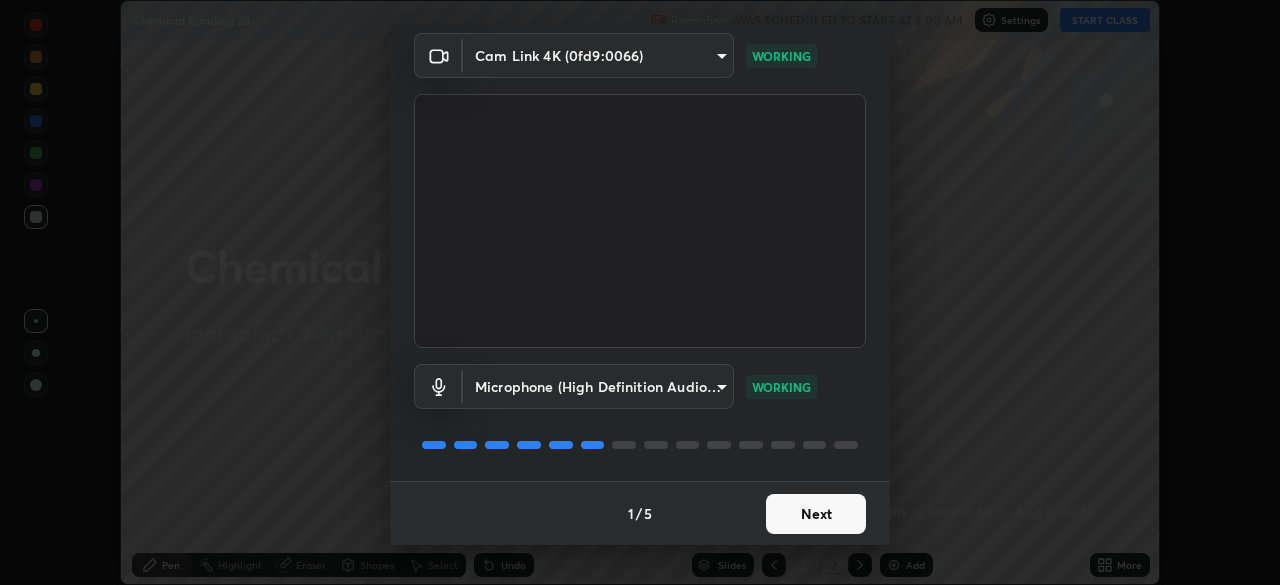 click on "Next" at bounding box center [816, 514] 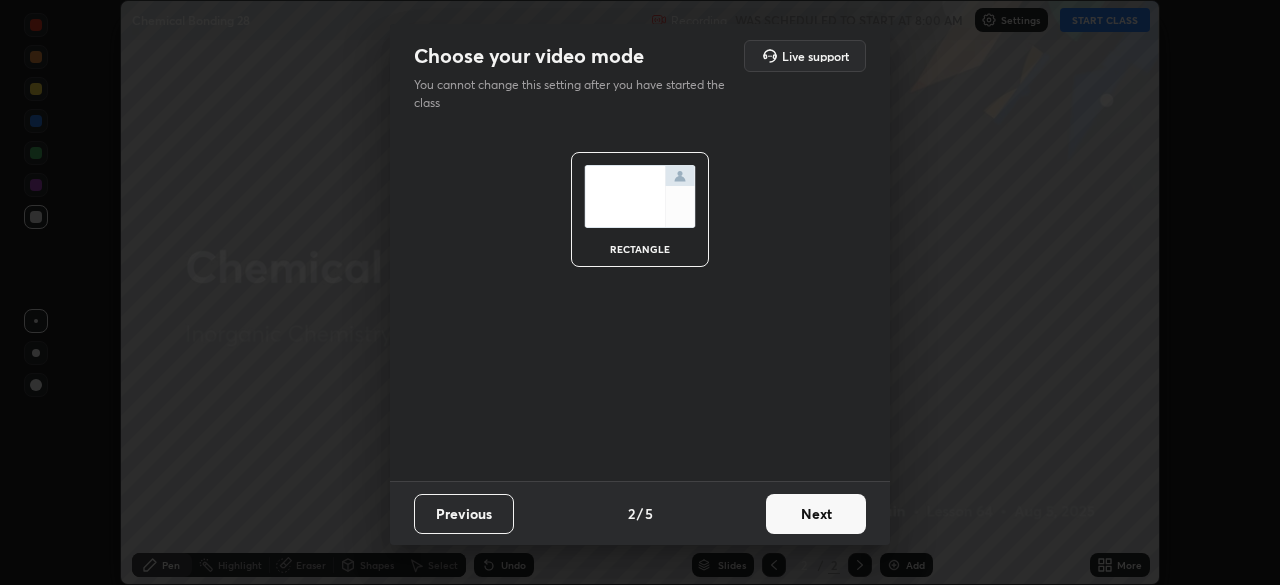 scroll, scrollTop: 0, scrollLeft: 0, axis: both 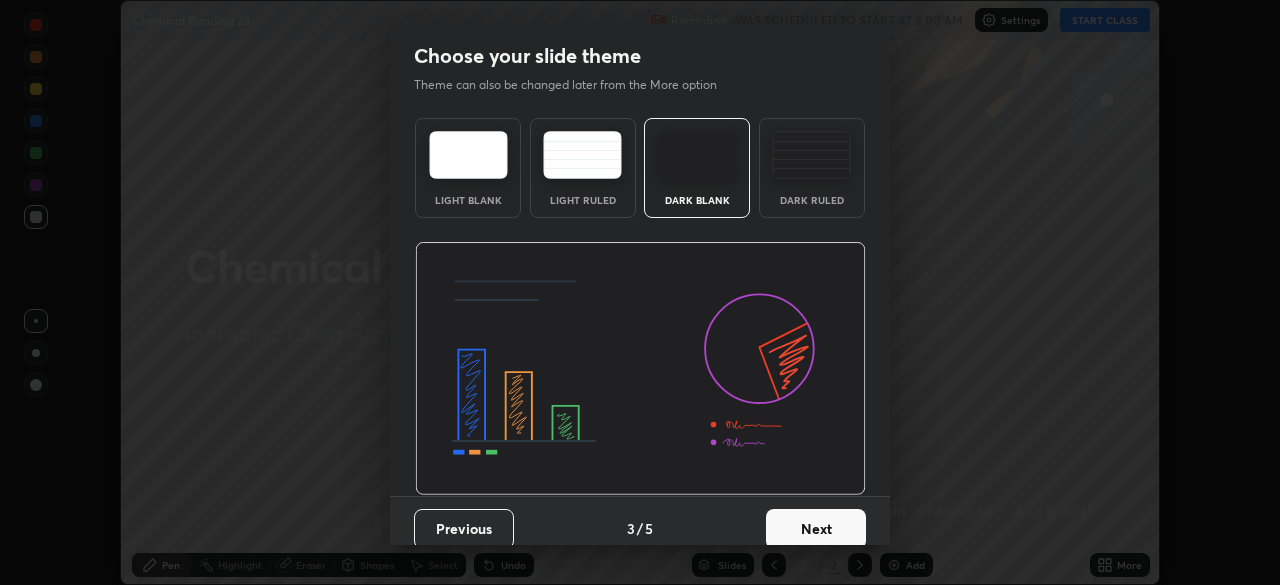 click on "Next" at bounding box center (816, 529) 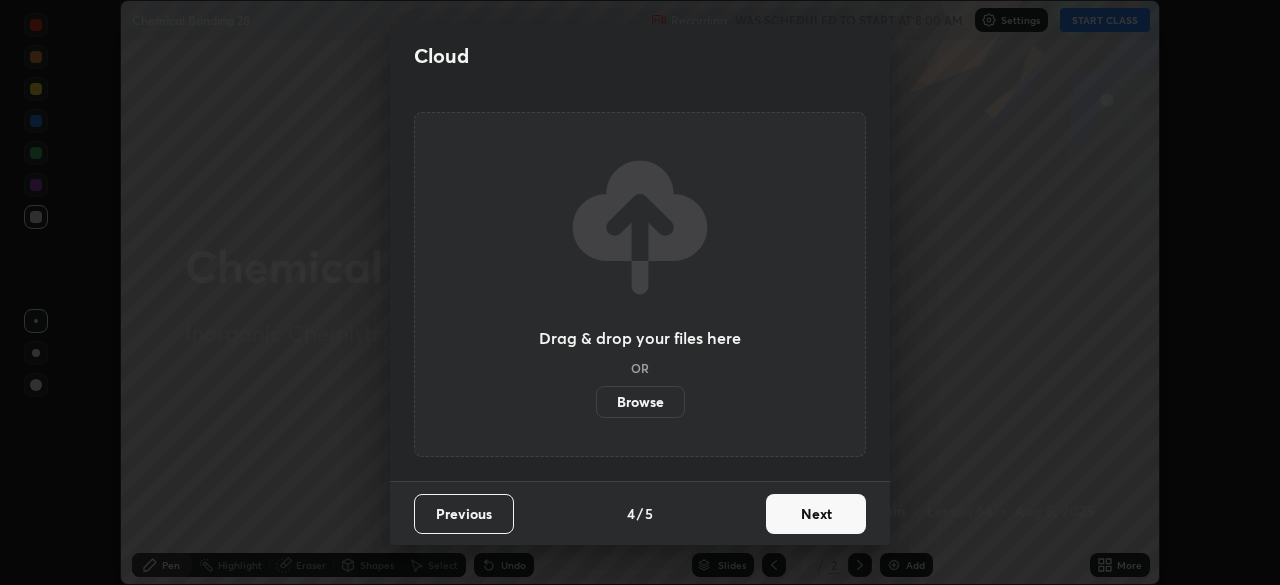 click on "Next" at bounding box center (816, 514) 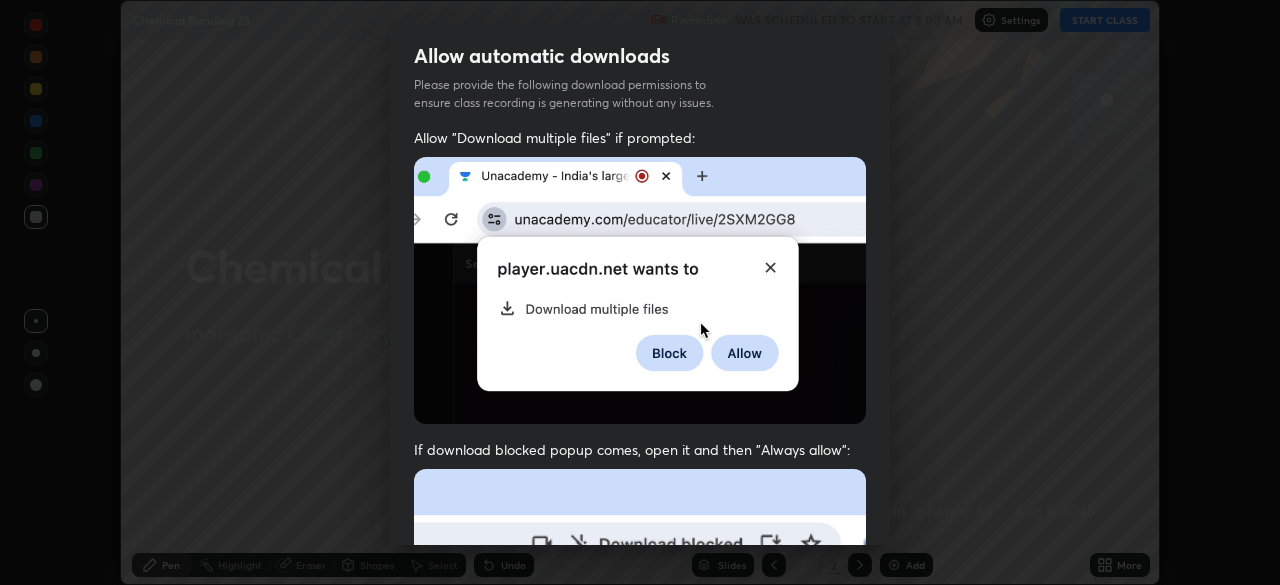 click at bounding box center (640, 687) 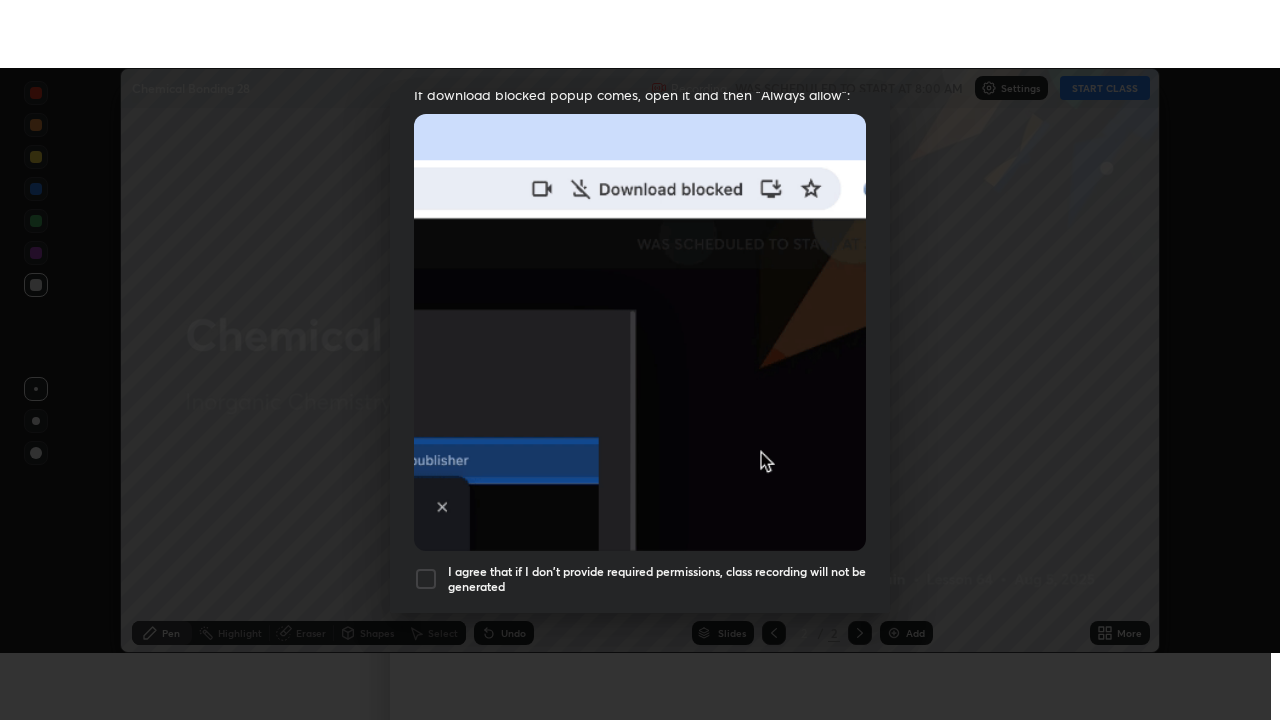 scroll, scrollTop: 479, scrollLeft: 0, axis: vertical 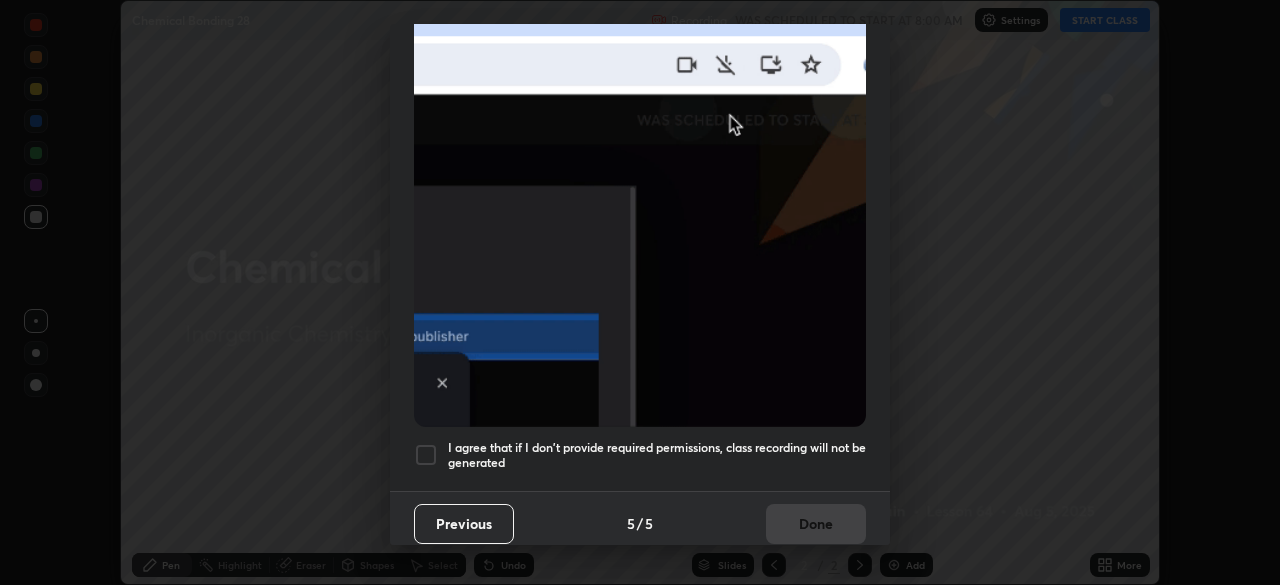 click at bounding box center (426, 455) 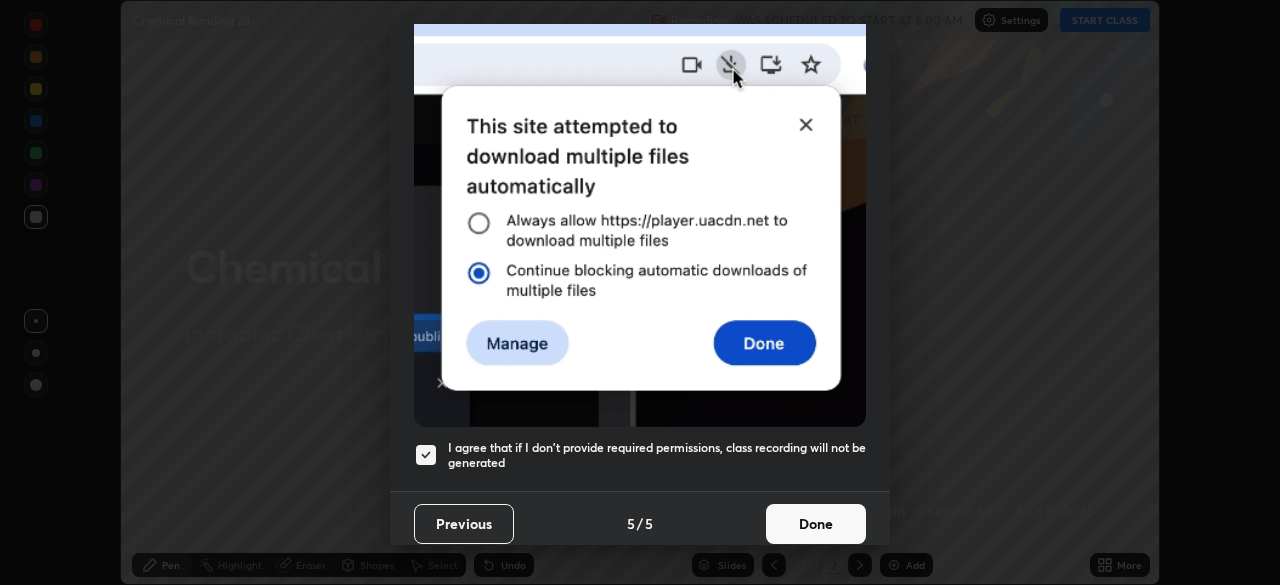 click on "Done" at bounding box center [816, 524] 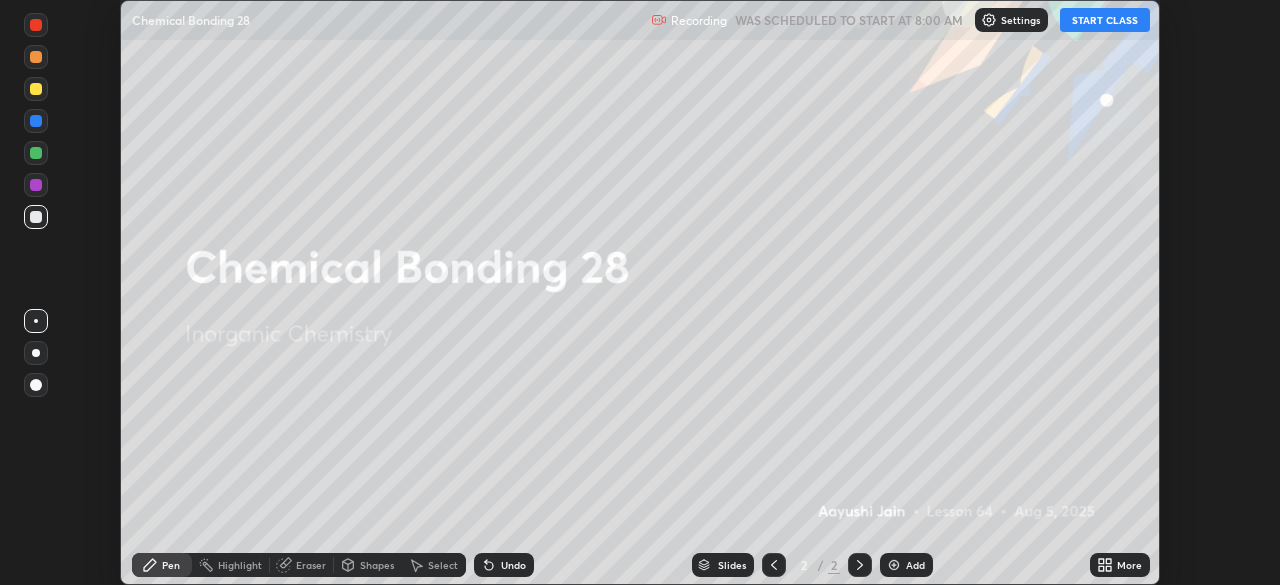 click on "START CLASS" at bounding box center (1105, 20) 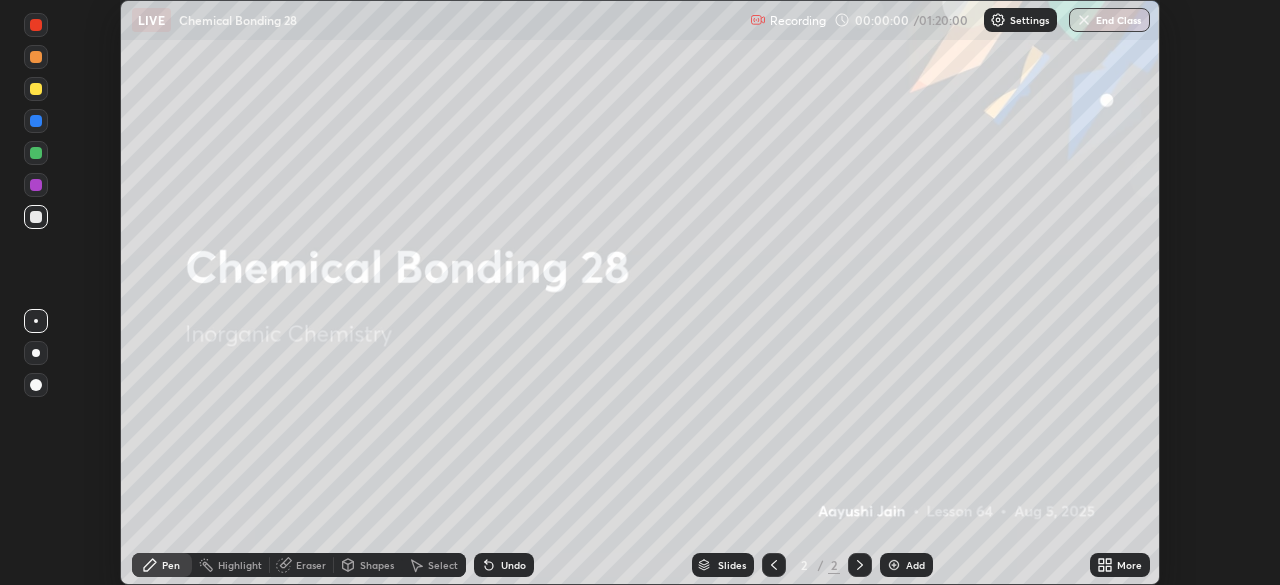 click 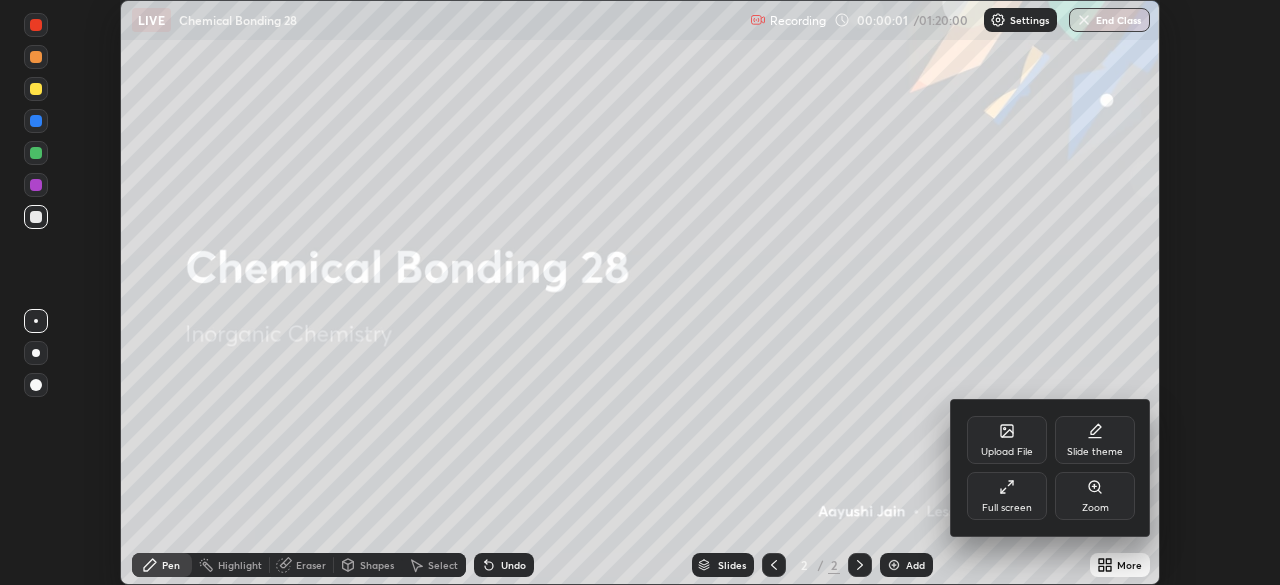 click on "Full screen" at bounding box center (1007, 508) 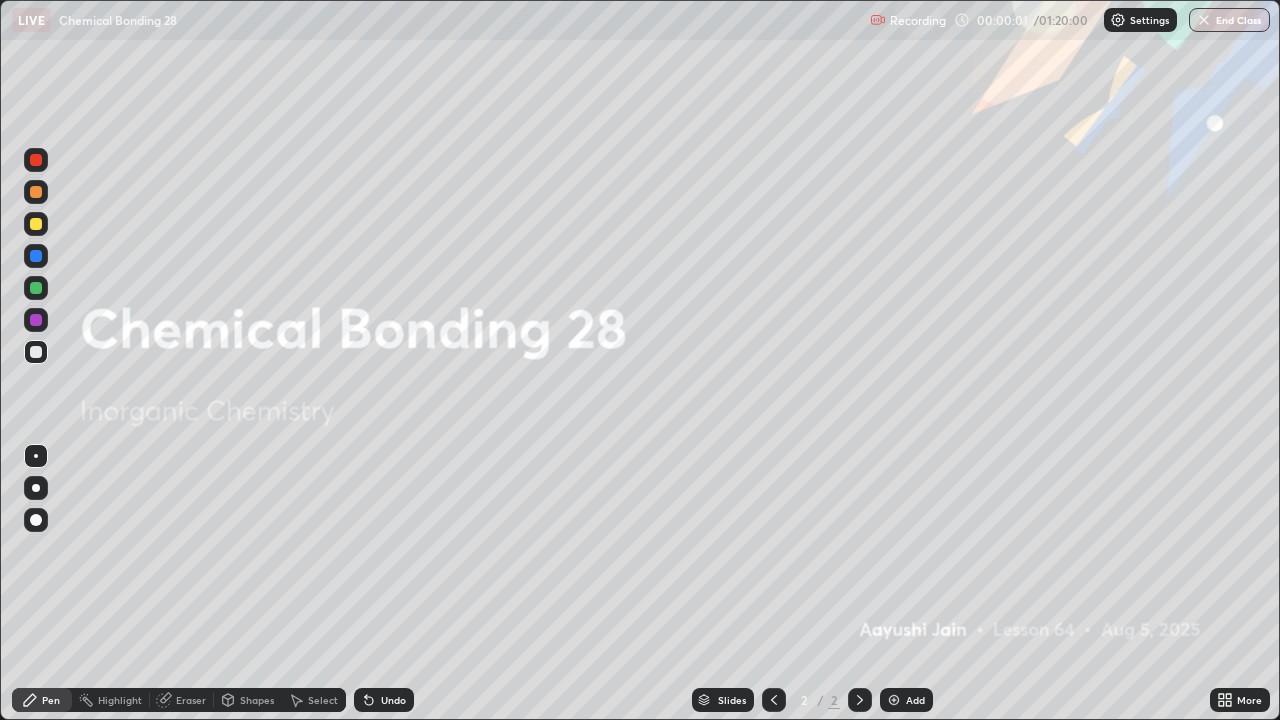 scroll, scrollTop: 99280, scrollLeft: 98720, axis: both 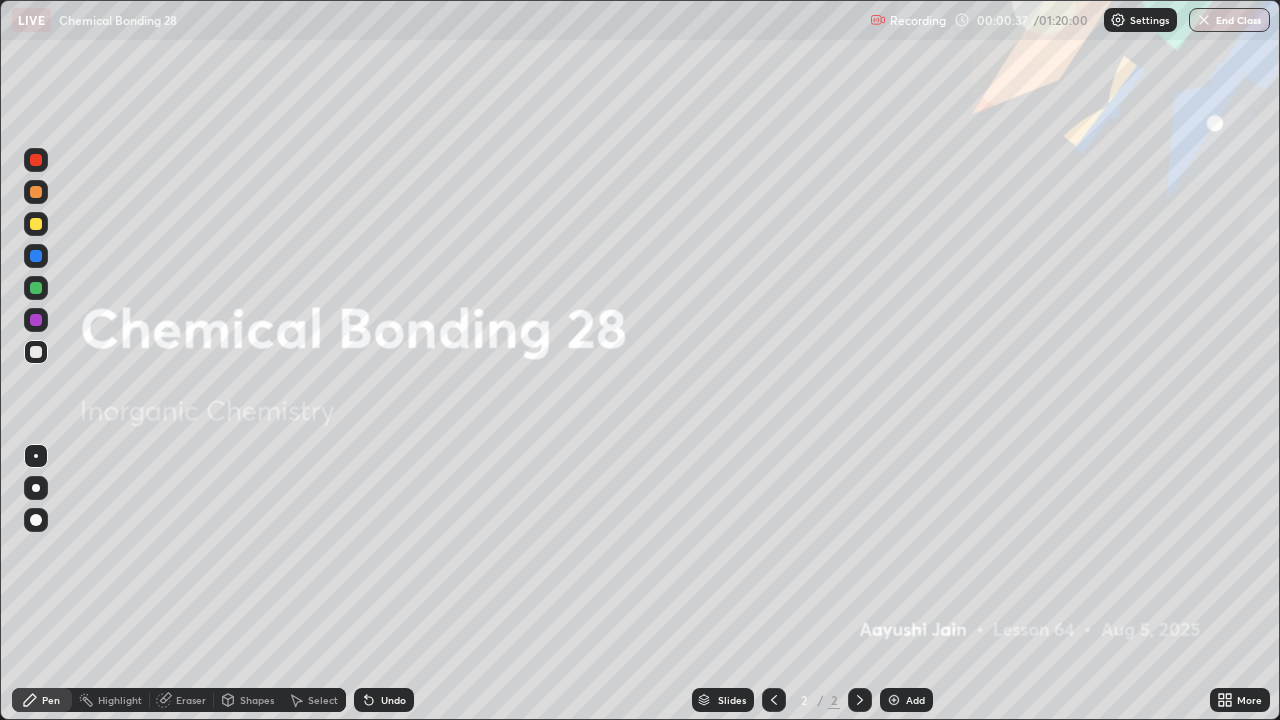 click on "Add" at bounding box center [906, 700] 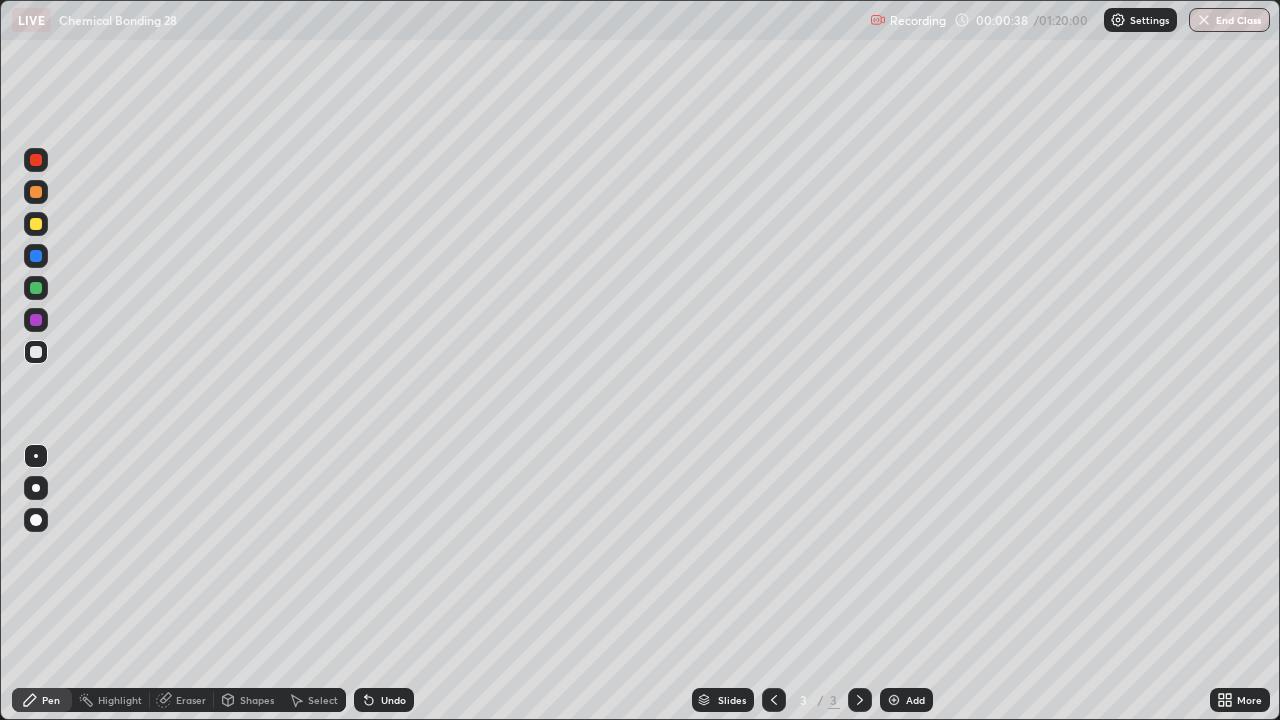 click at bounding box center [36, 488] 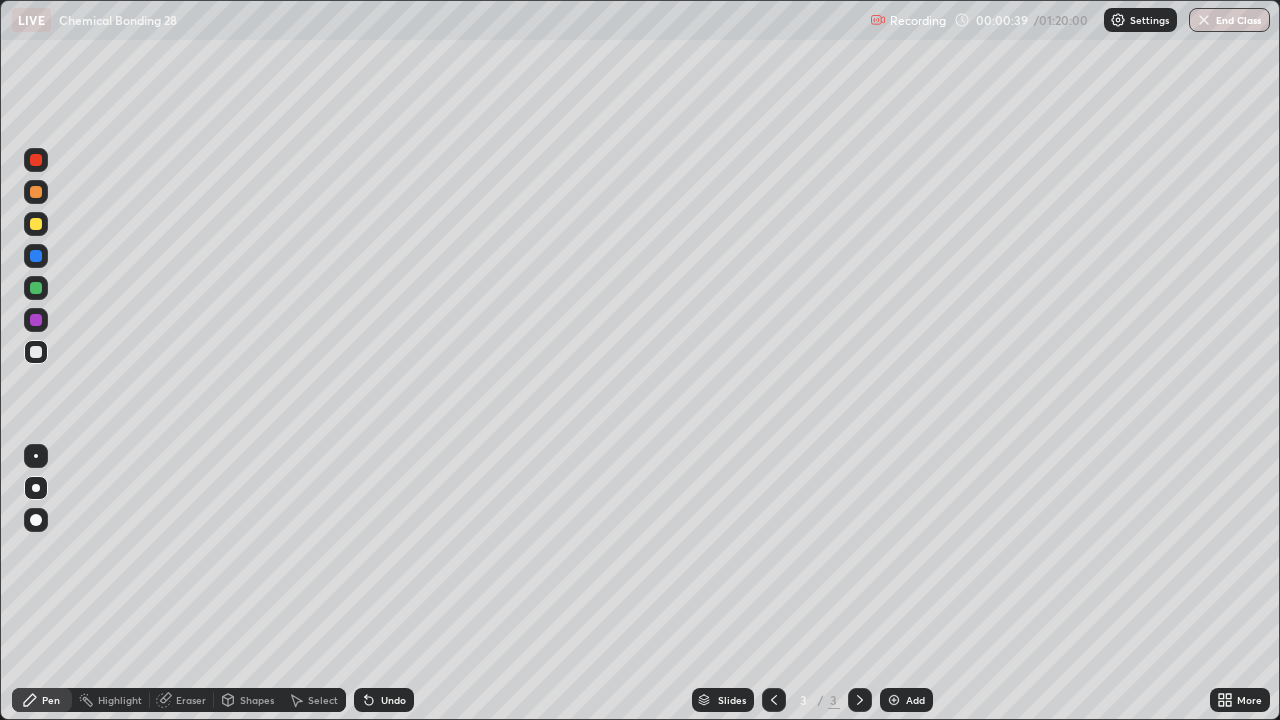 click at bounding box center [36, 224] 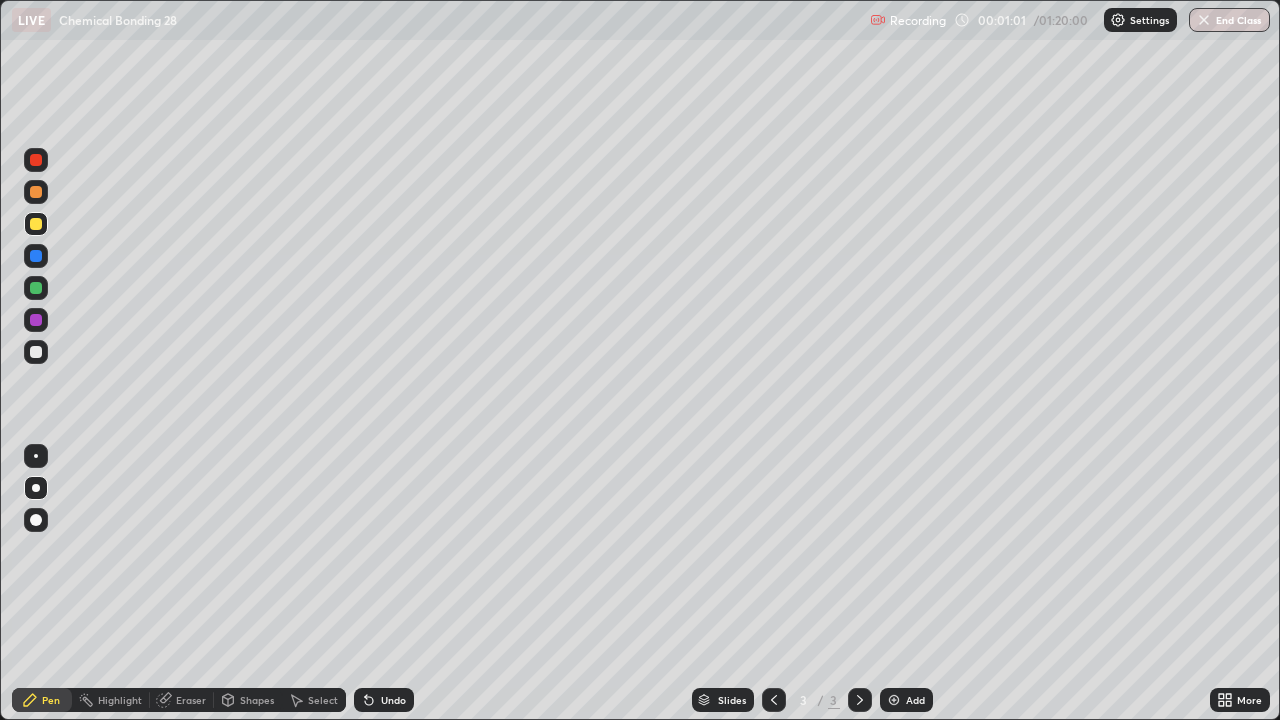 click at bounding box center [36, 352] 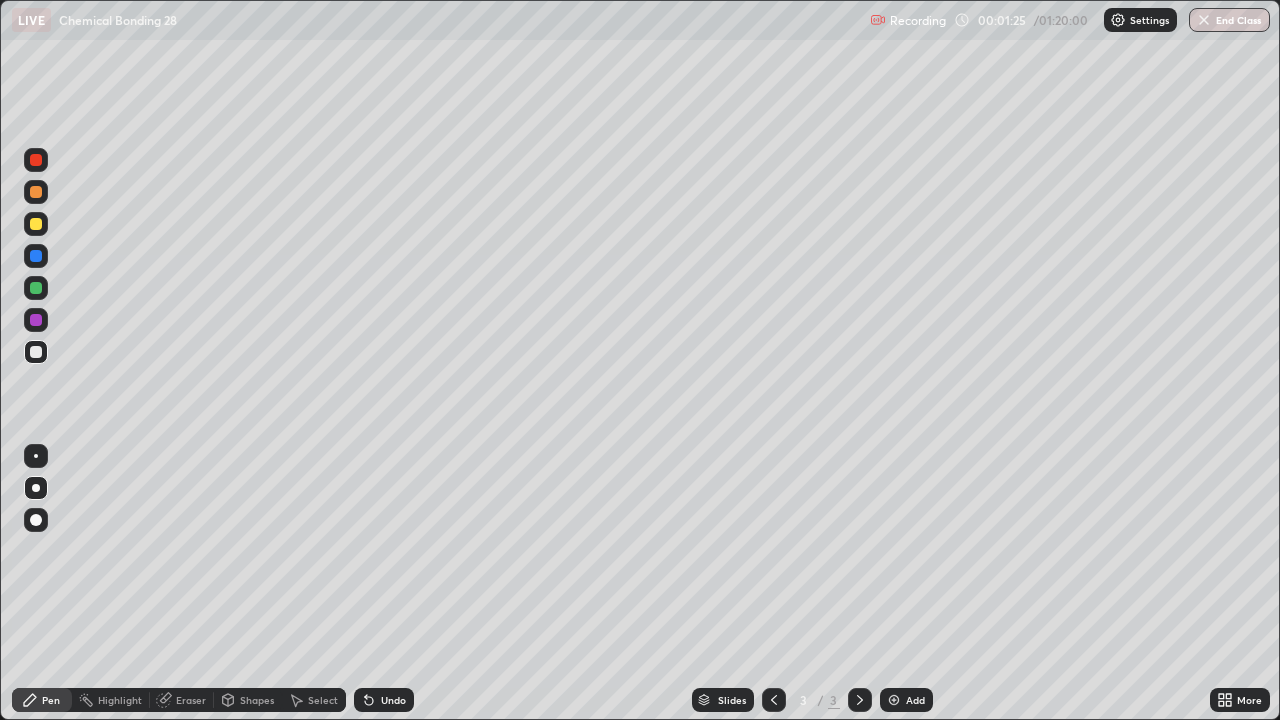 click on "Eraser" at bounding box center [191, 700] 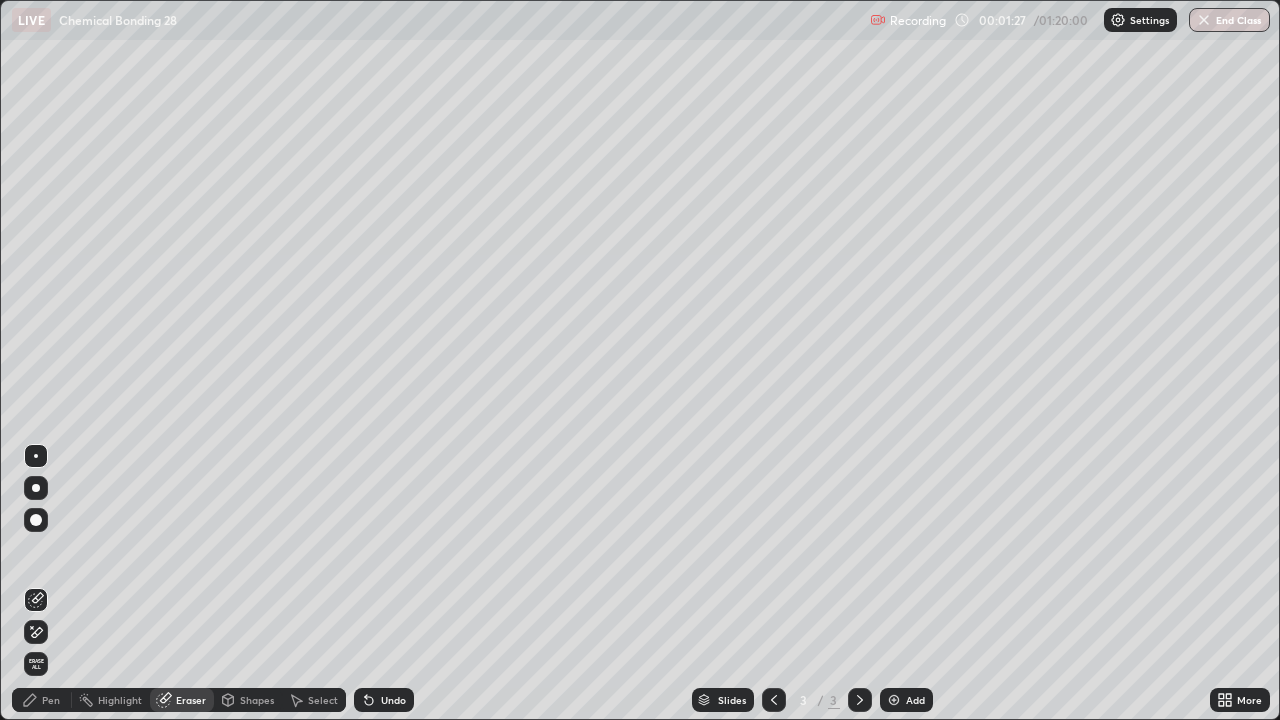 click on "Pen" at bounding box center [51, 700] 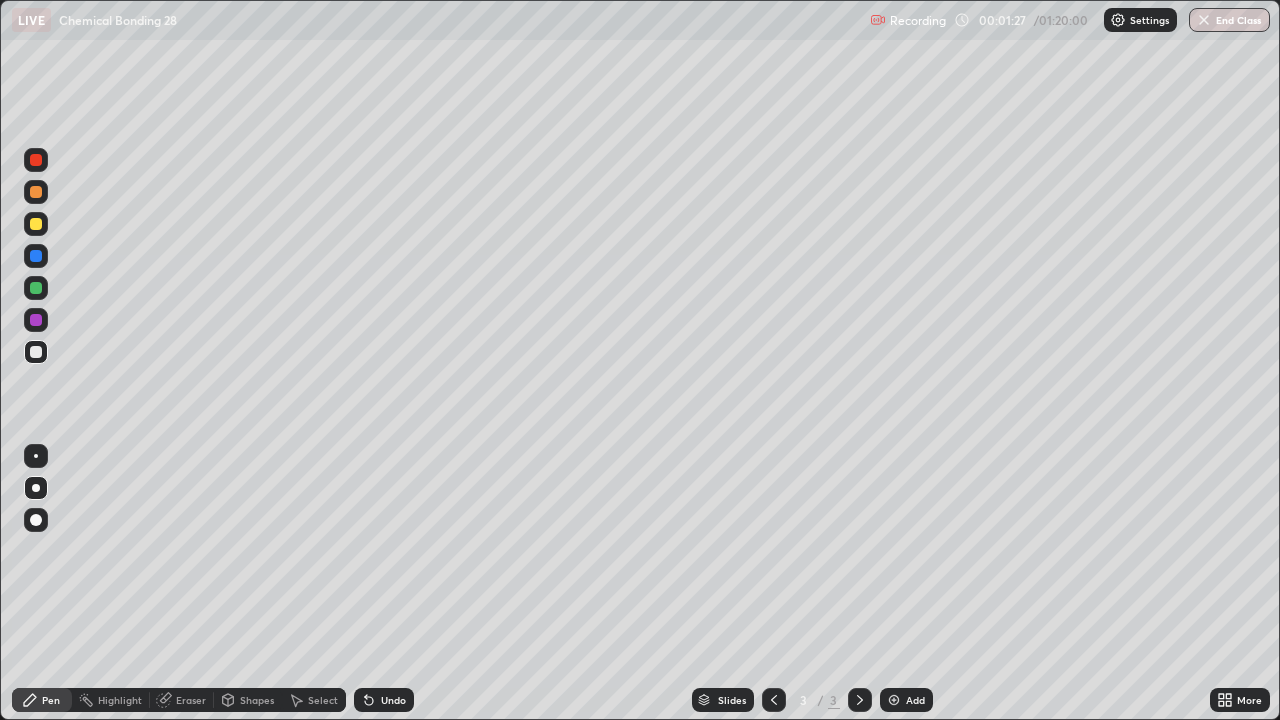 click on "Pen" at bounding box center (51, 700) 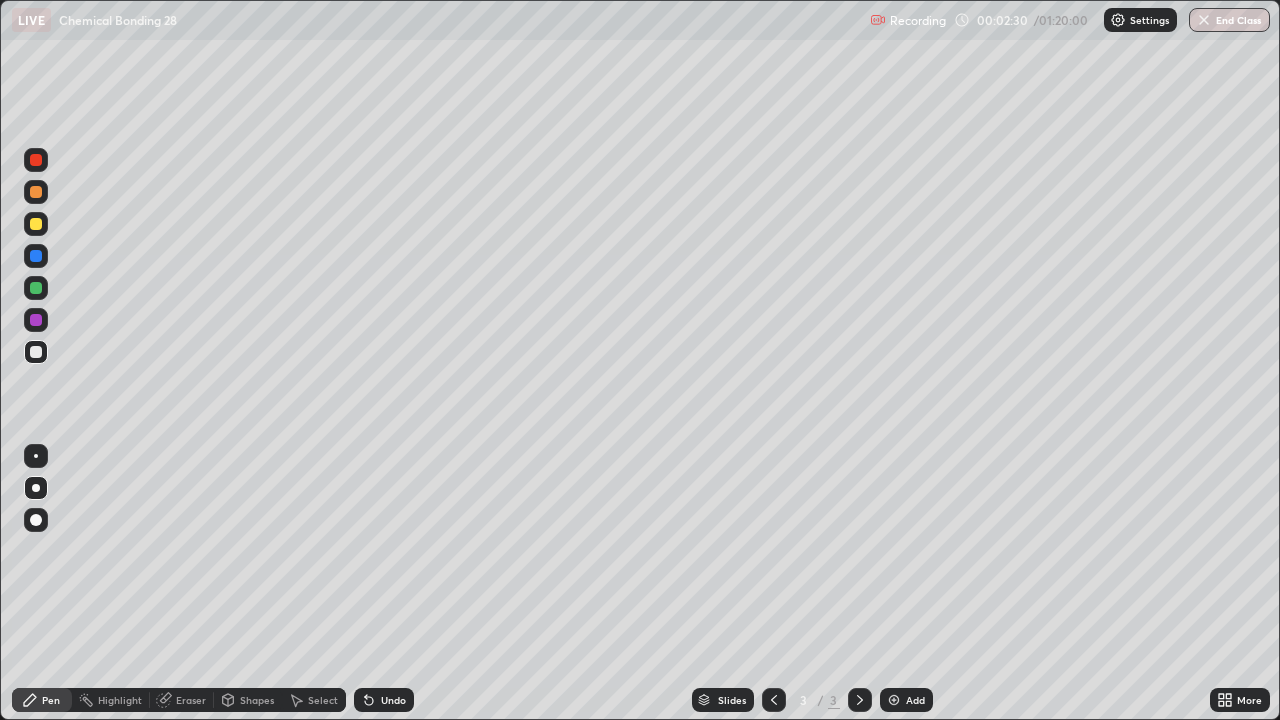 click at bounding box center [36, 320] 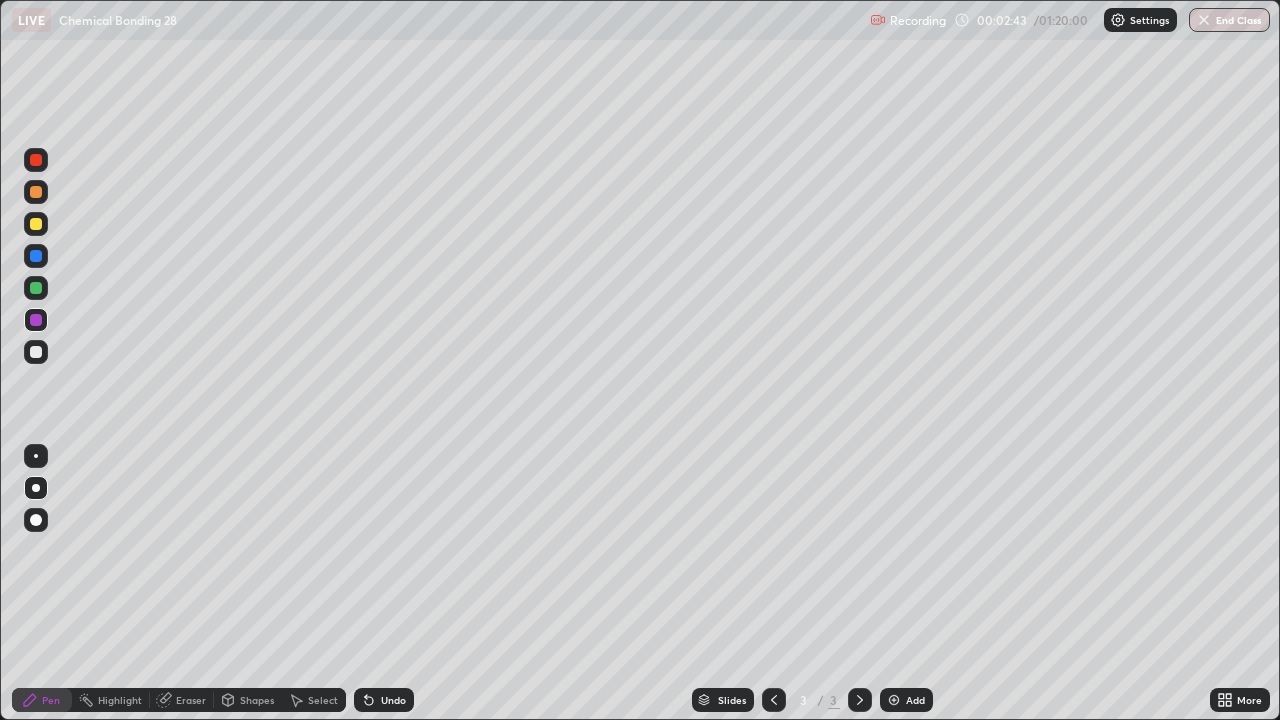 click at bounding box center (36, 352) 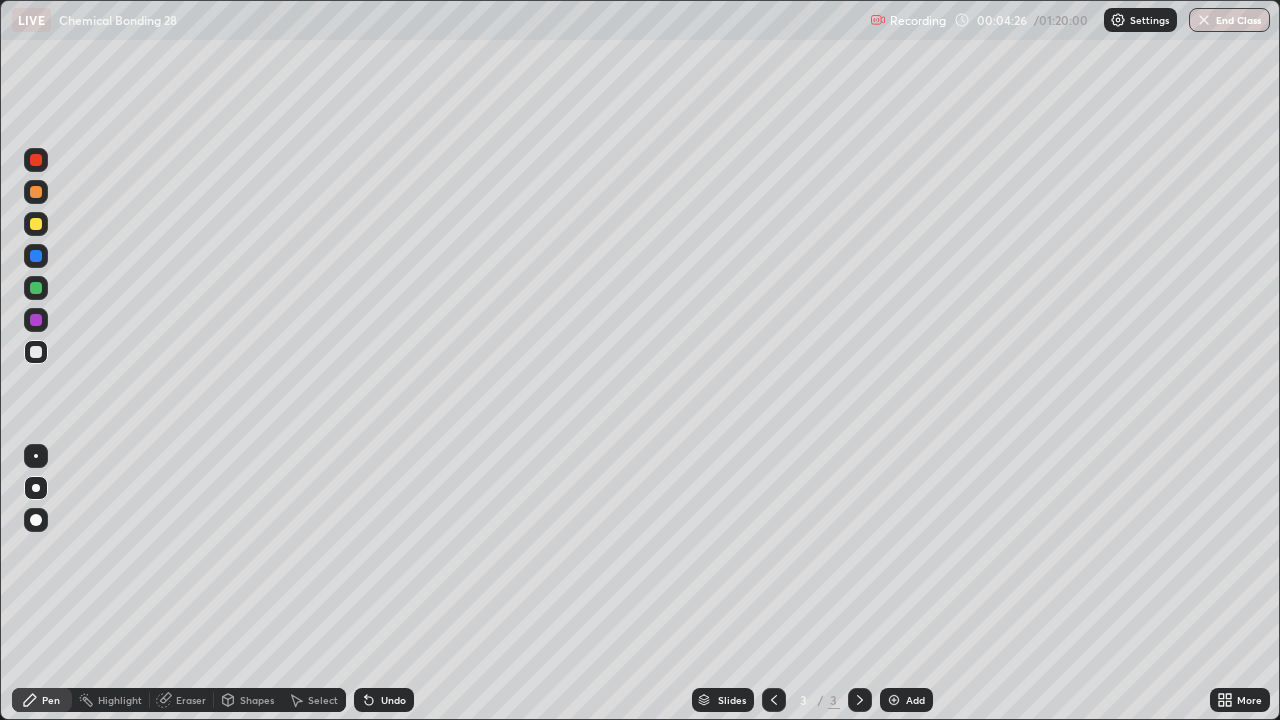 click on "Eraser" at bounding box center (191, 700) 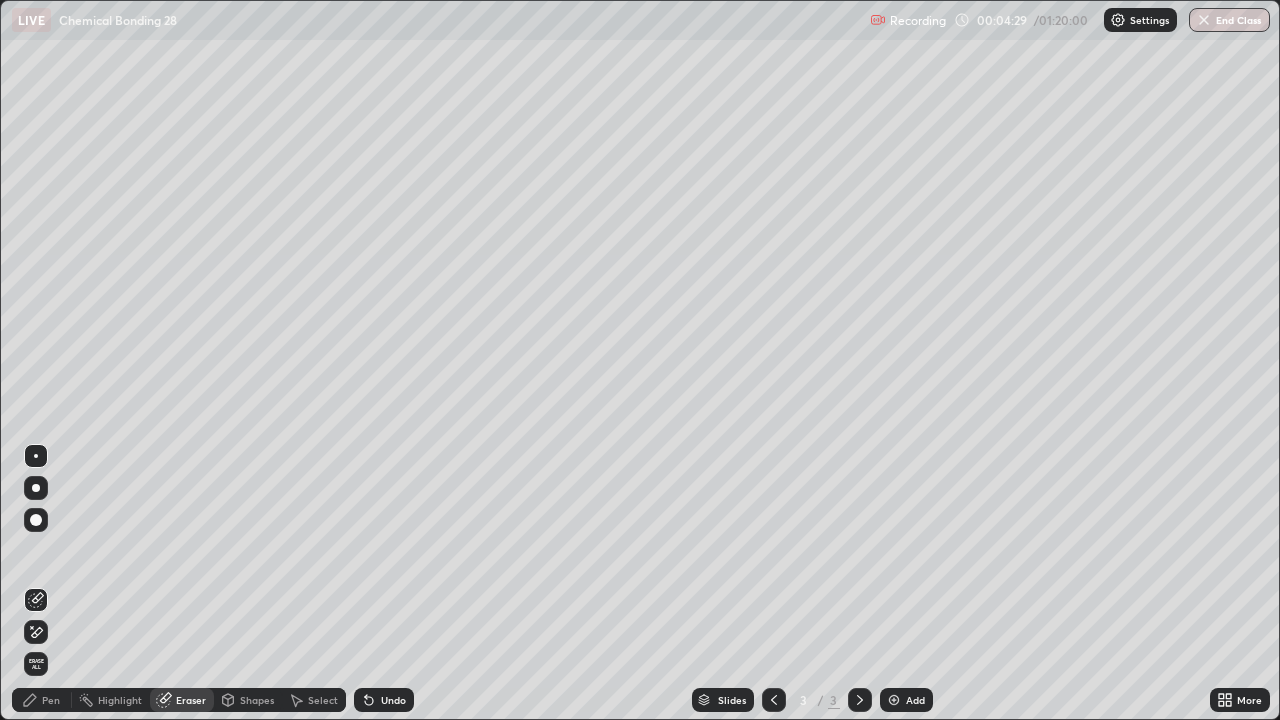 click on "Pen" at bounding box center (42, 700) 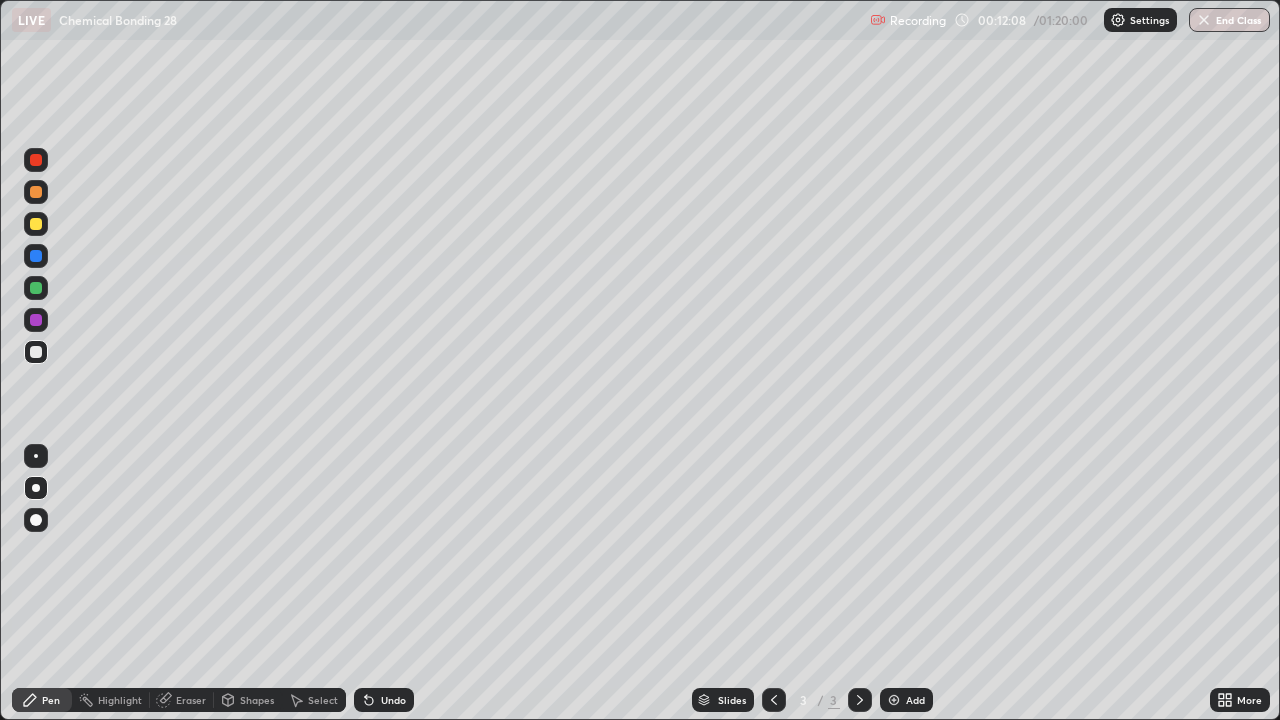 click on "Add" at bounding box center (906, 700) 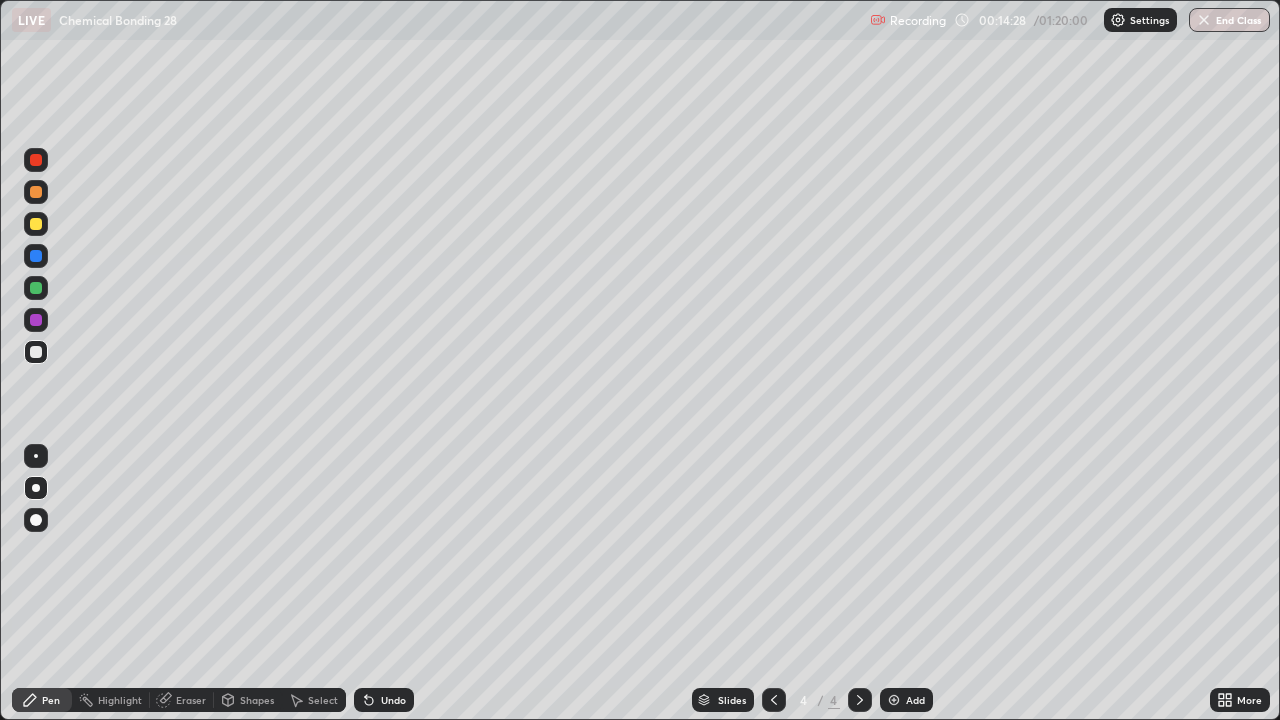 click at bounding box center [36, 224] 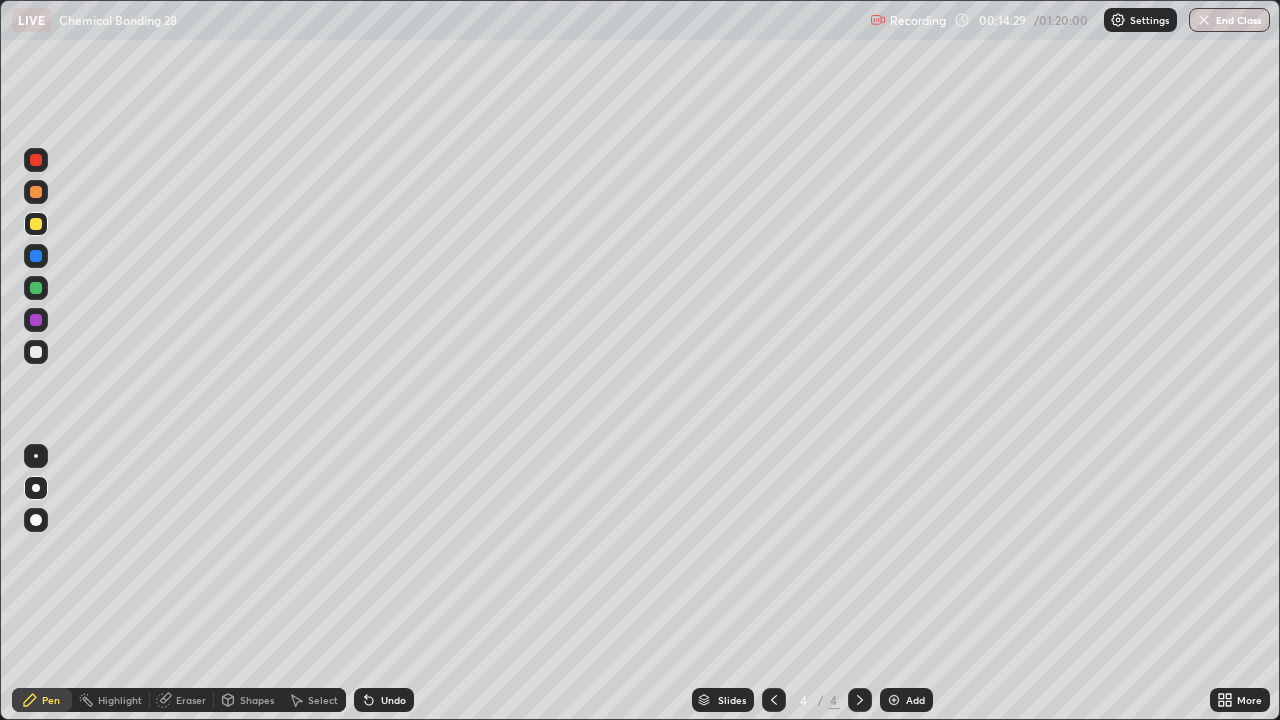 click on "Shapes" at bounding box center (248, 700) 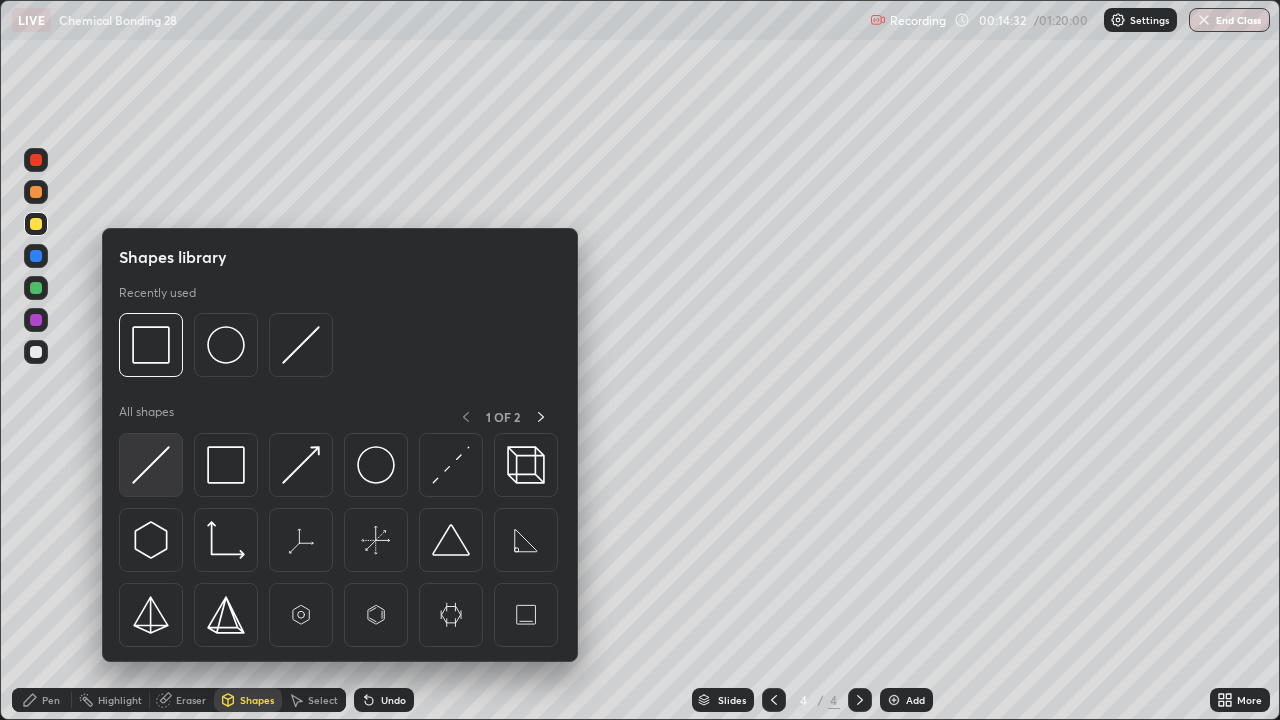 click at bounding box center [151, 465] 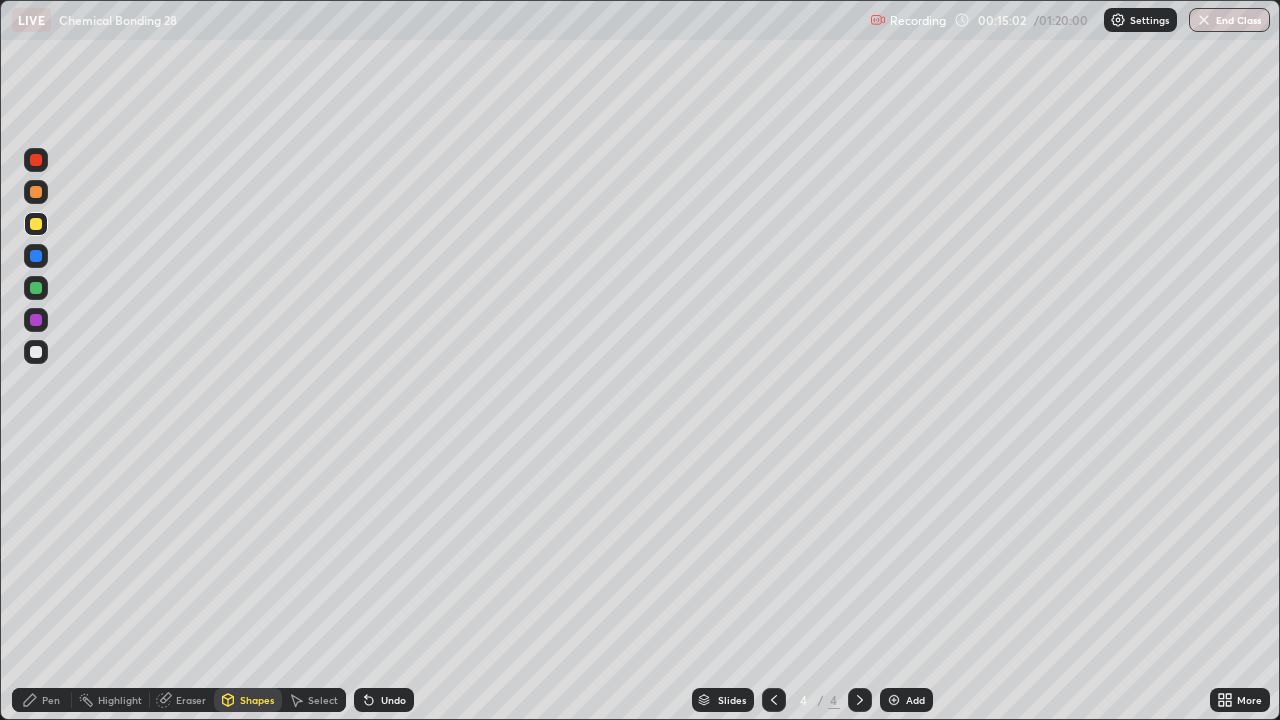 click on "Shapes" at bounding box center (257, 700) 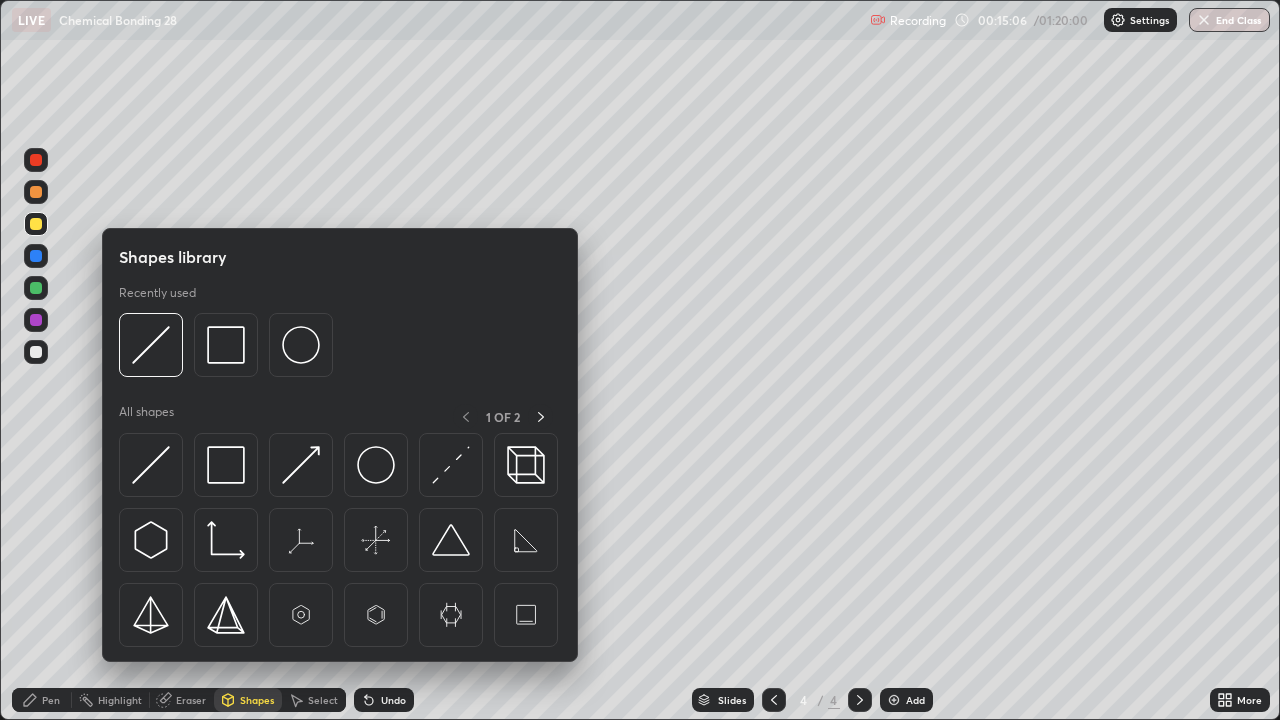 click on "Pen" at bounding box center [42, 700] 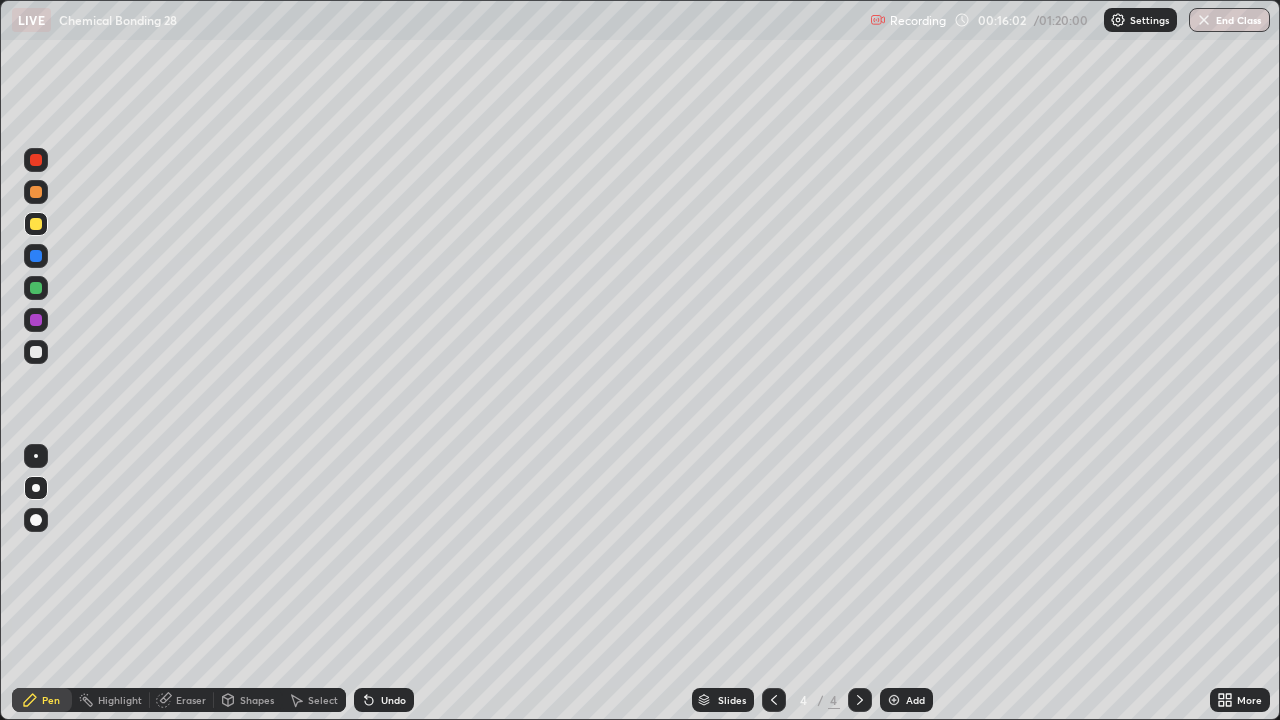 click on "Eraser" at bounding box center [191, 700] 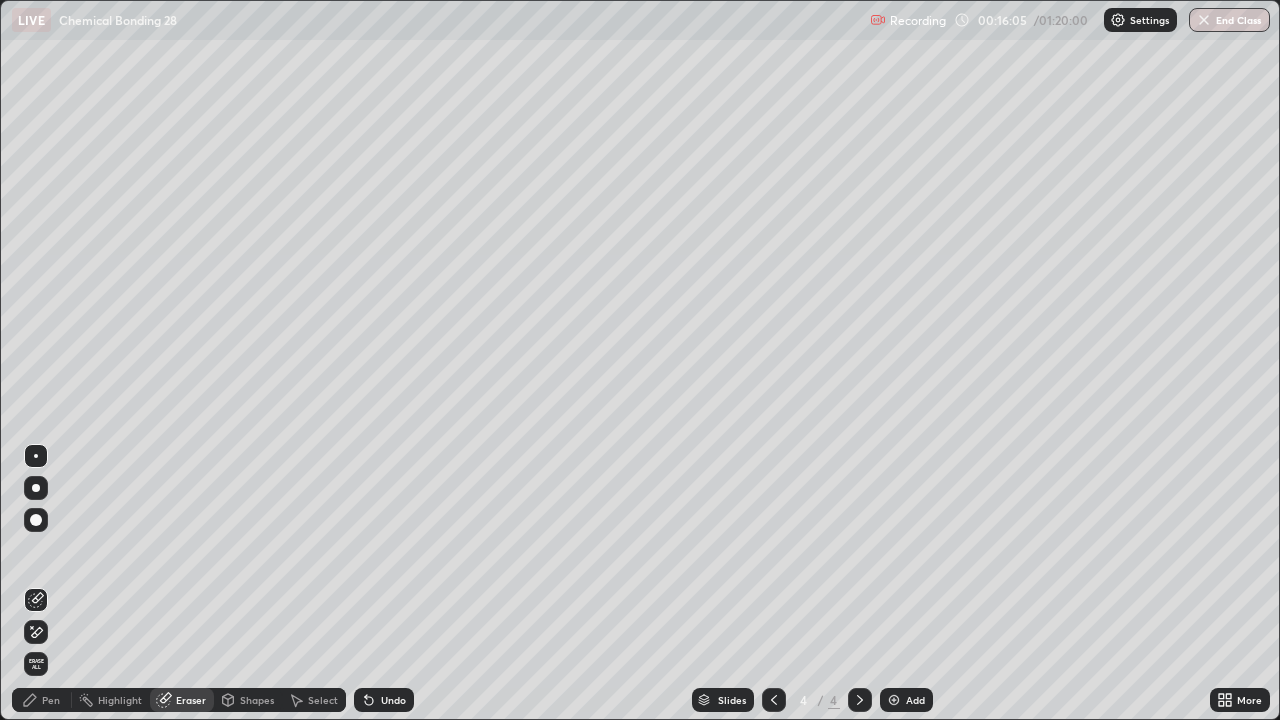 click on "Pen" at bounding box center [42, 700] 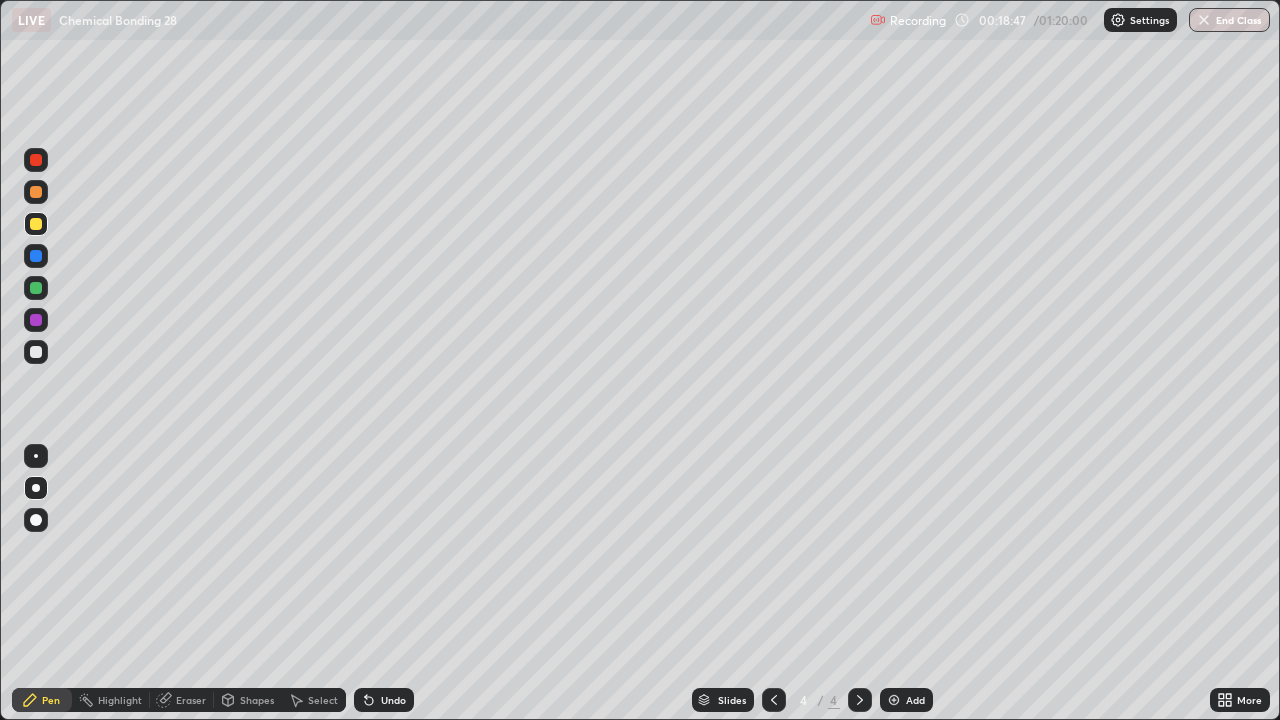 click on "Add" at bounding box center (906, 700) 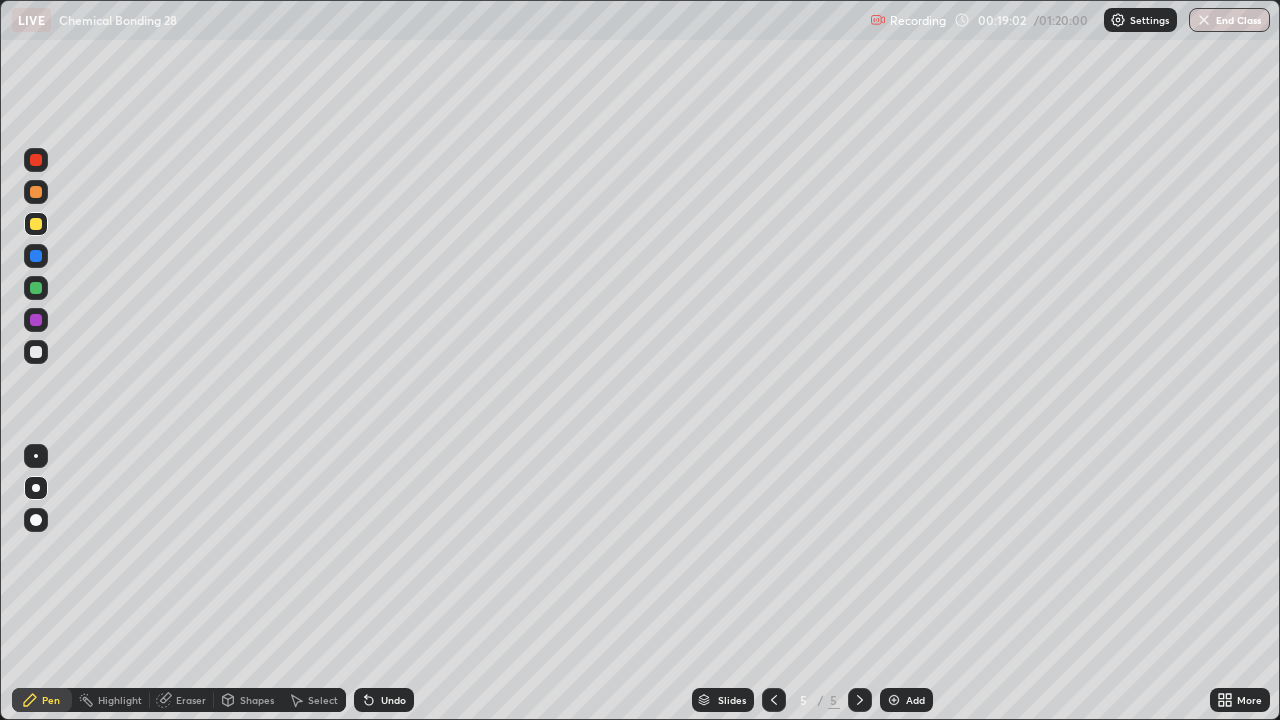 click on "Shapes" at bounding box center (257, 700) 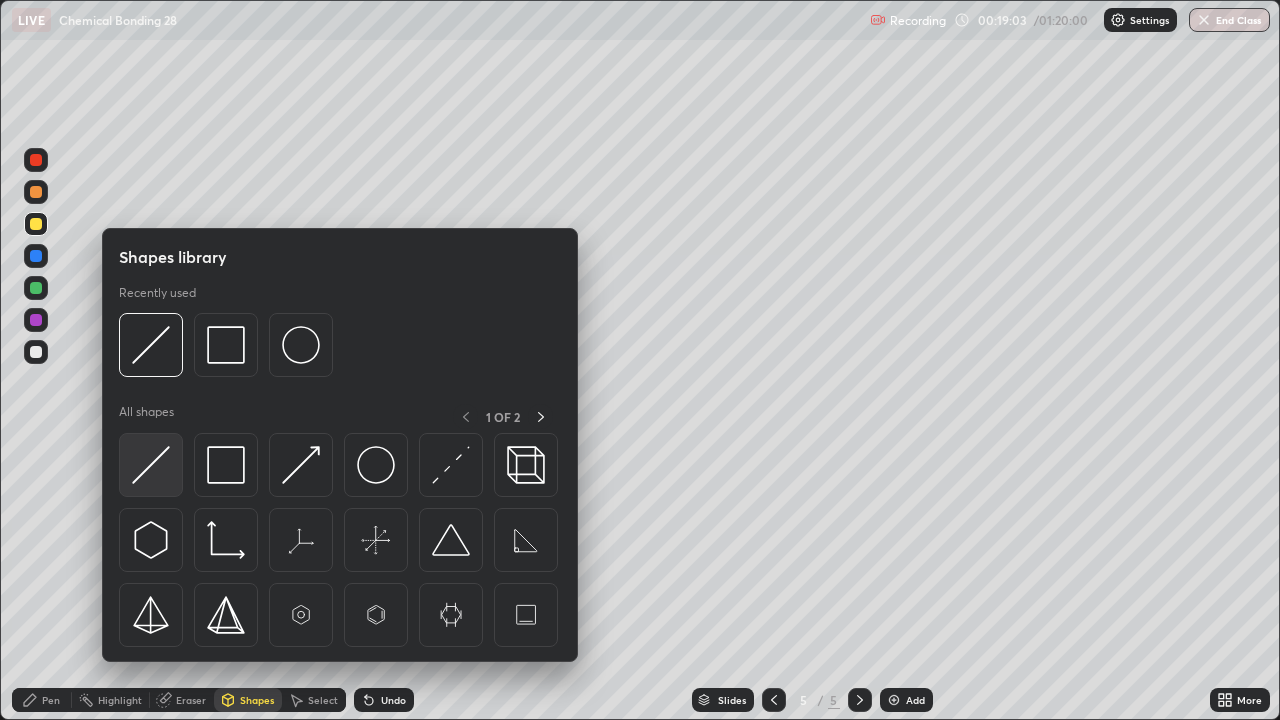 click at bounding box center [151, 465] 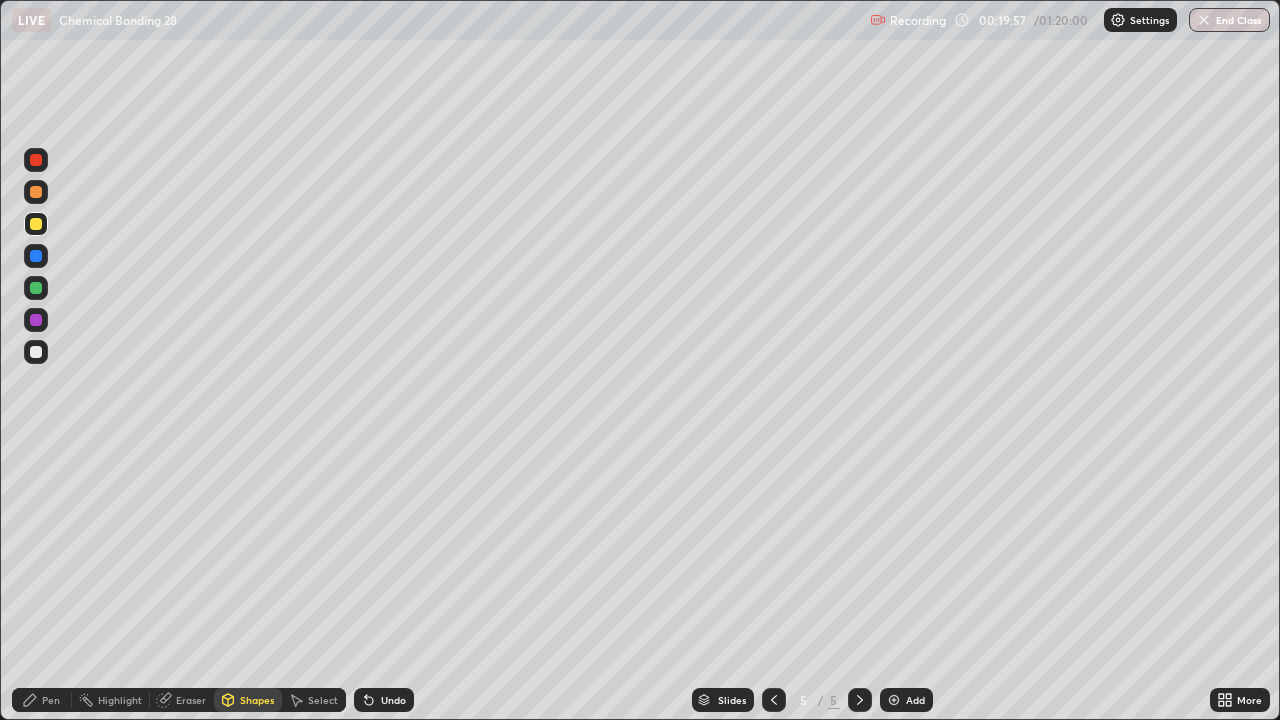 click on "Eraser" at bounding box center (182, 700) 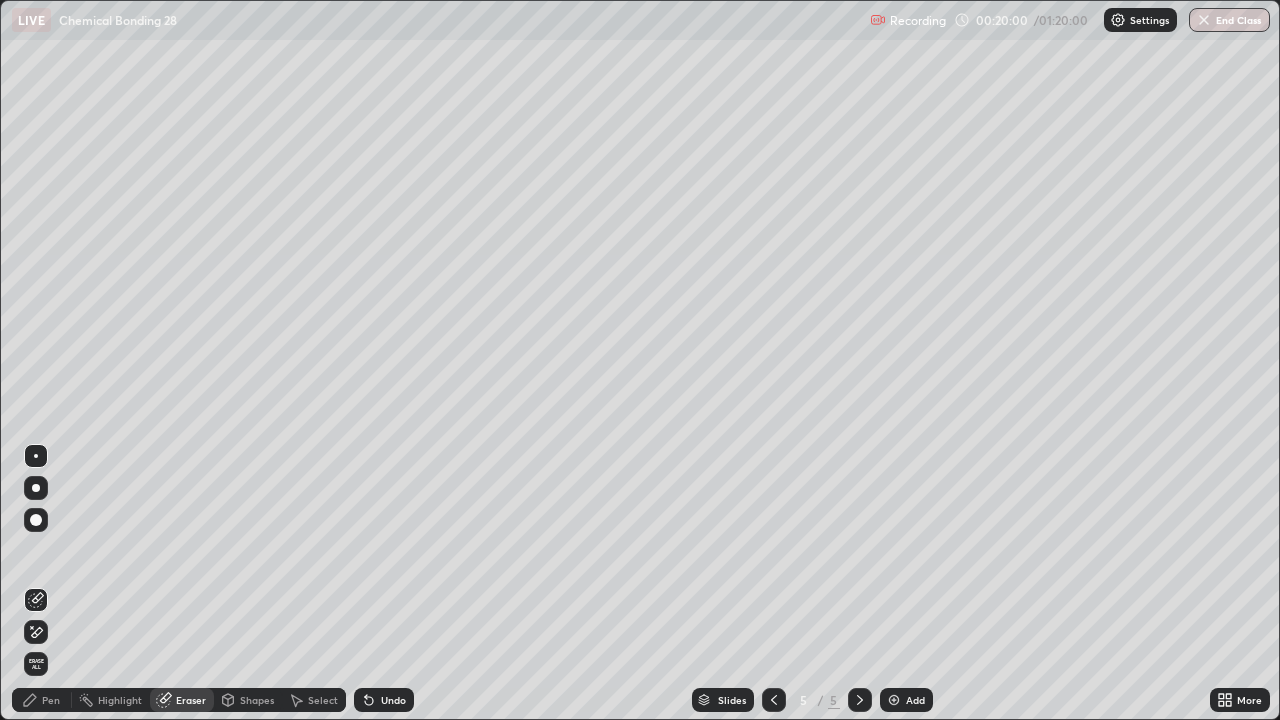 click on "Pen" at bounding box center (42, 700) 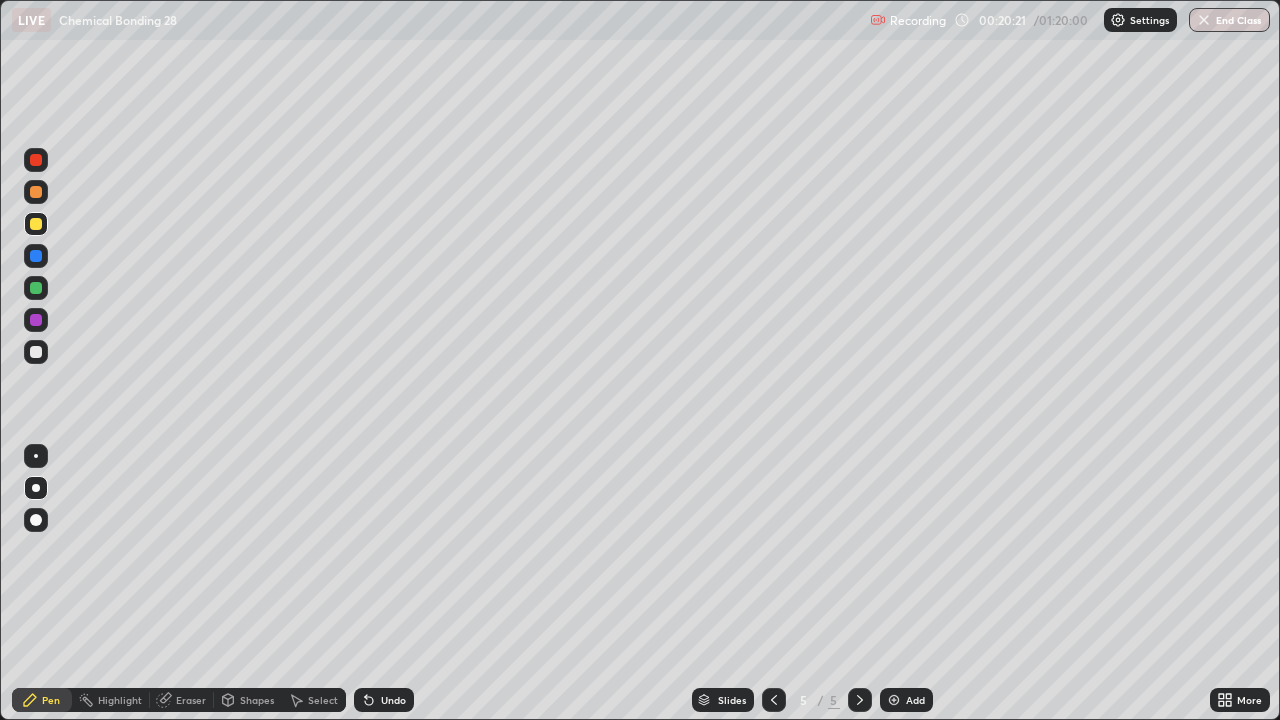 click on "Eraser" at bounding box center [182, 700] 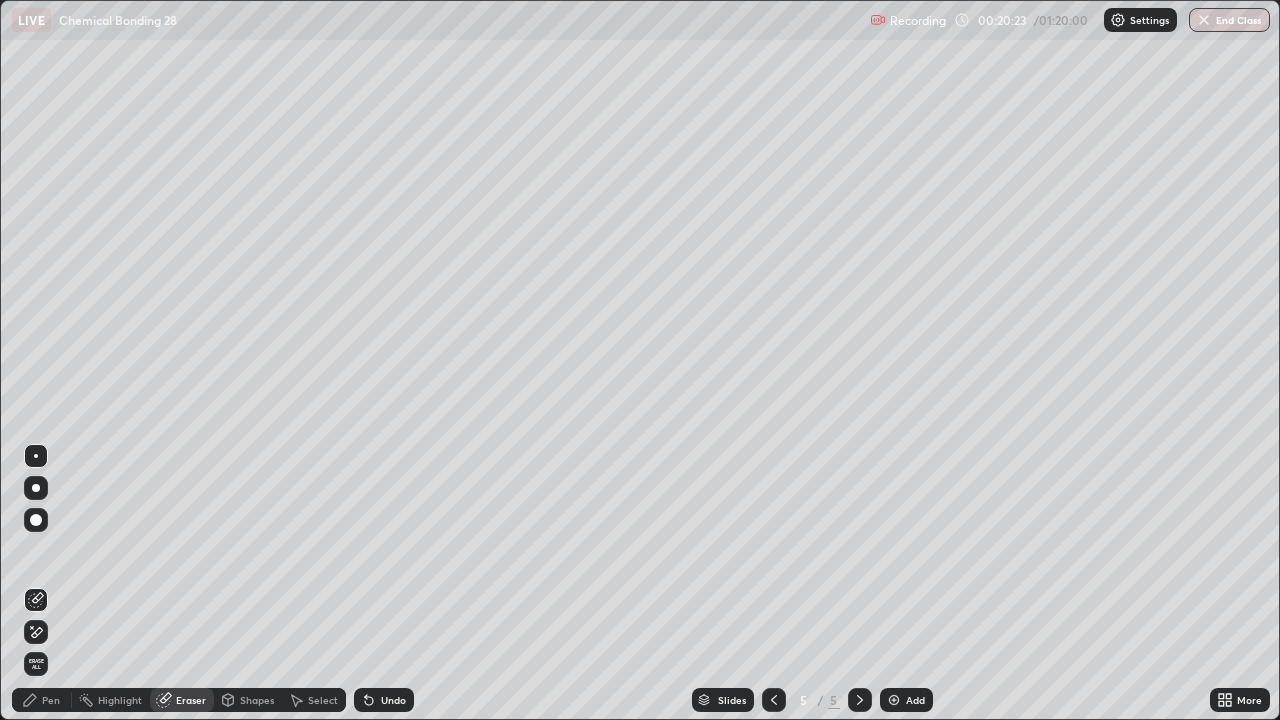 click on "Pen" at bounding box center [42, 700] 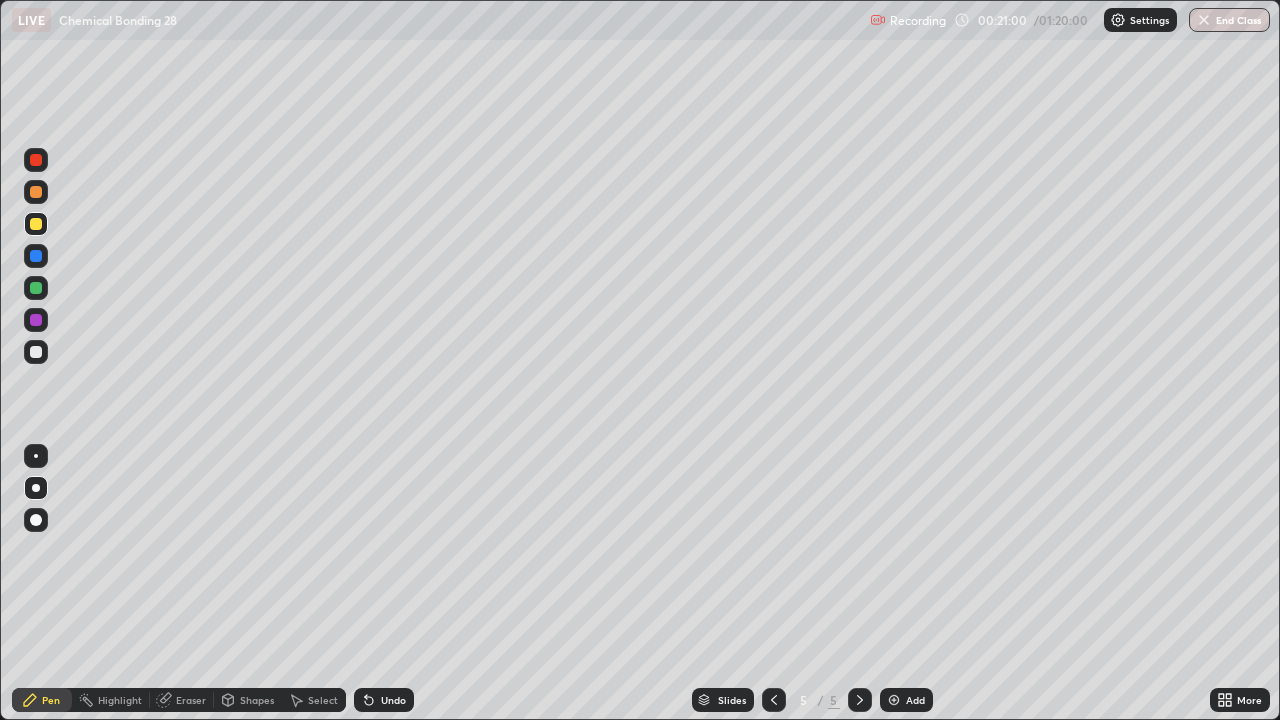 click on "Shapes" at bounding box center [248, 700] 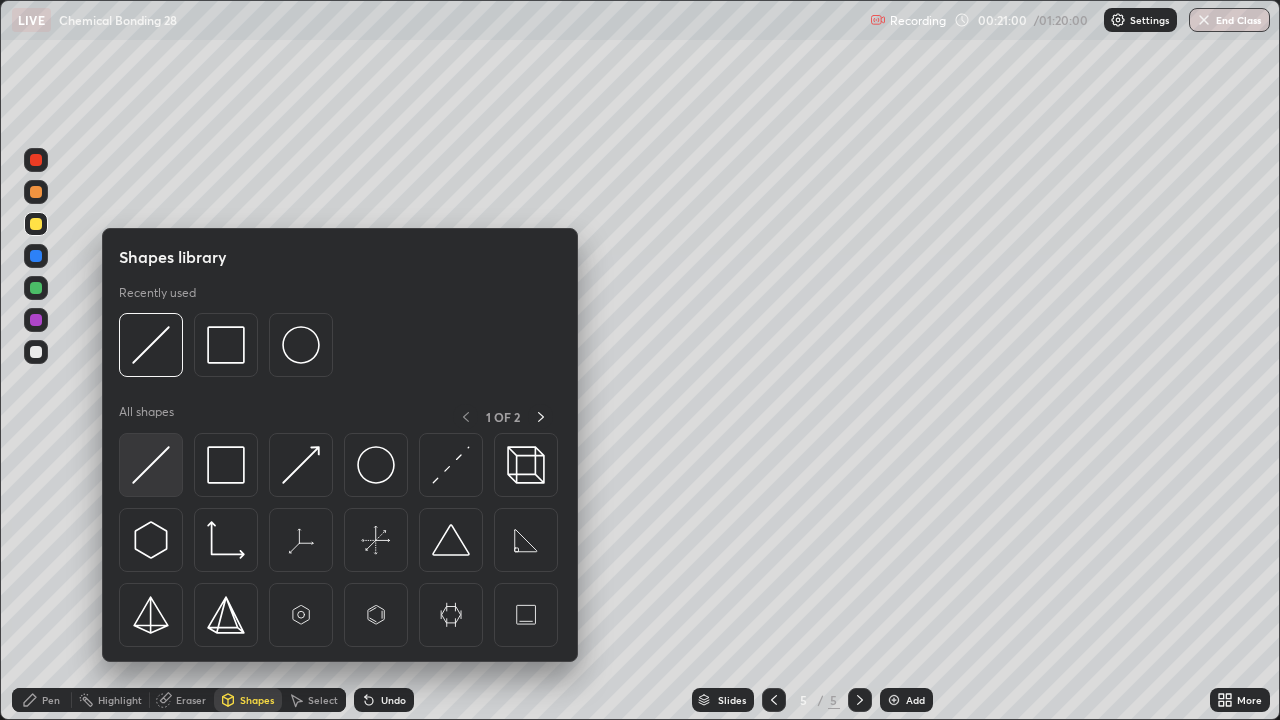 click at bounding box center (151, 465) 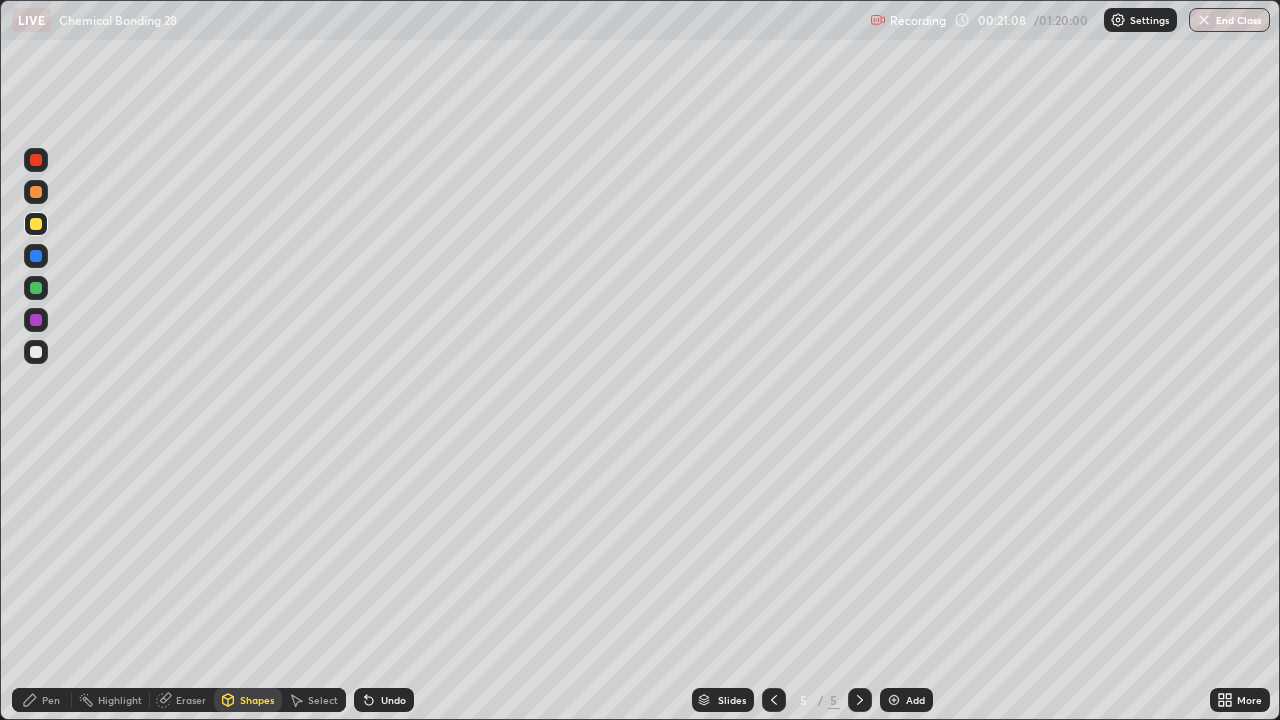 click on "Pen" at bounding box center [42, 700] 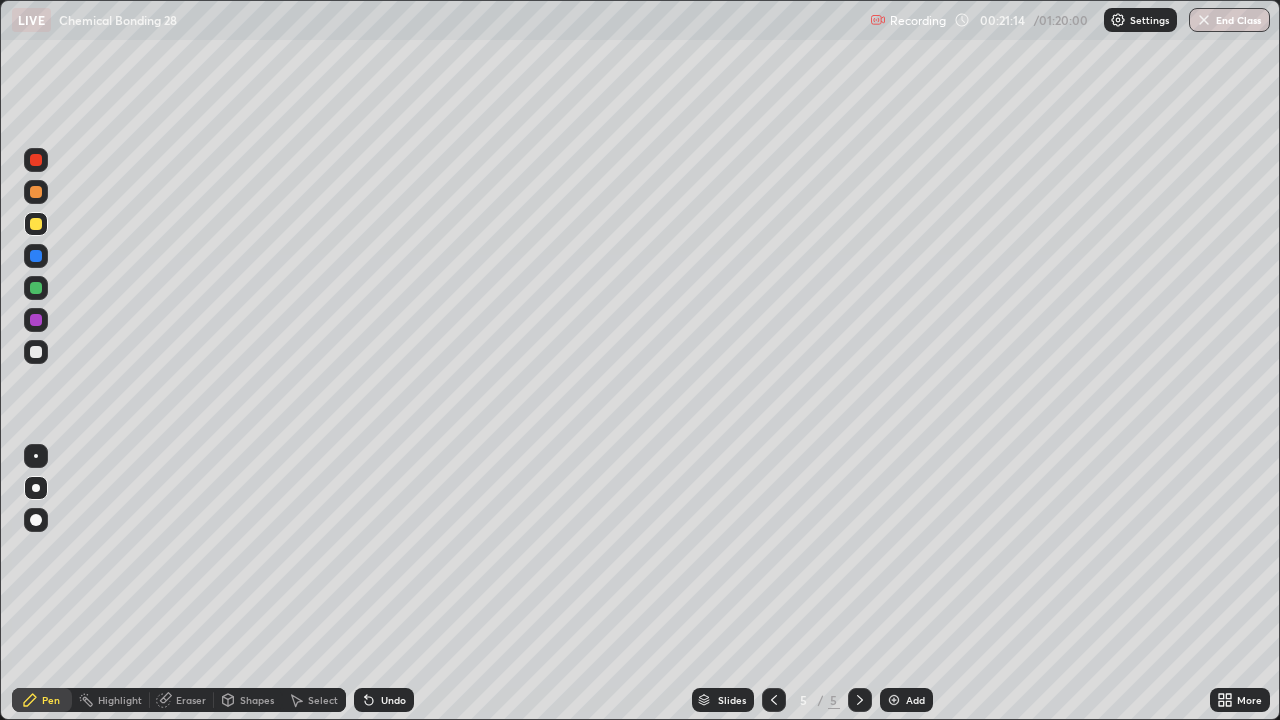 click at bounding box center (36, 352) 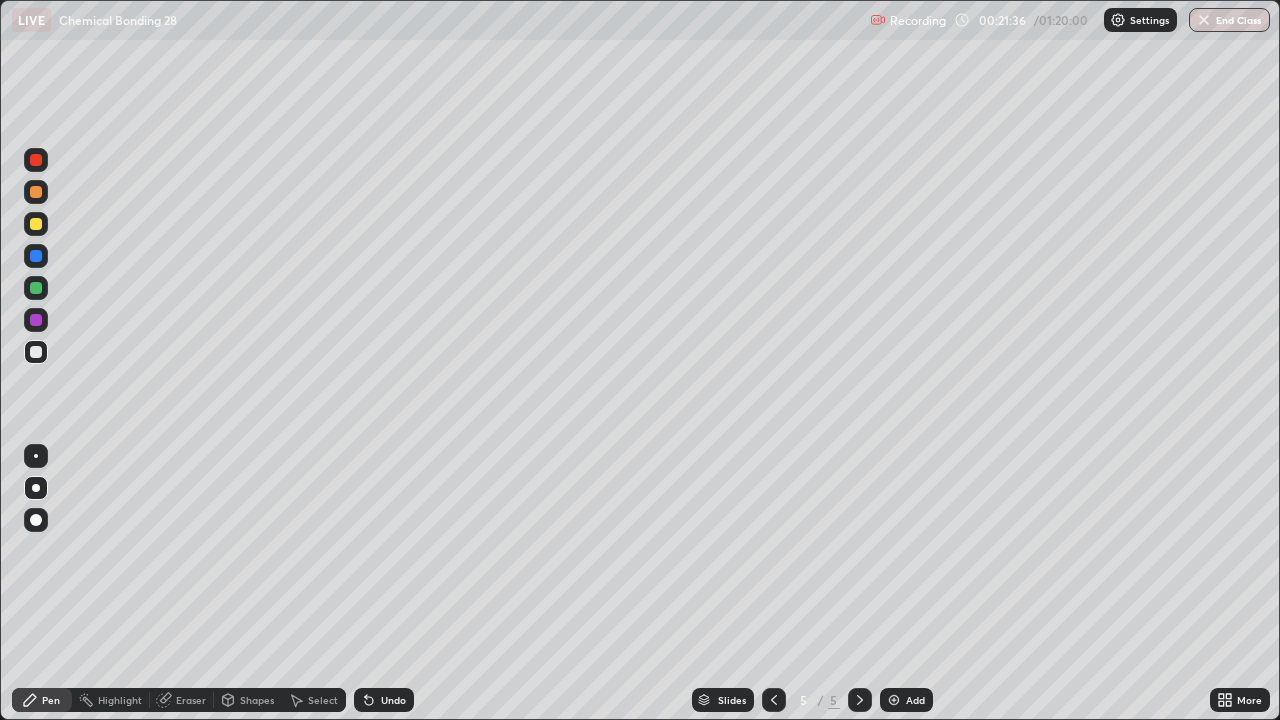 click on "Shapes" at bounding box center [257, 700] 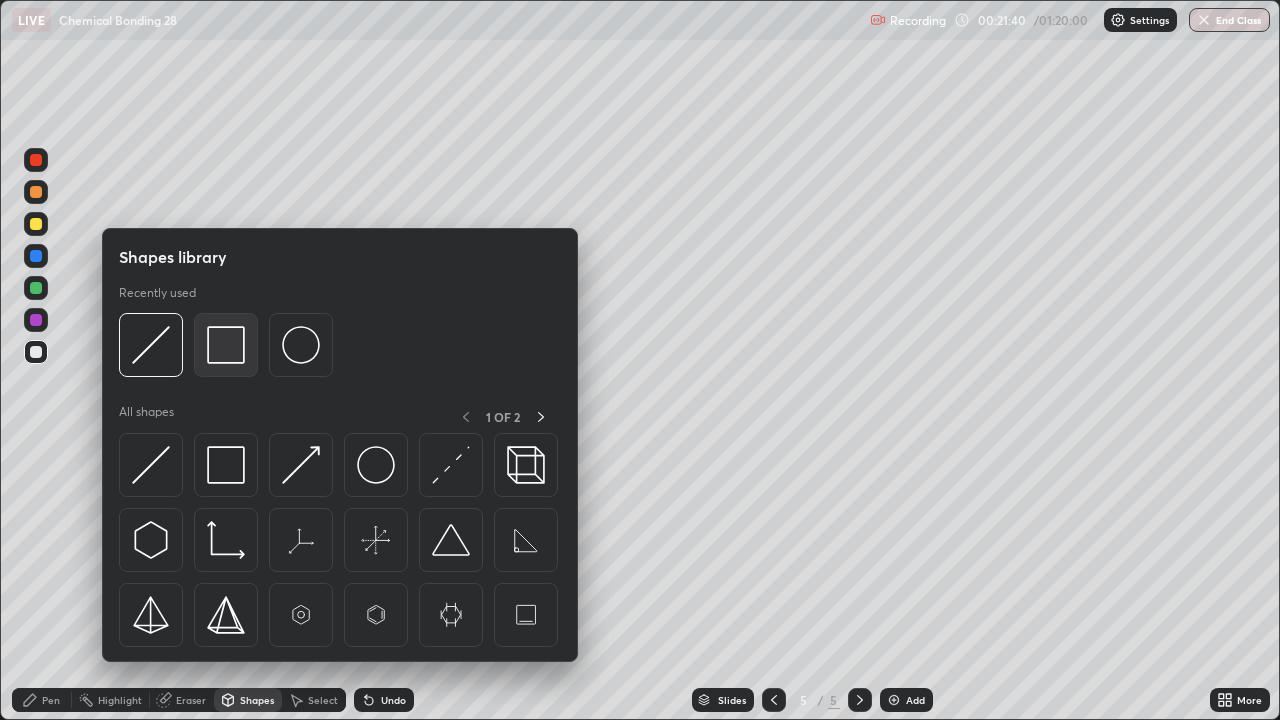 click at bounding box center [226, 345] 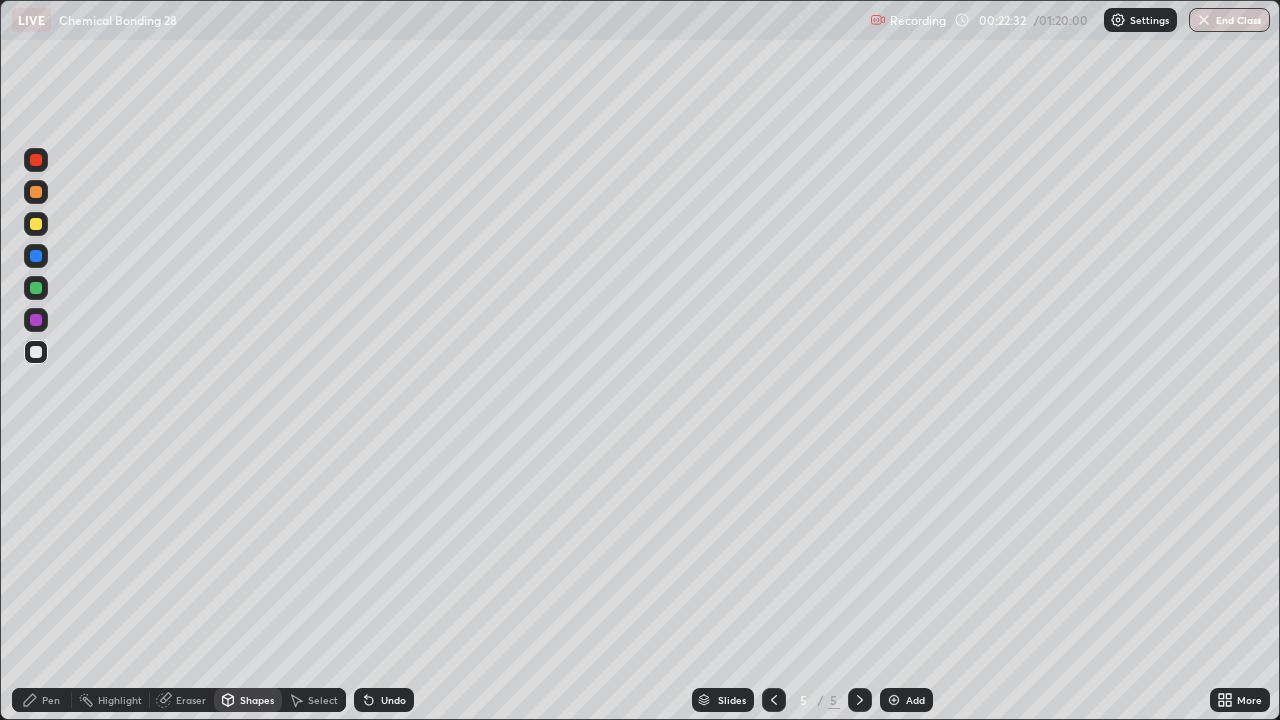click on "Pen" at bounding box center (42, 700) 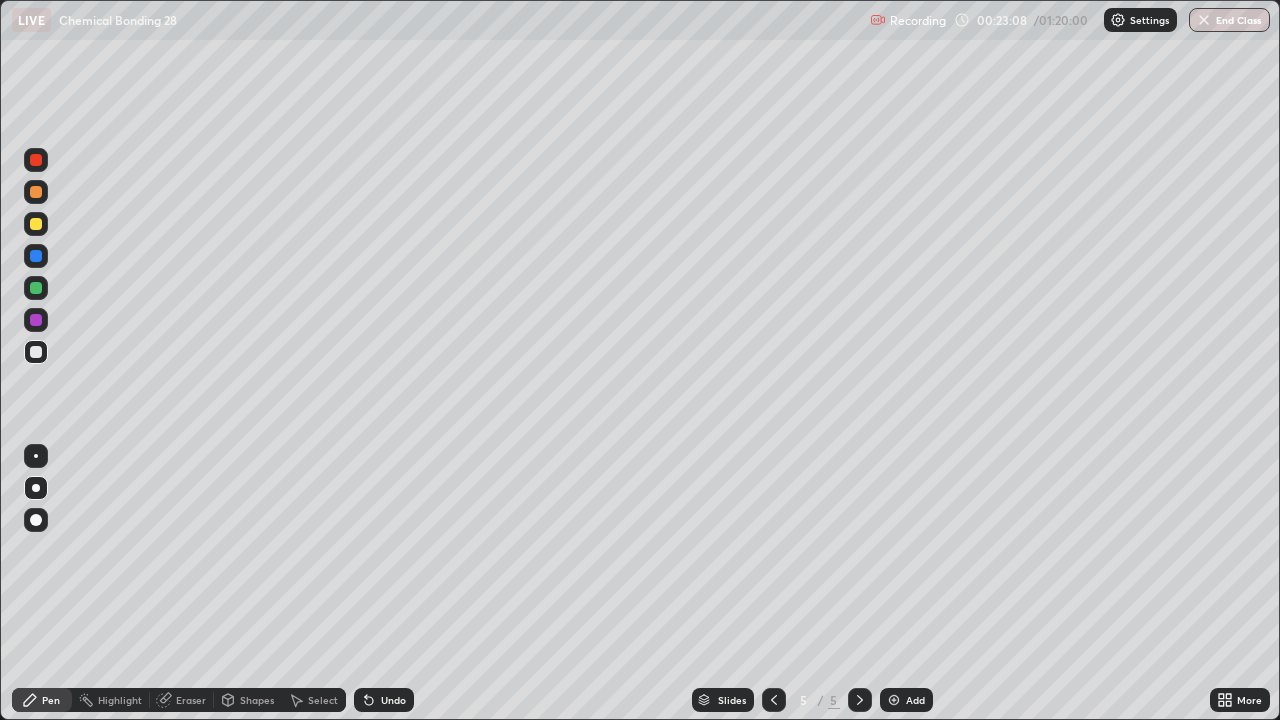 click on "Shapes" at bounding box center [257, 700] 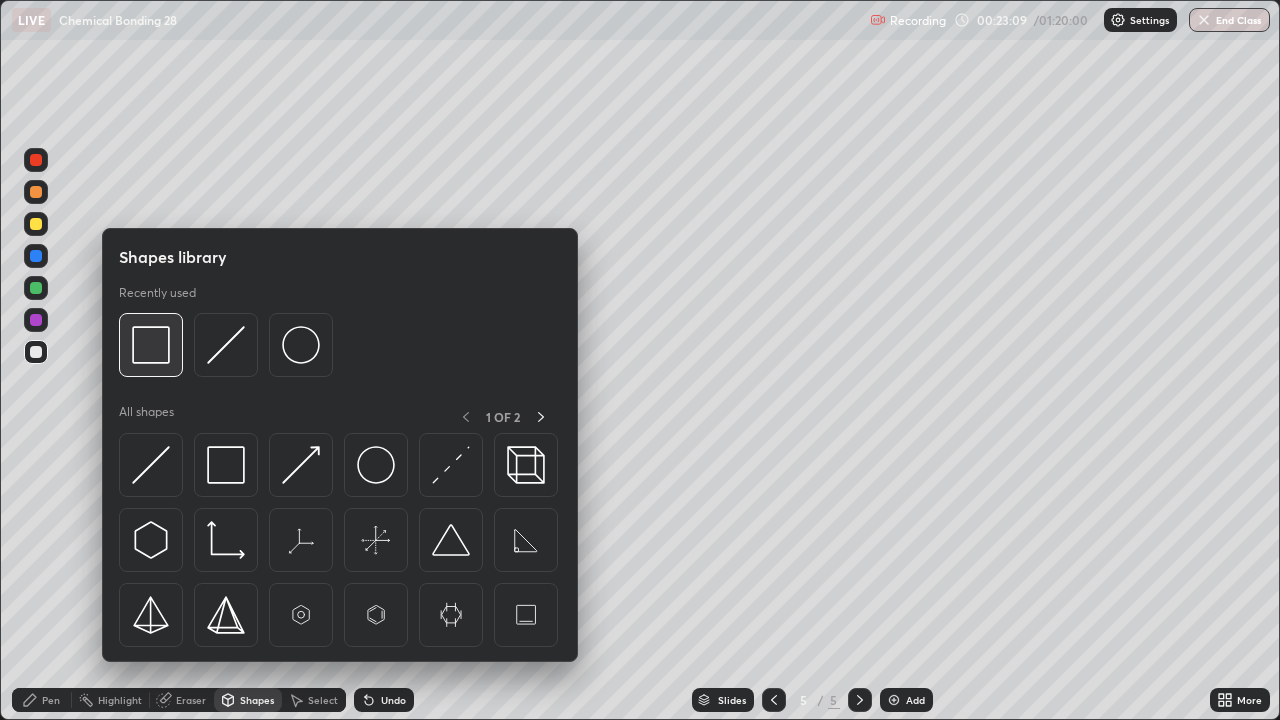 click at bounding box center (151, 345) 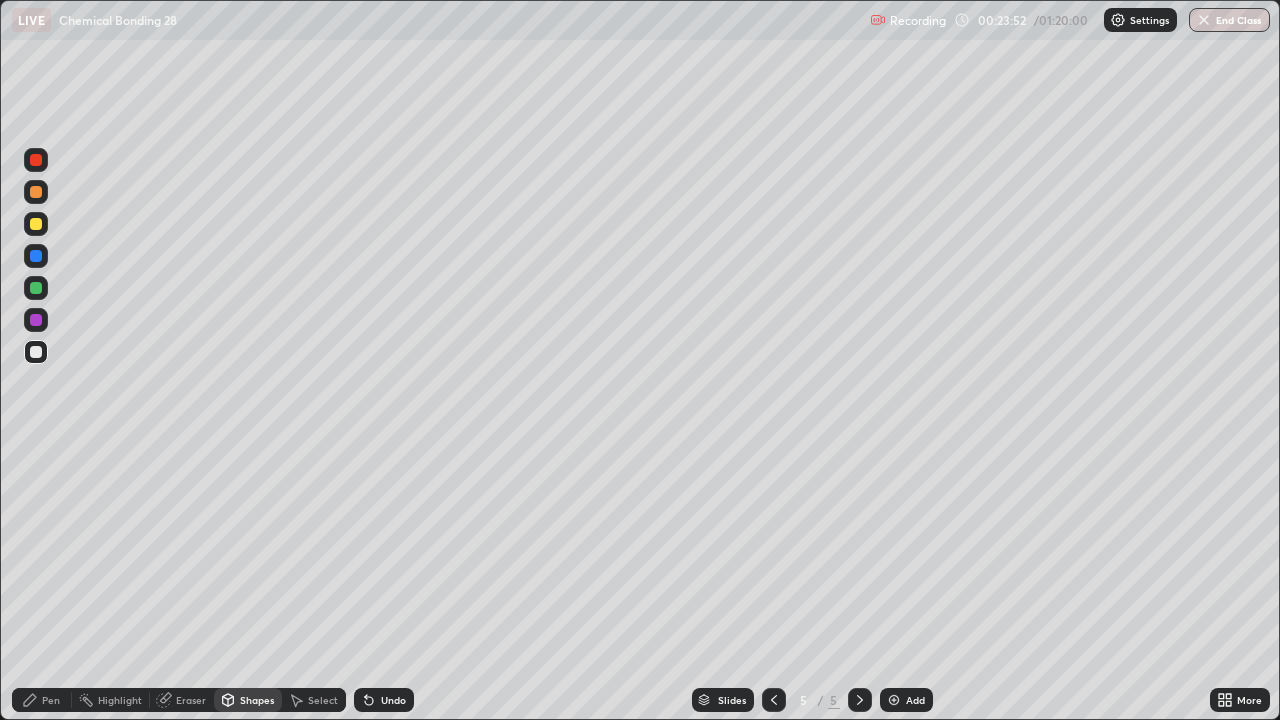 click on "Select" at bounding box center (323, 700) 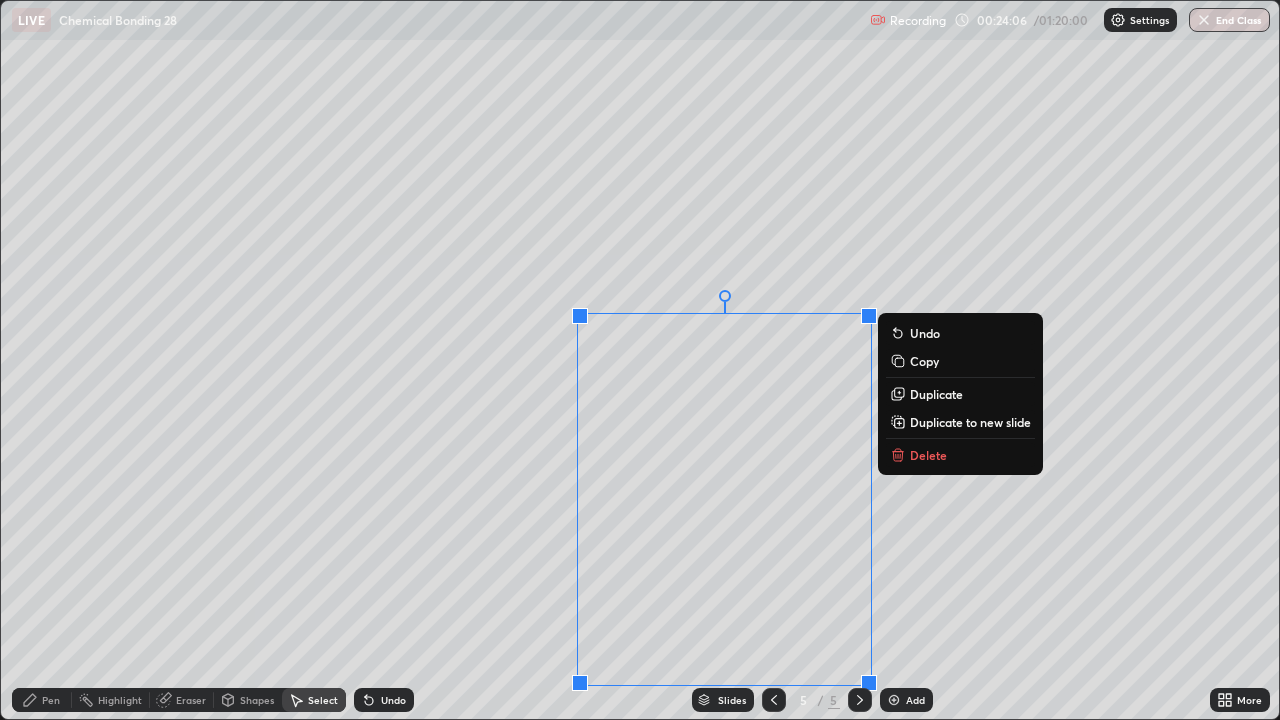 click on "0 ° Undo Copy Duplicate Duplicate to new slide Delete" at bounding box center (640, 360) 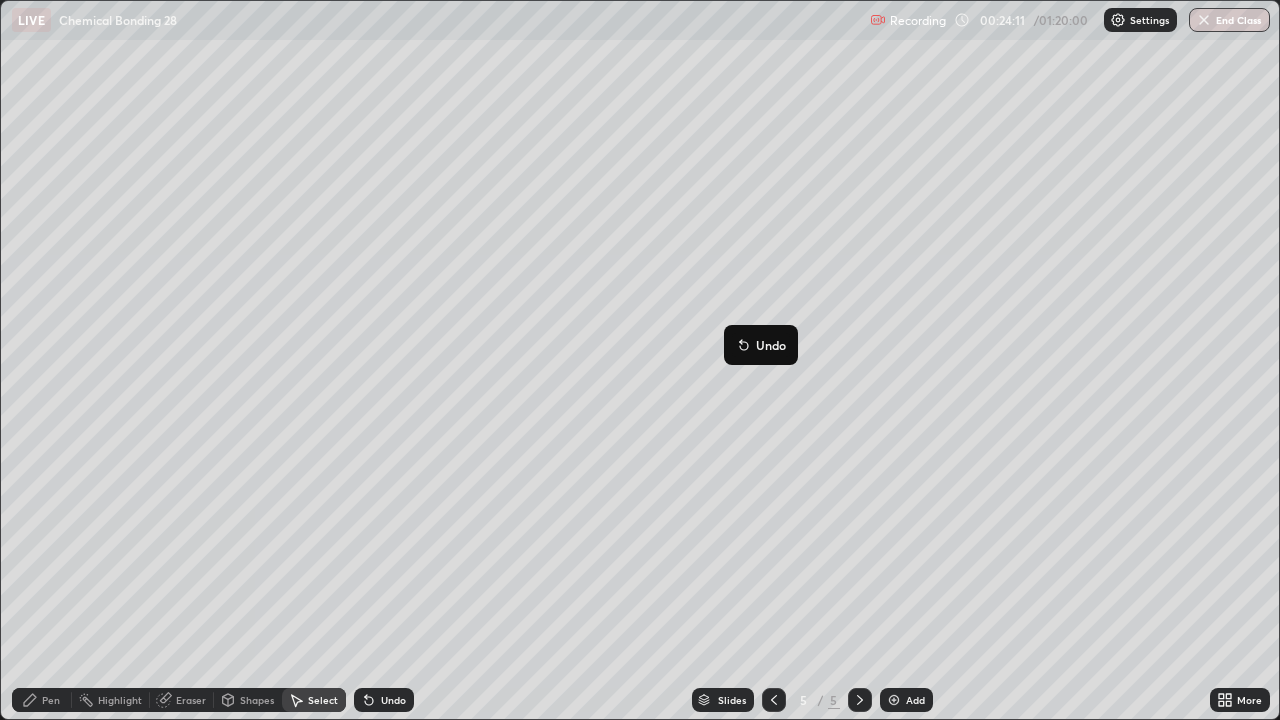click on "0 ° Undo Copy Duplicate Duplicate to new slide Delete" at bounding box center (640, 360) 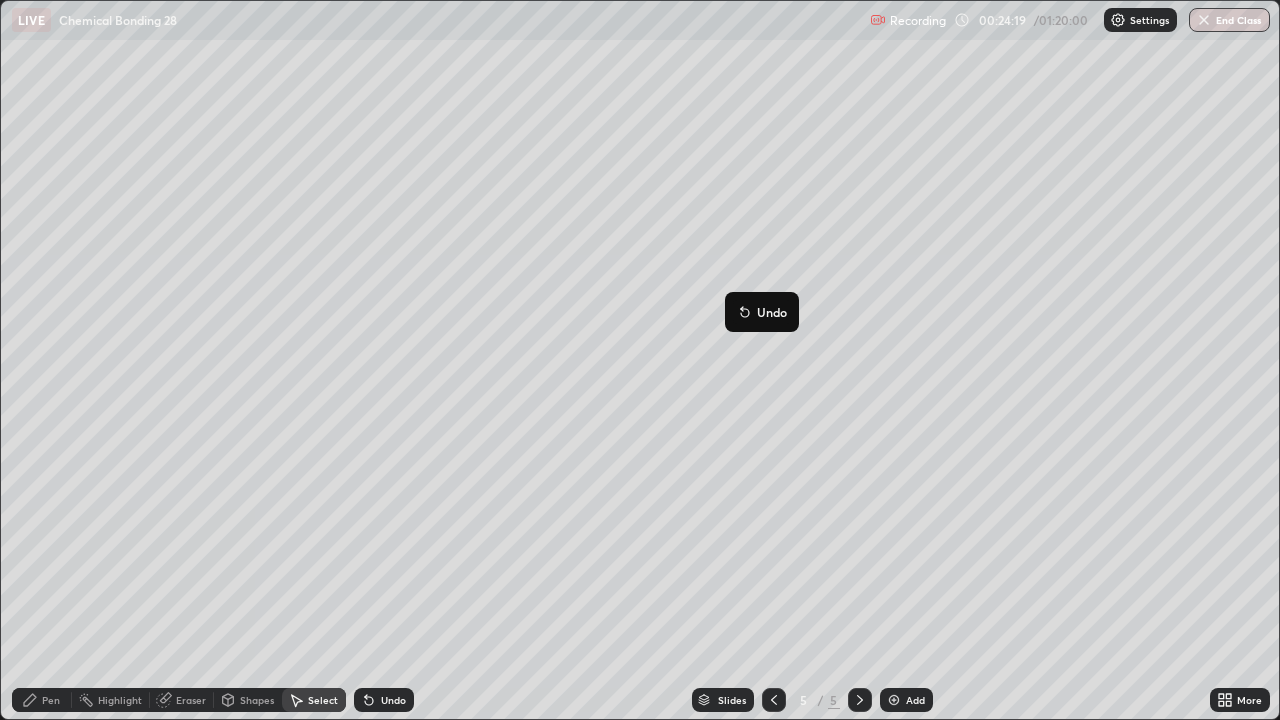click on "Pen" at bounding box center [42, 700] 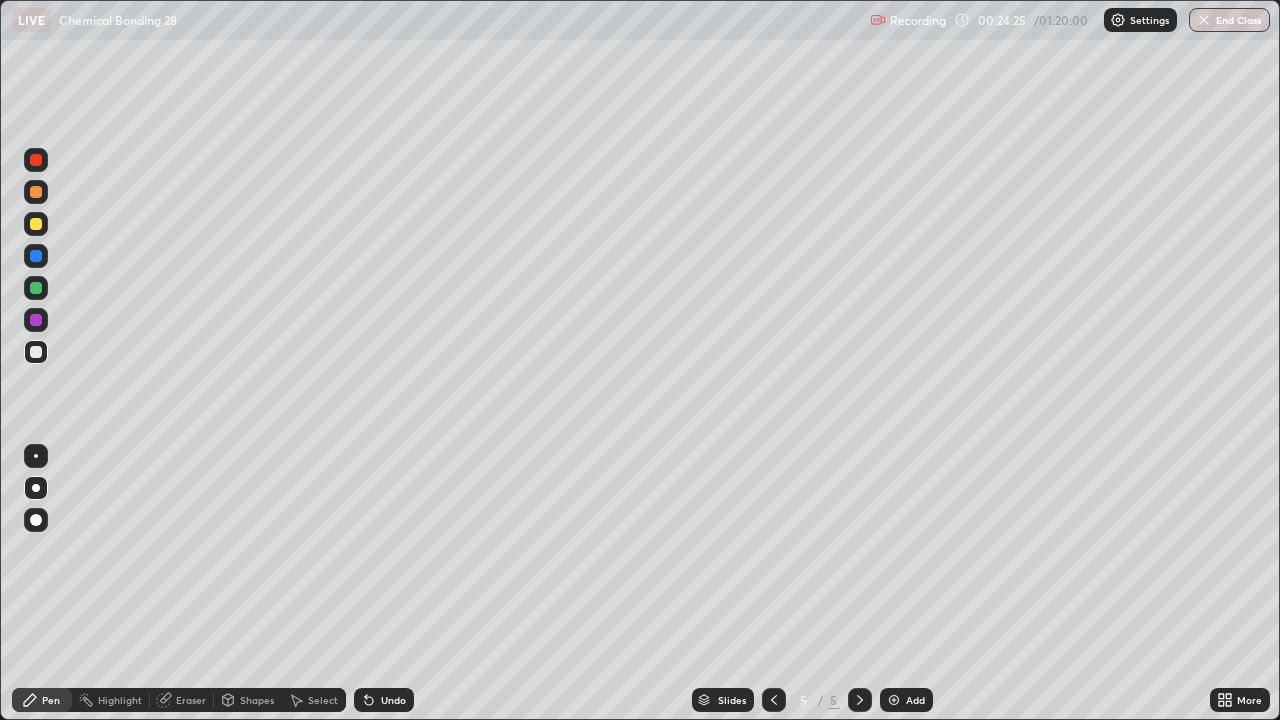 click on "Select" at bounding box center [323, 700] 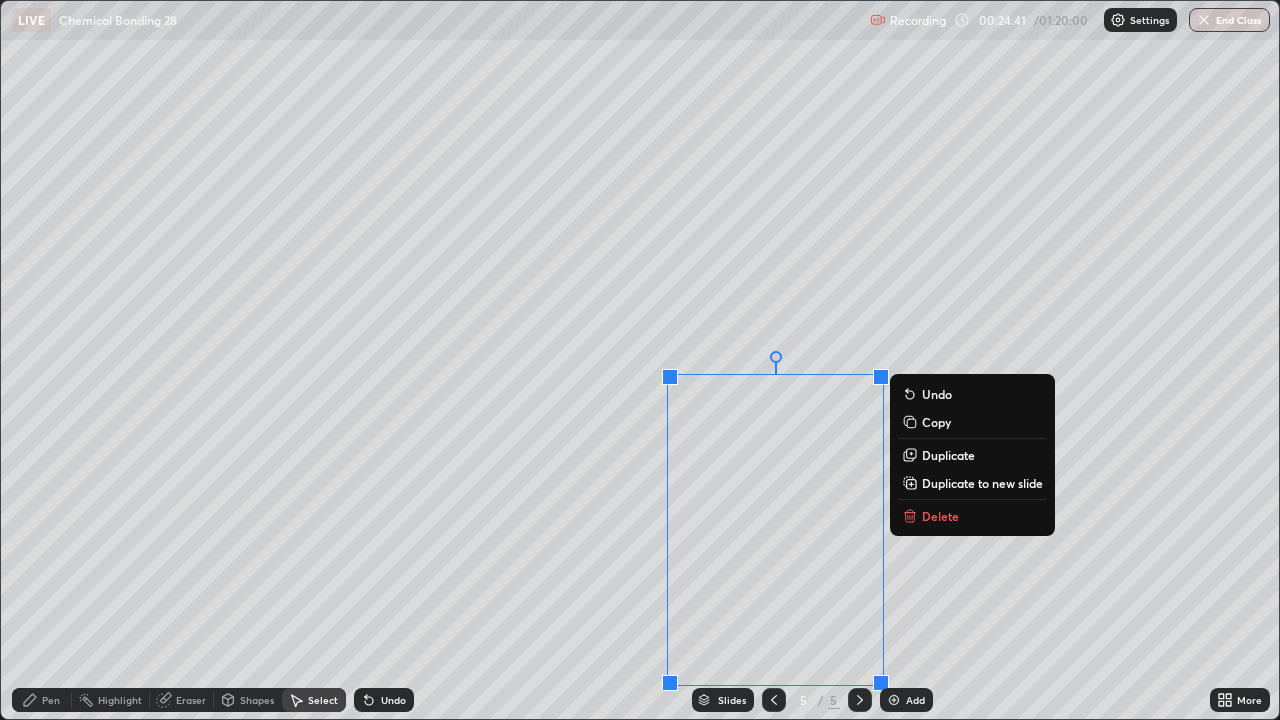 click on "0 ° Undo Copy Duplicate Duplicate to new slide Delete" at bounding box center (640, 360) 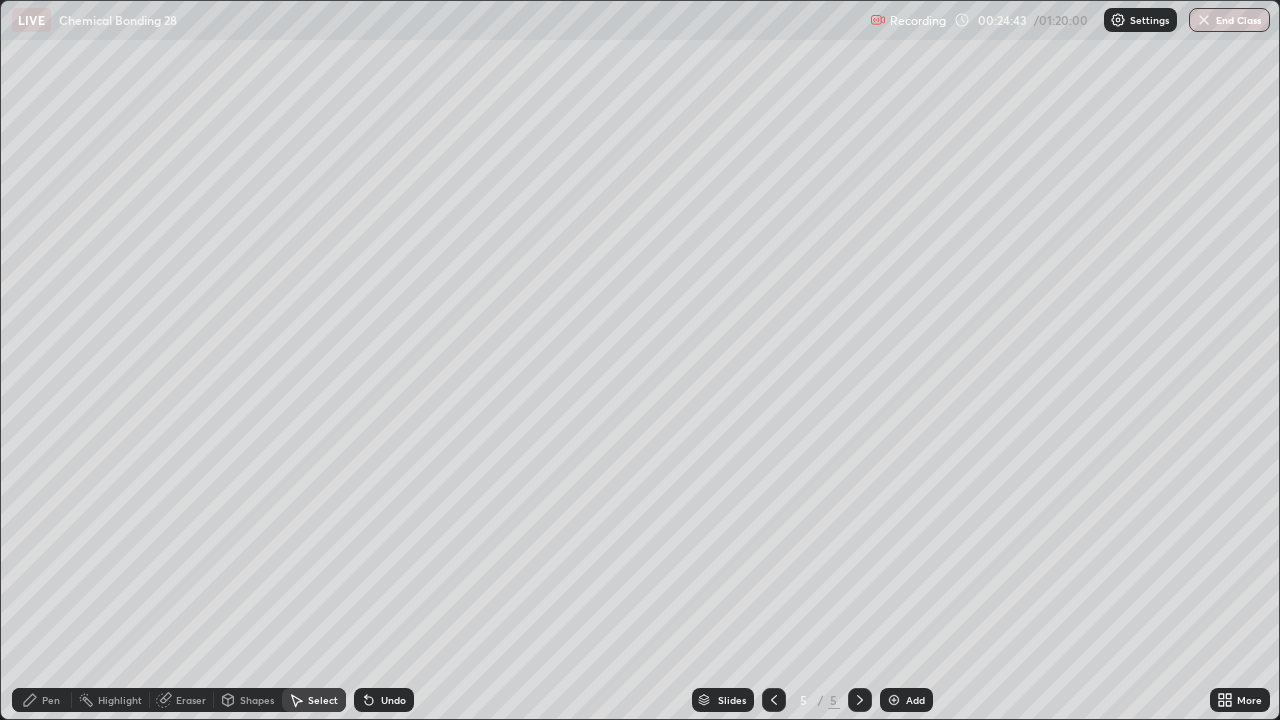 click on "Shapes" at bounding box center (257, 700) 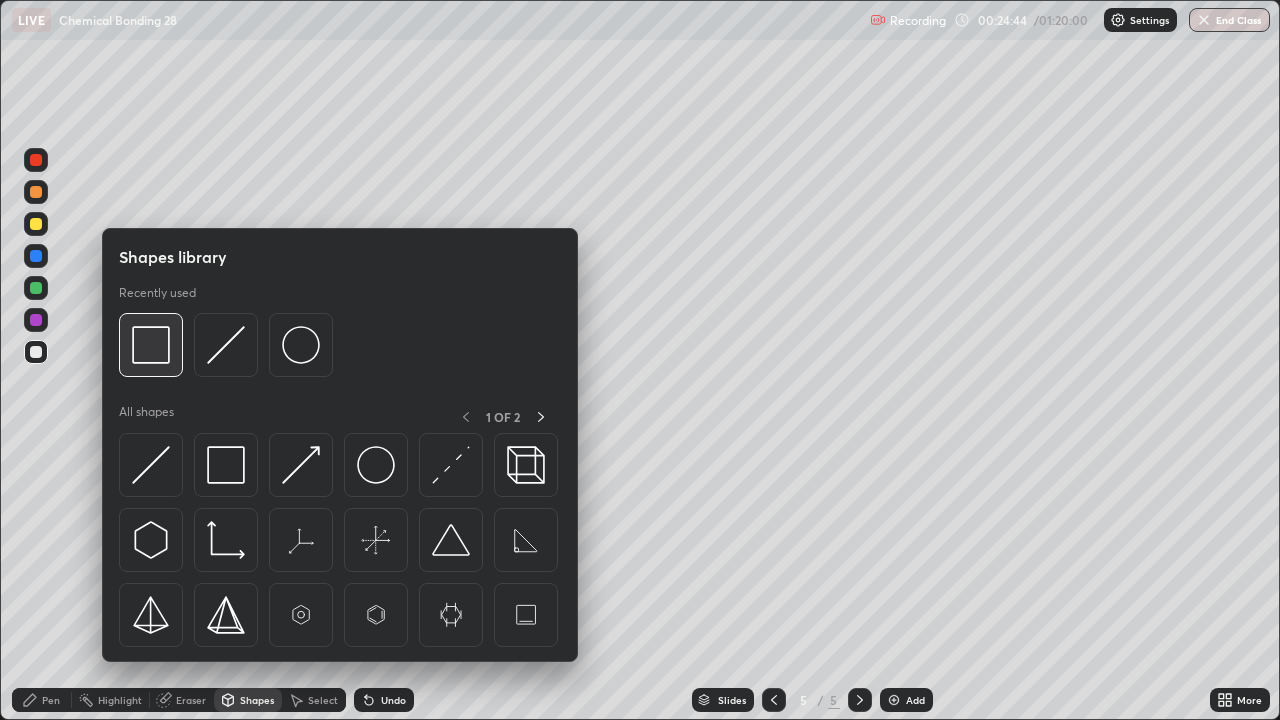 click at bounding box center (151, 345) 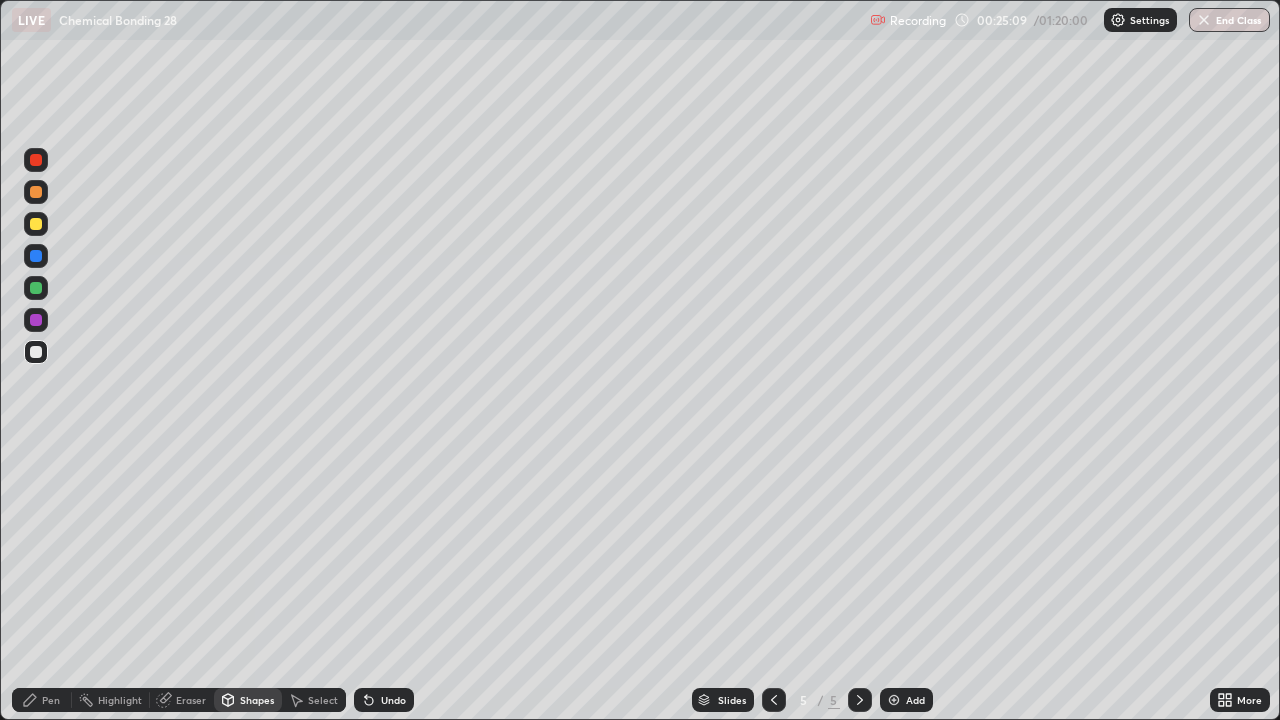 click on "Select" at bounding box center [323, 700] 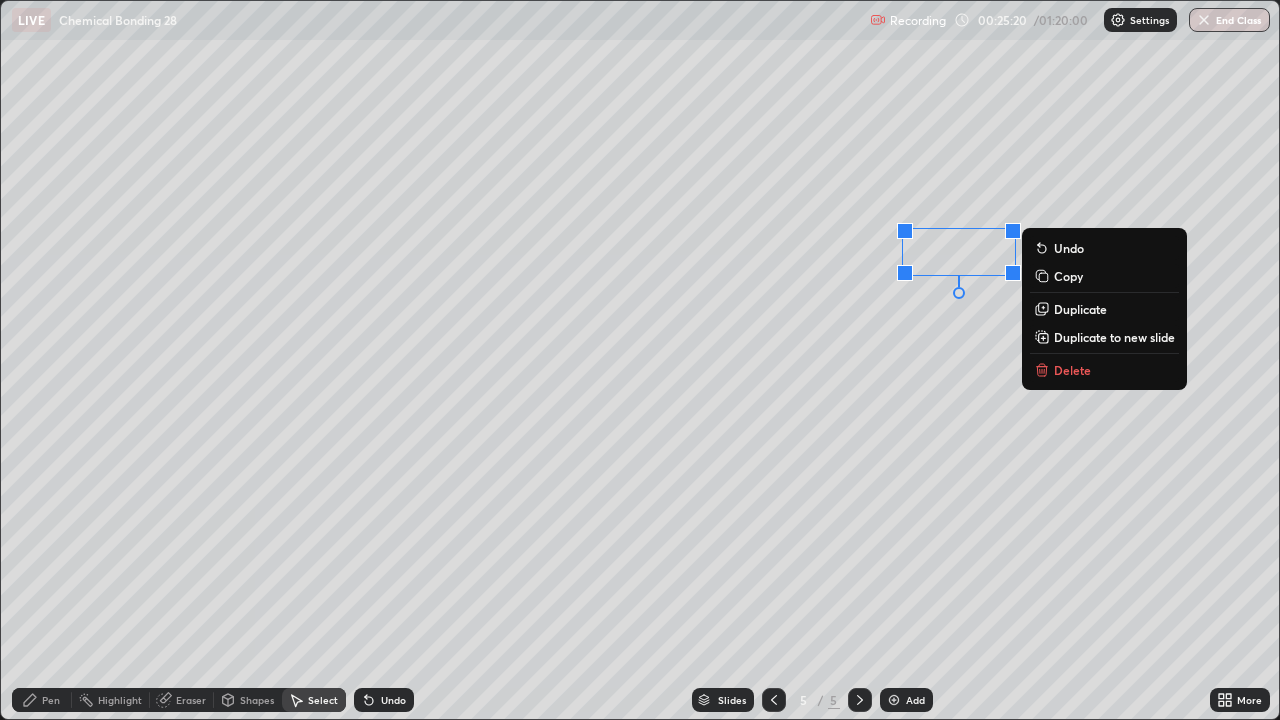 click on "Pen" at bounding box center (51, 700) 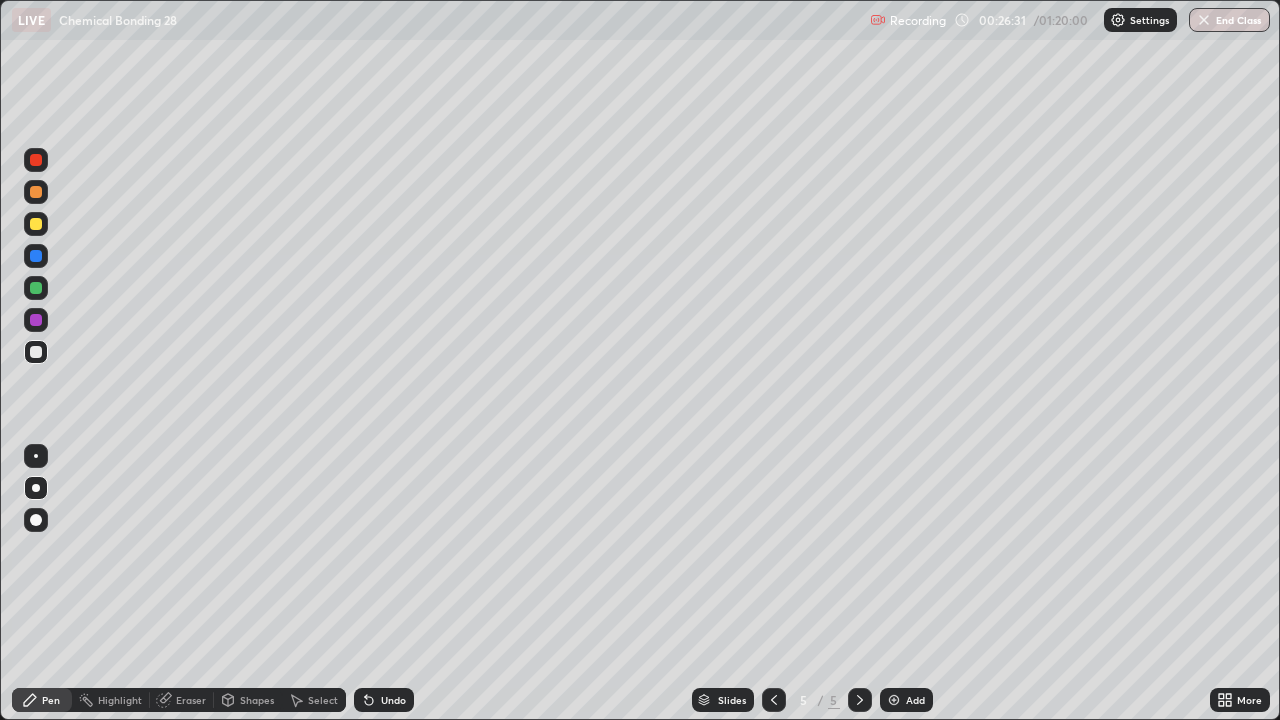 click 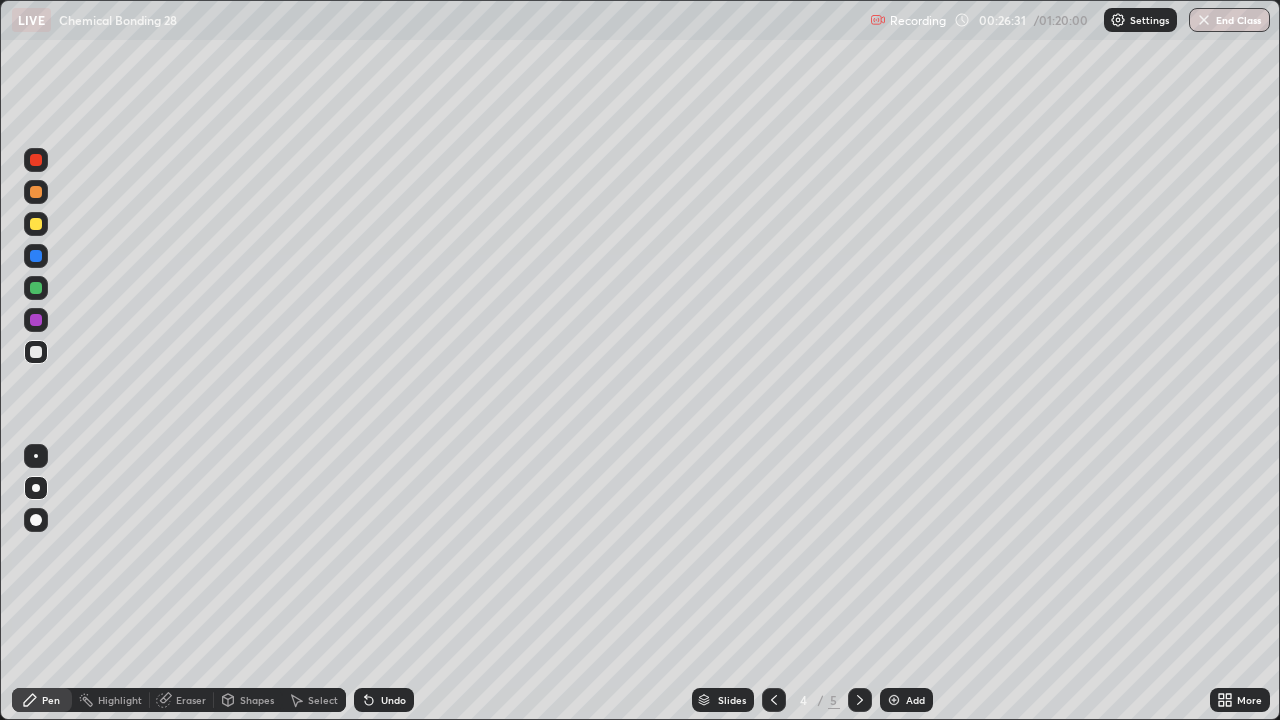 click 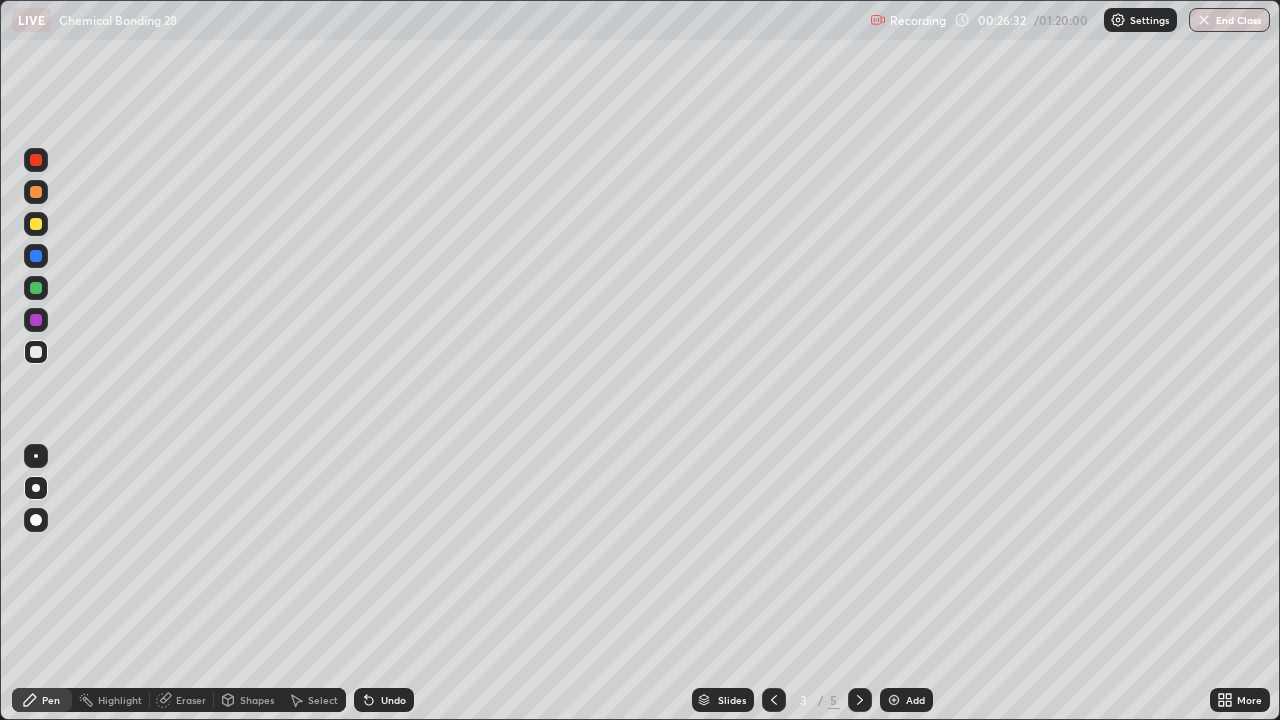 click 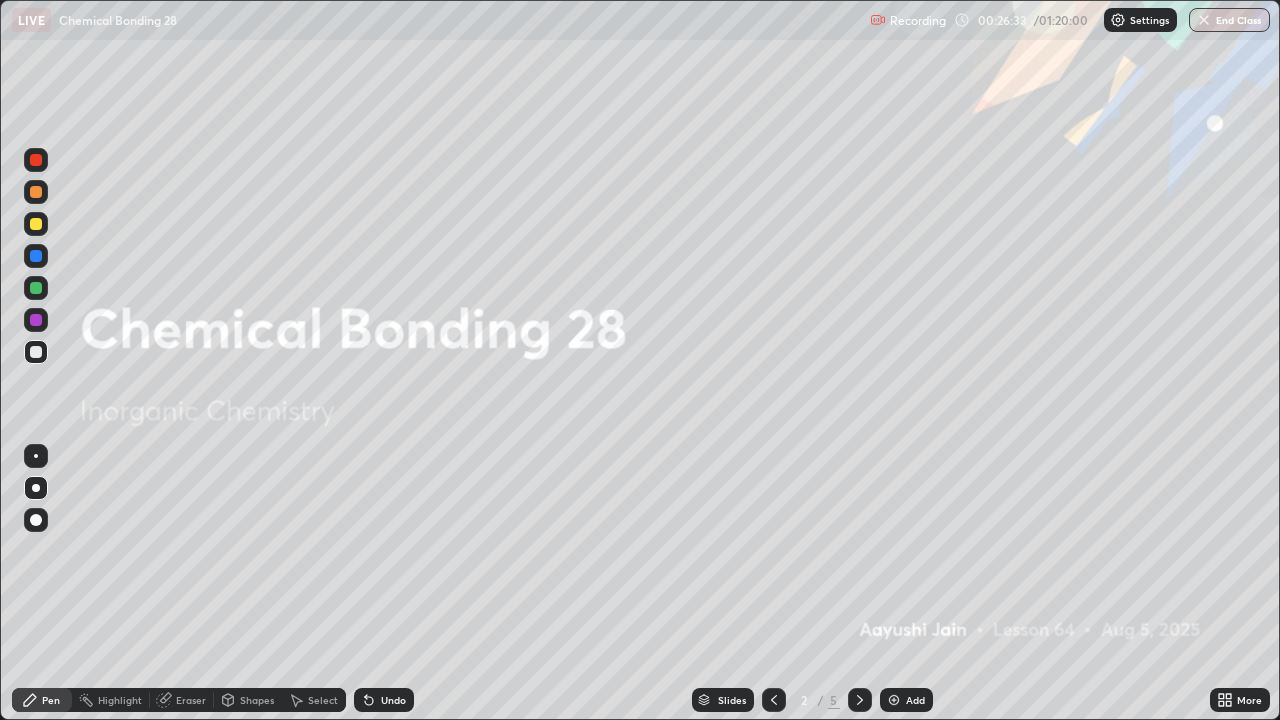 click 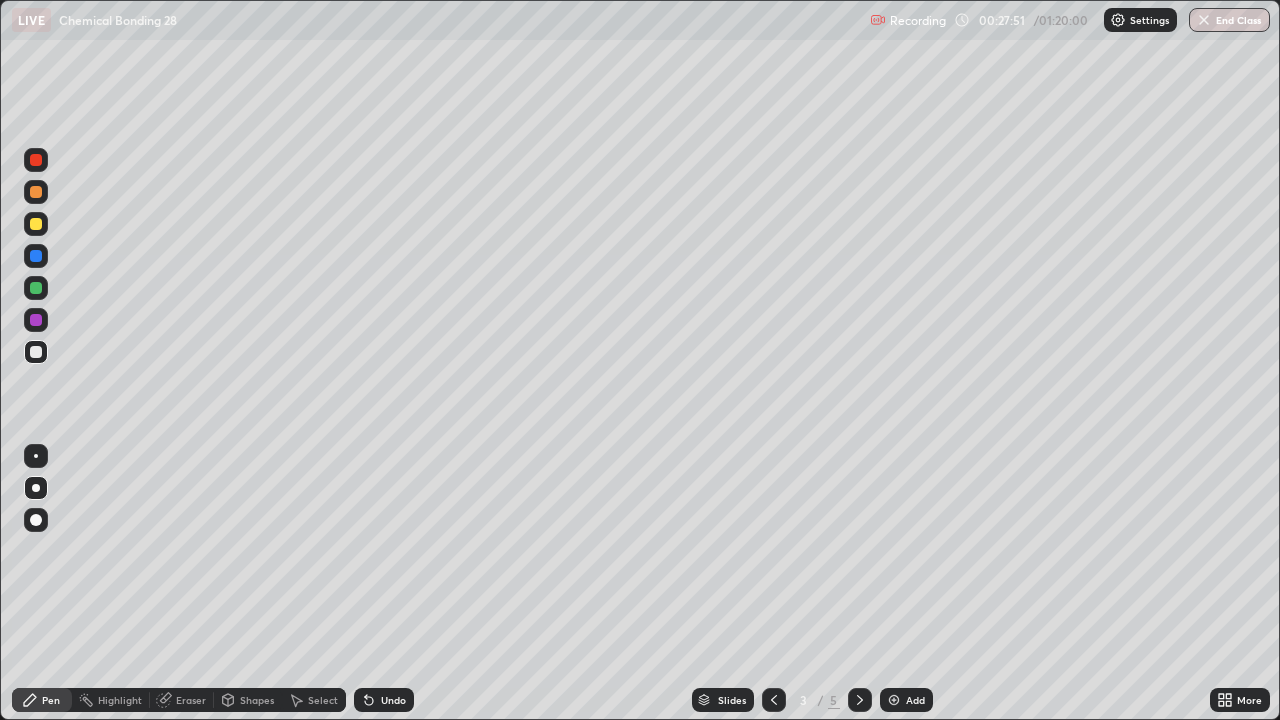 click on "Eraser" at bounding box center [182, 700] 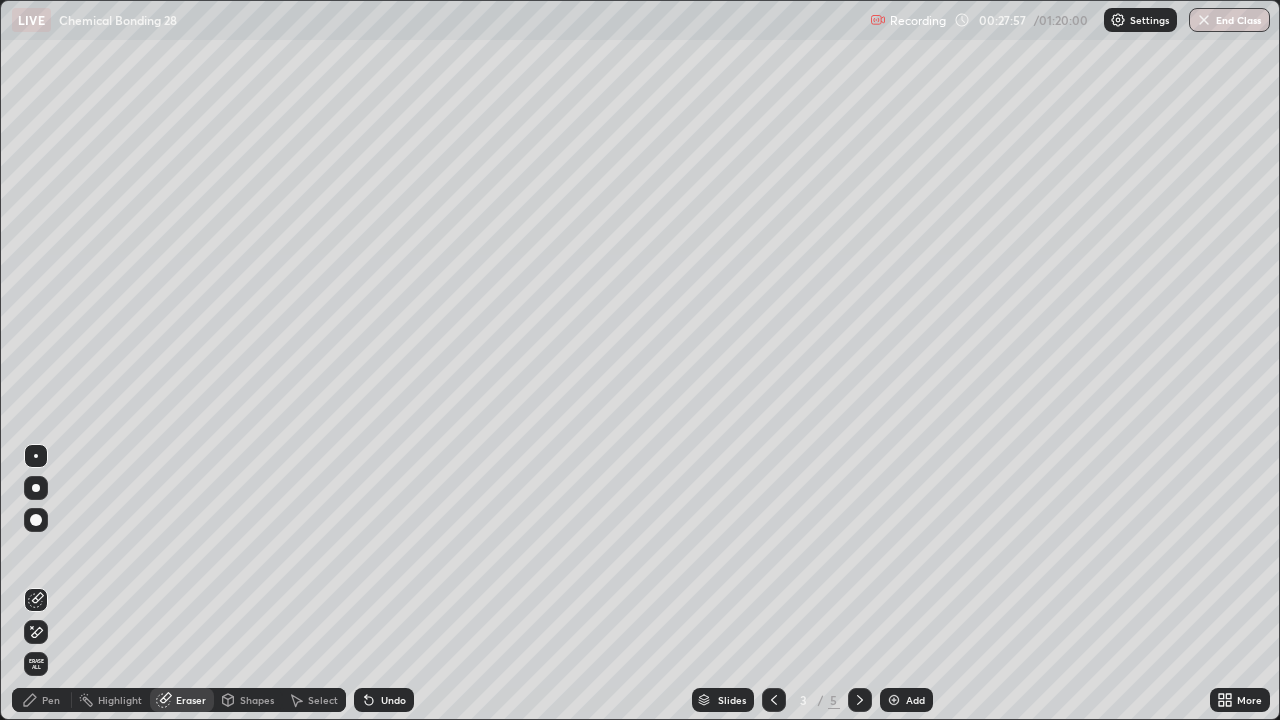 click on "Pen" at bounding box center [42, 700] 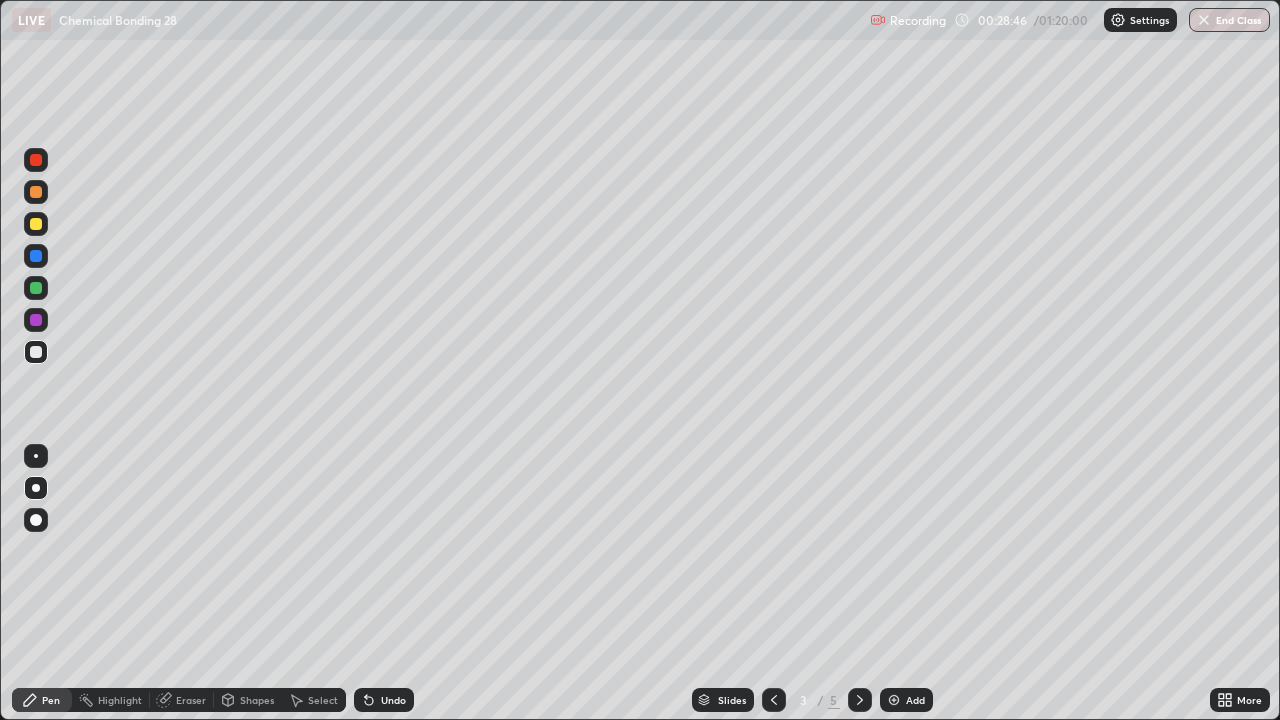 click on "Eraser" at bounding box center (182, 700) 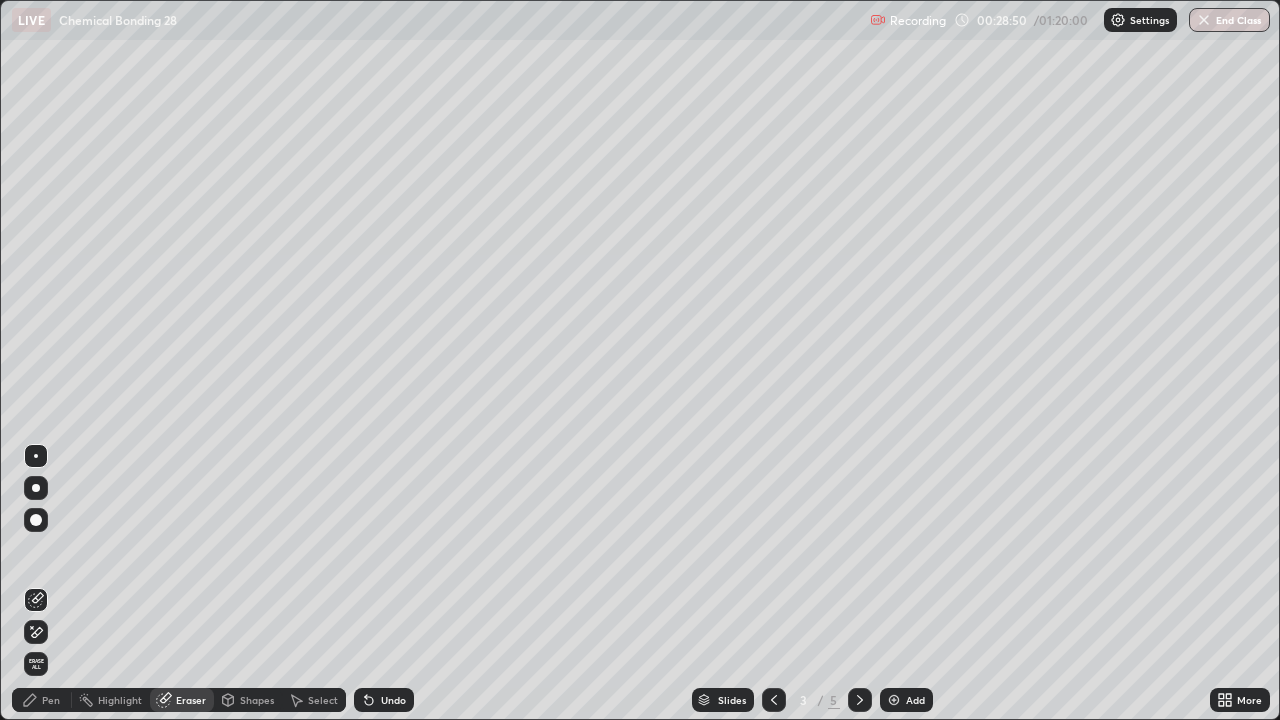 click on "Pen" at bounding box center [42, 700] 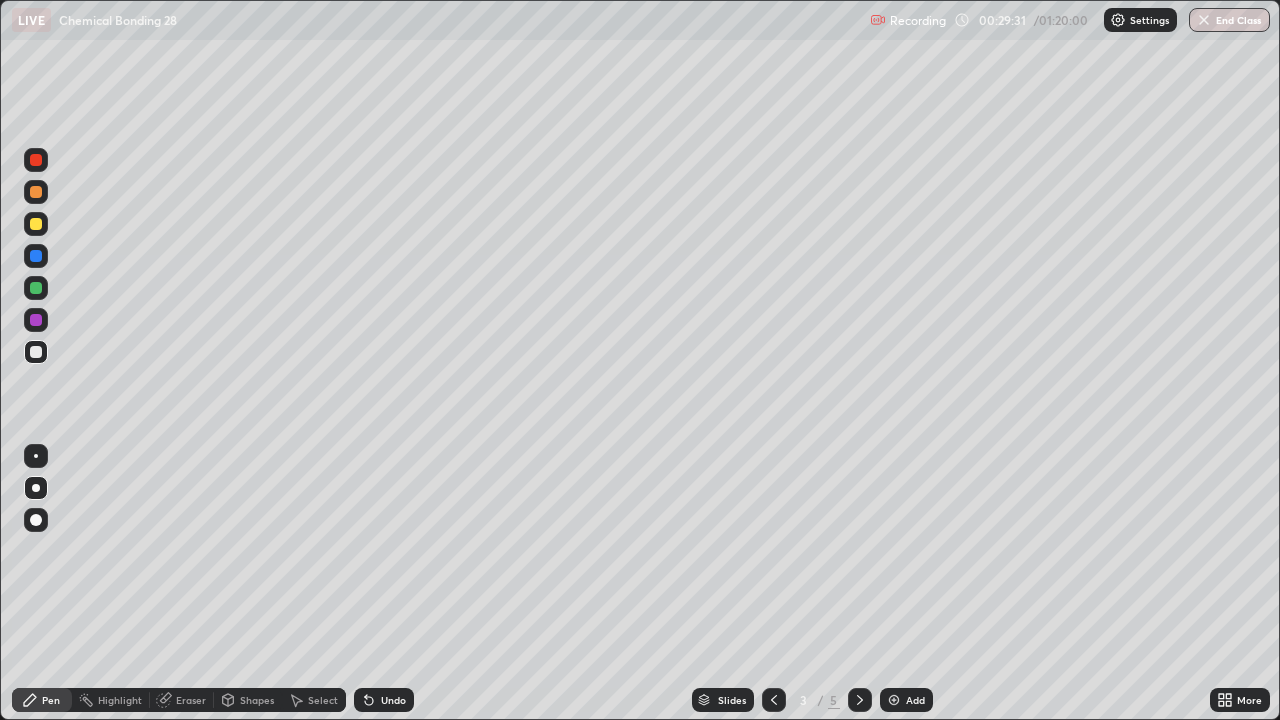 click 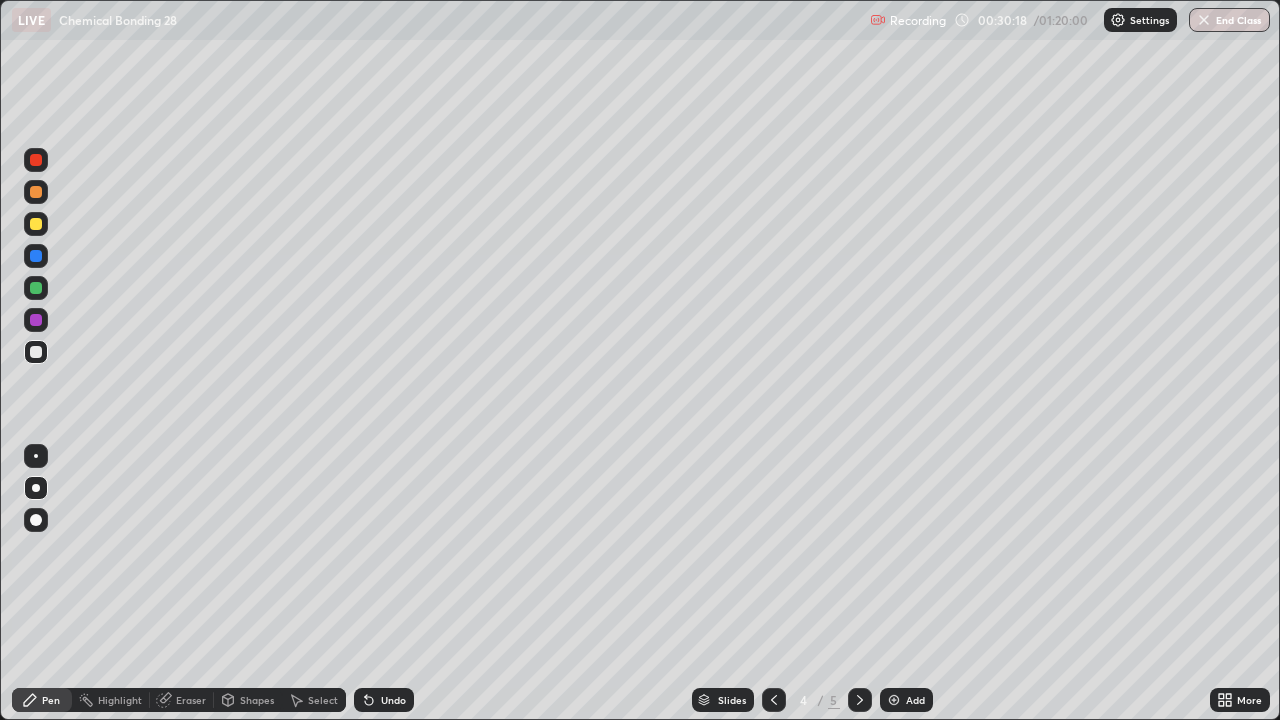 click 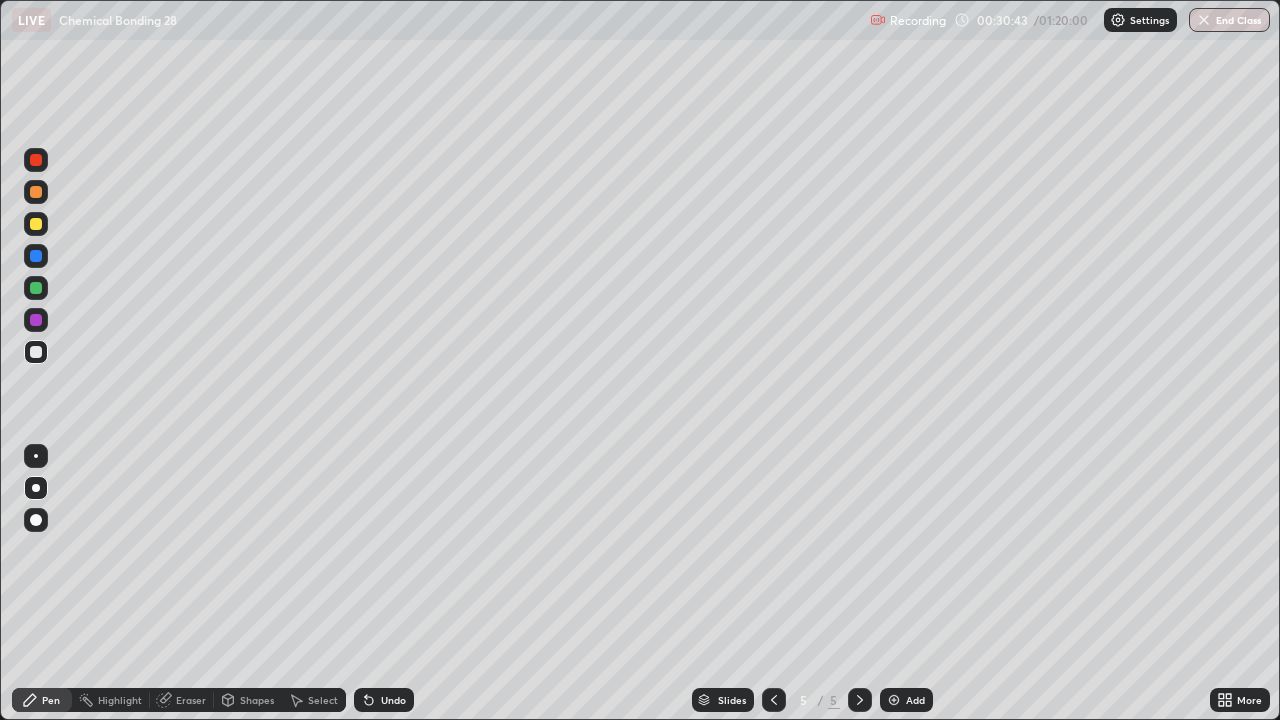 click 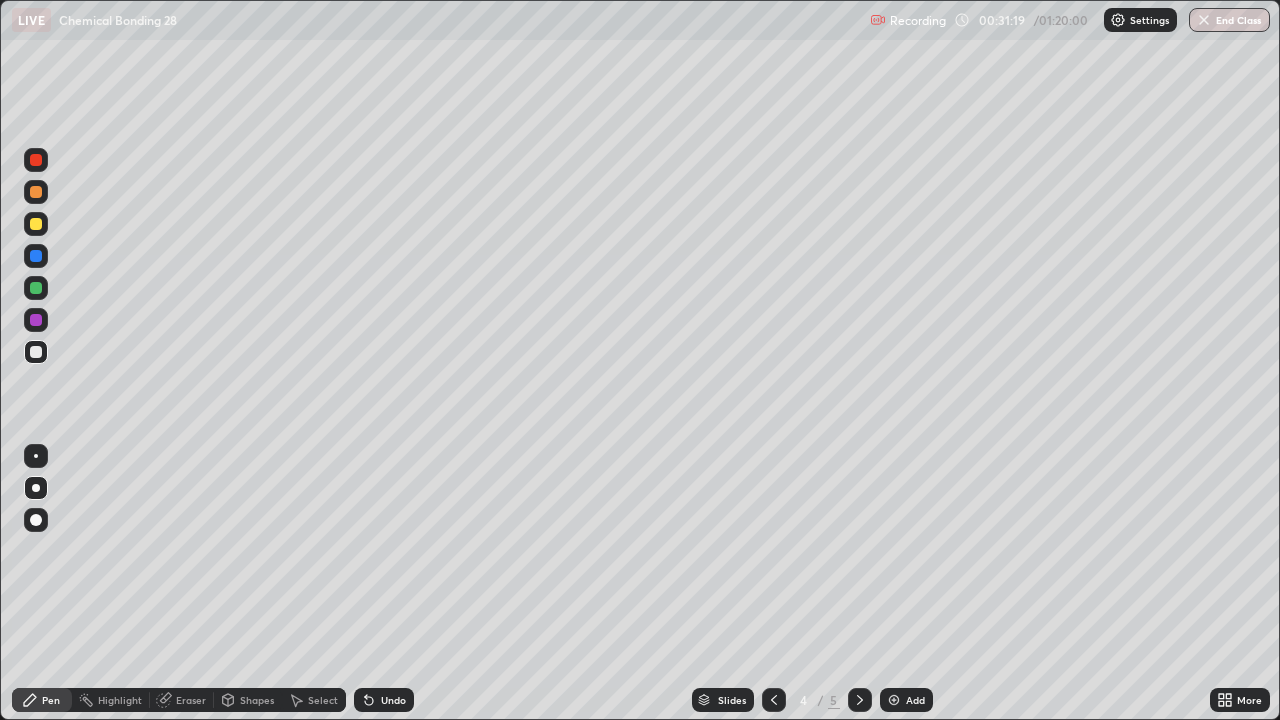 click 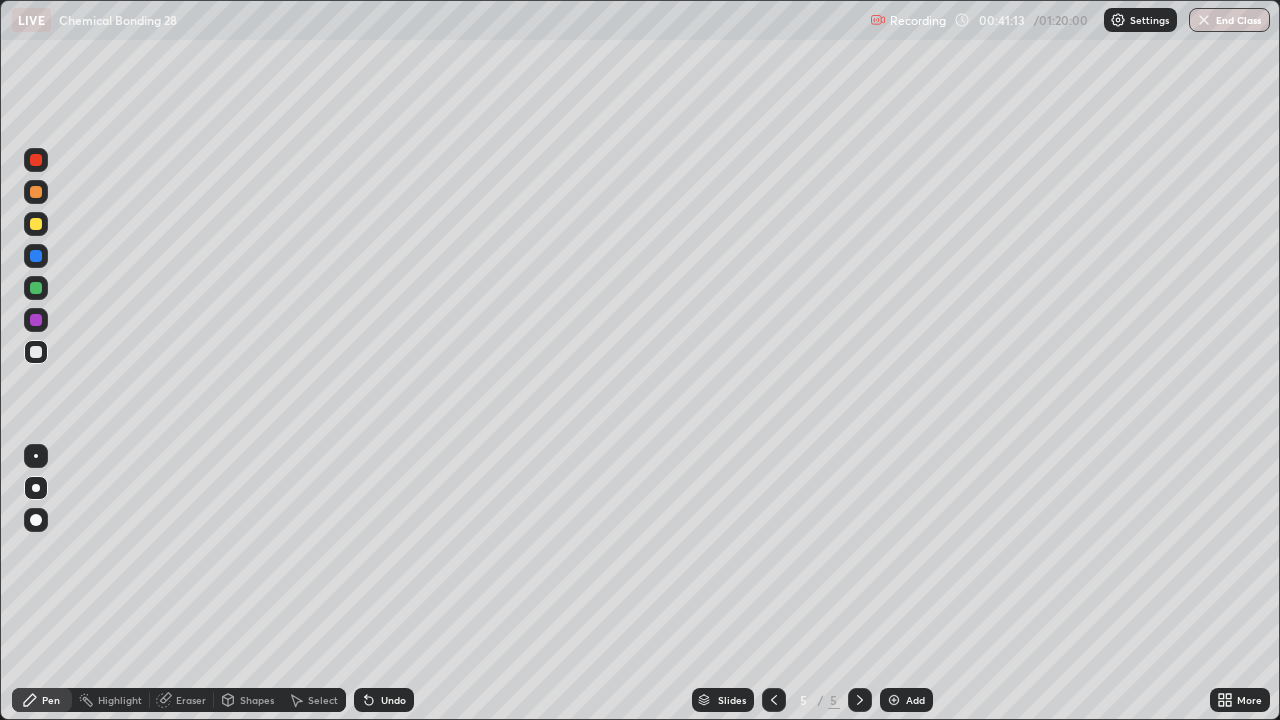 click on "Add" at bounding box center [915, 700] 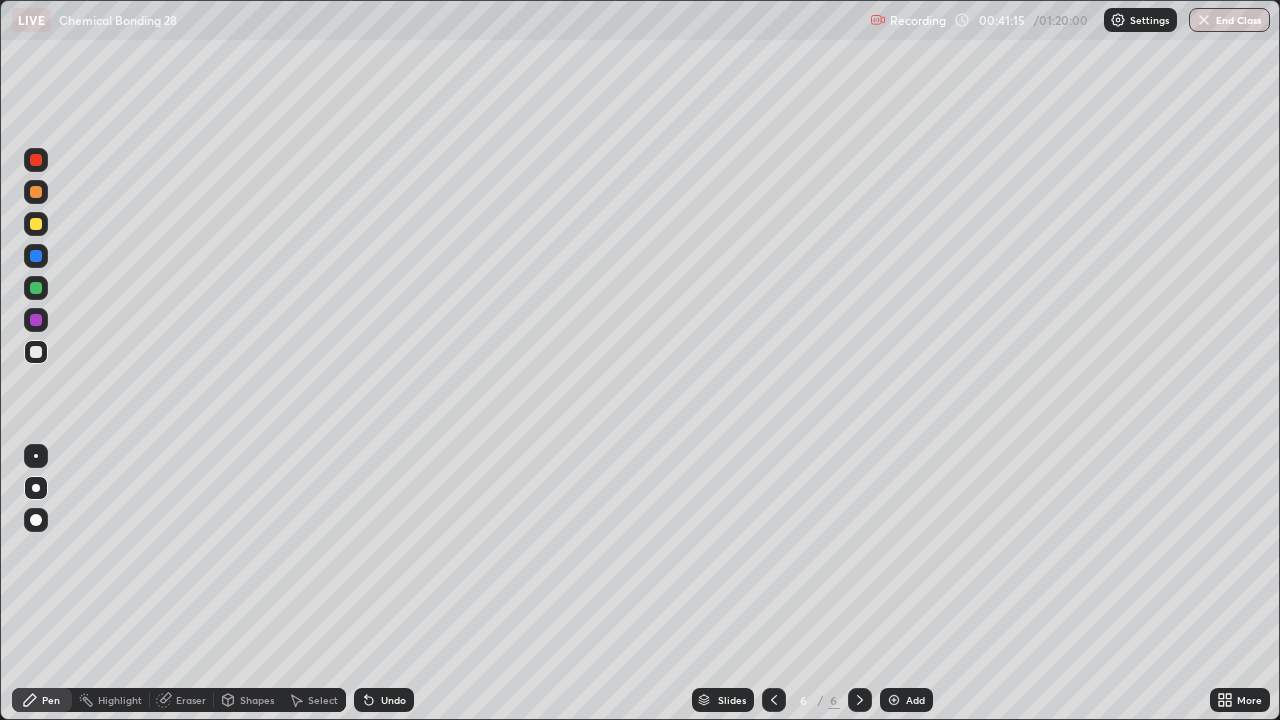 click on "Shapes" at bounding box center (257, 700) 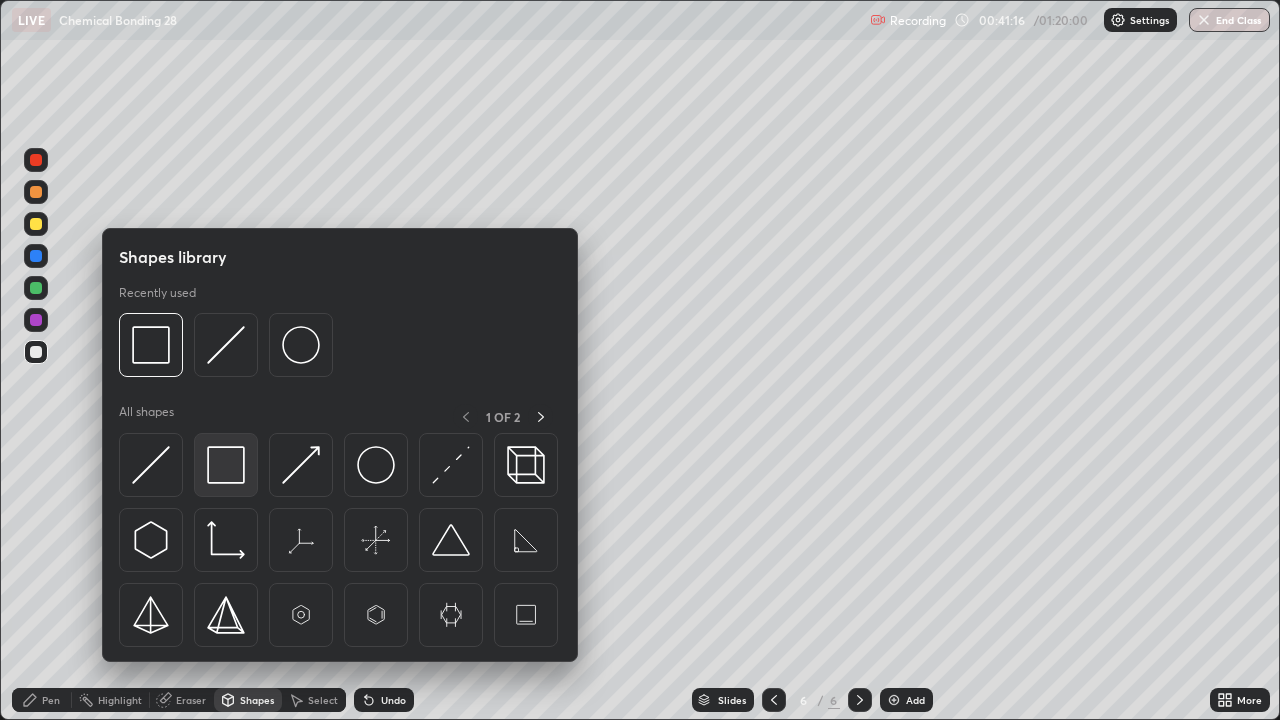 click at bounding box center (226, 465) 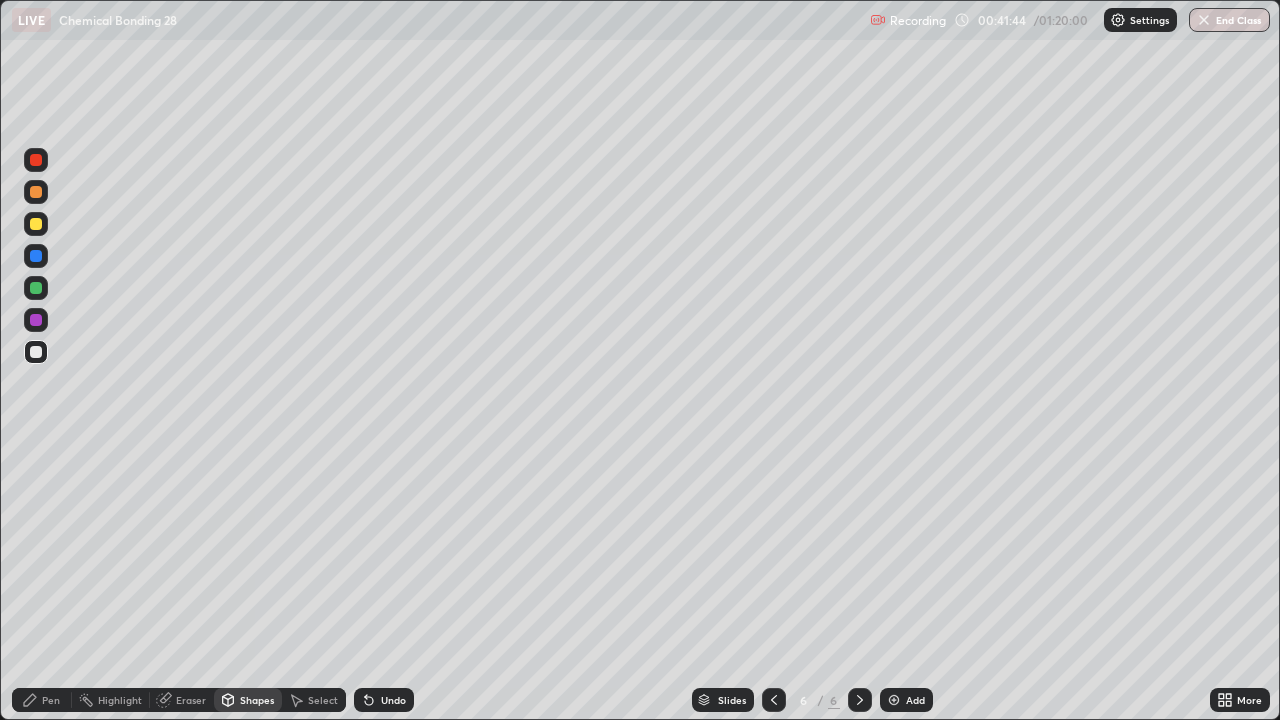 click on "Pen" at bounding box center [51, 700] 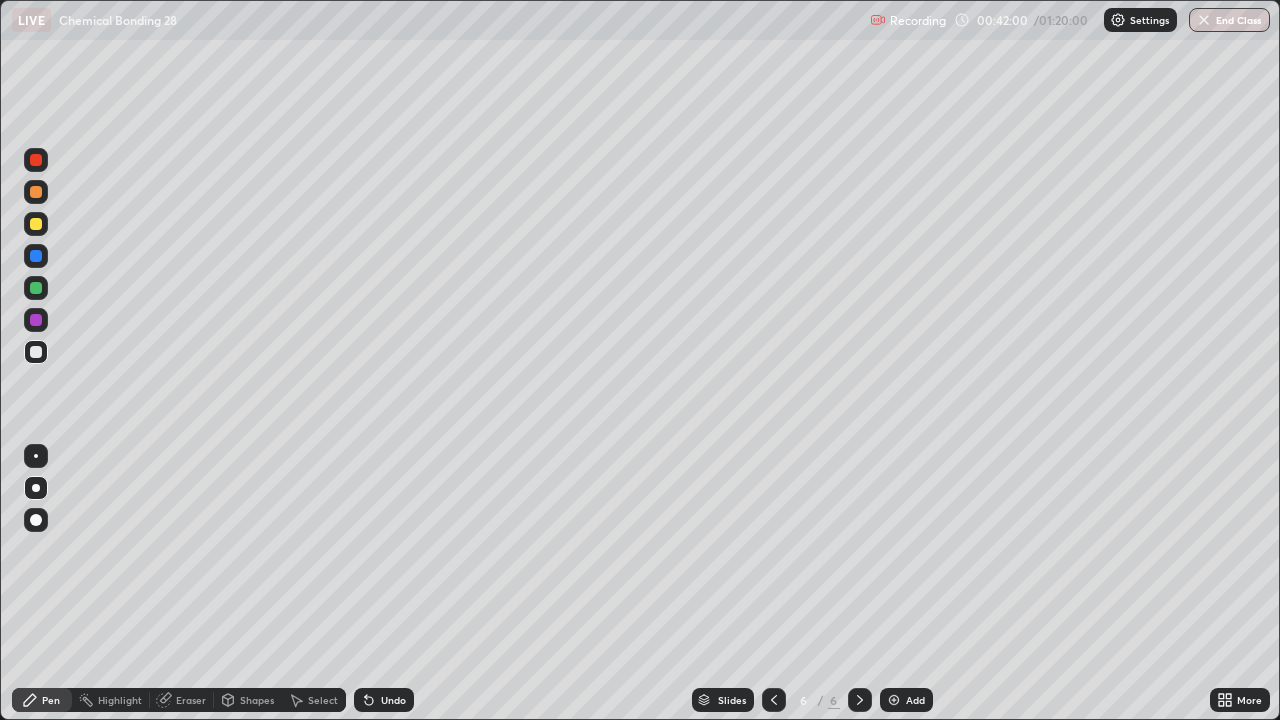 click on "Shapes" at bounding box center [257, 700] 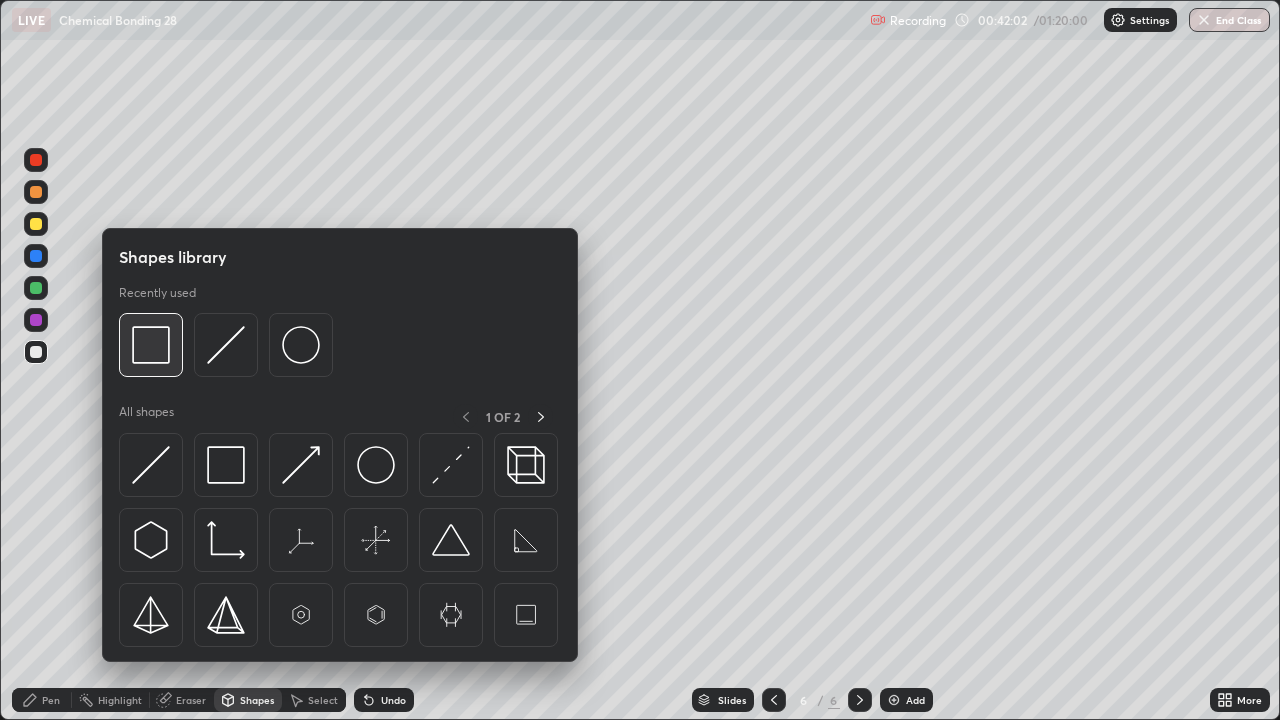 click at bounding box center [151, 345] 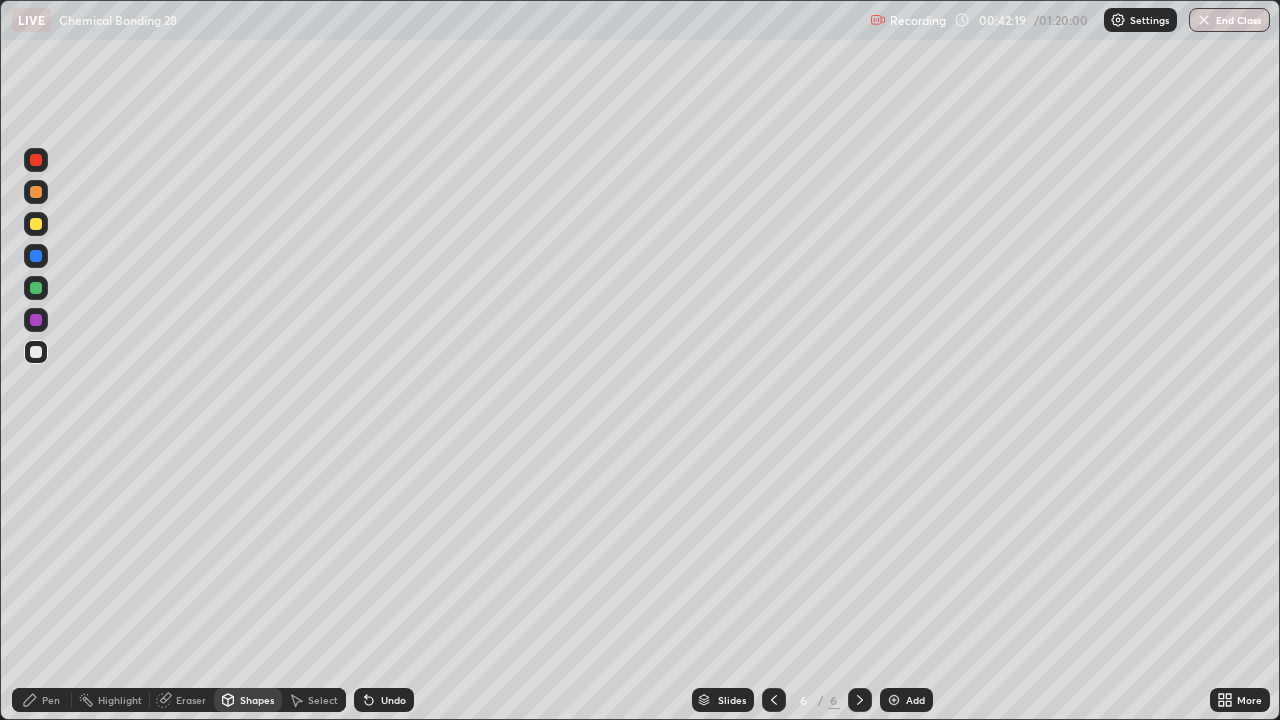 click on "Pen" at bounding box center [51, 700] 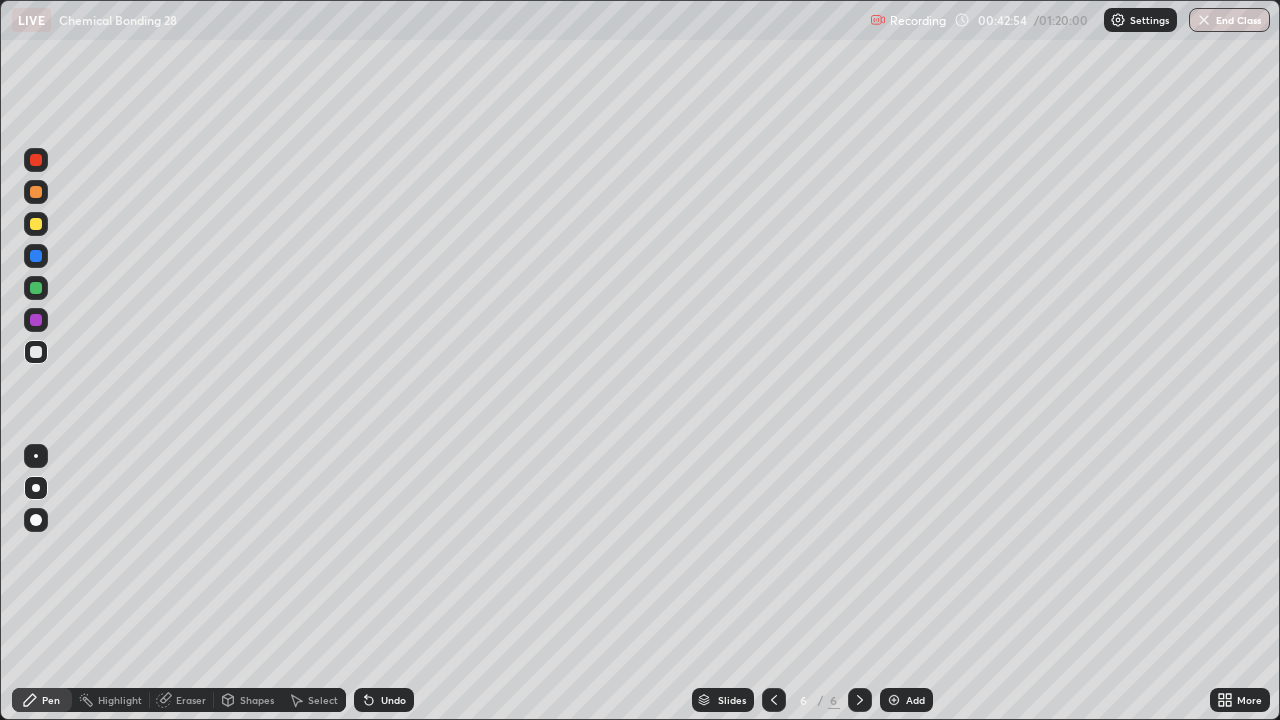 click on "Shapes" at bounding box center [257, 700] 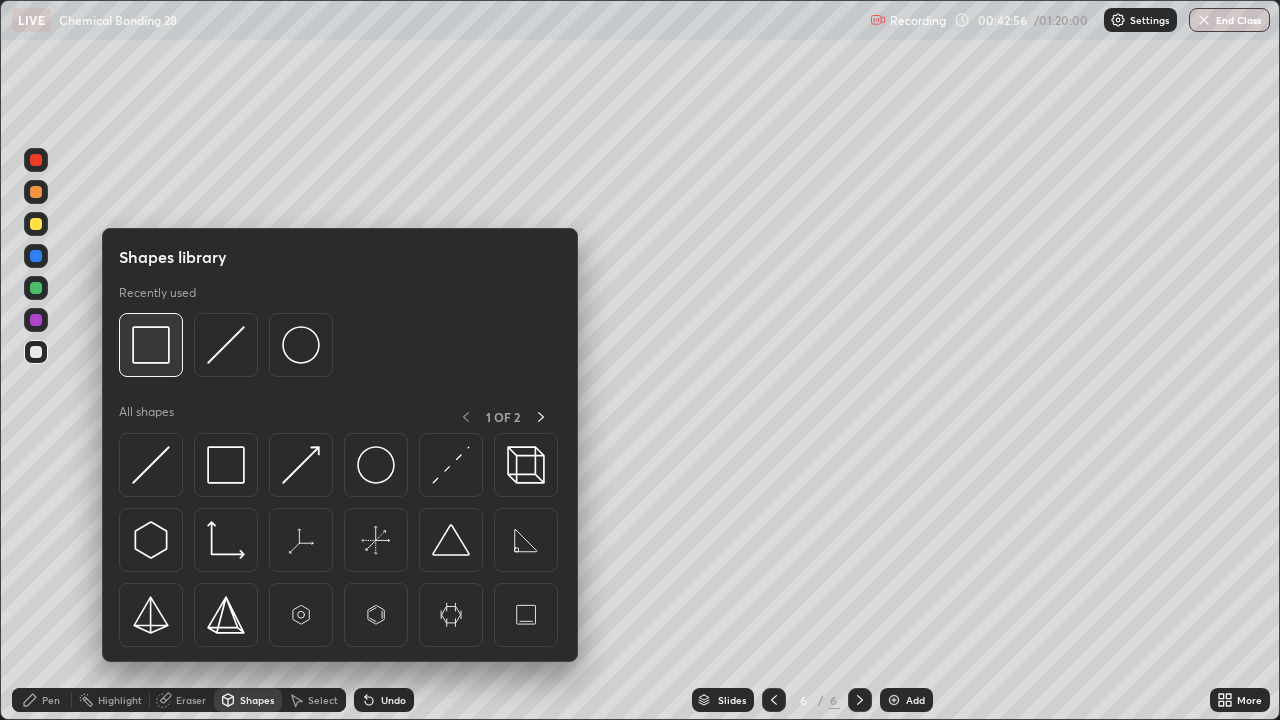 click at bounding box center [151, 345] 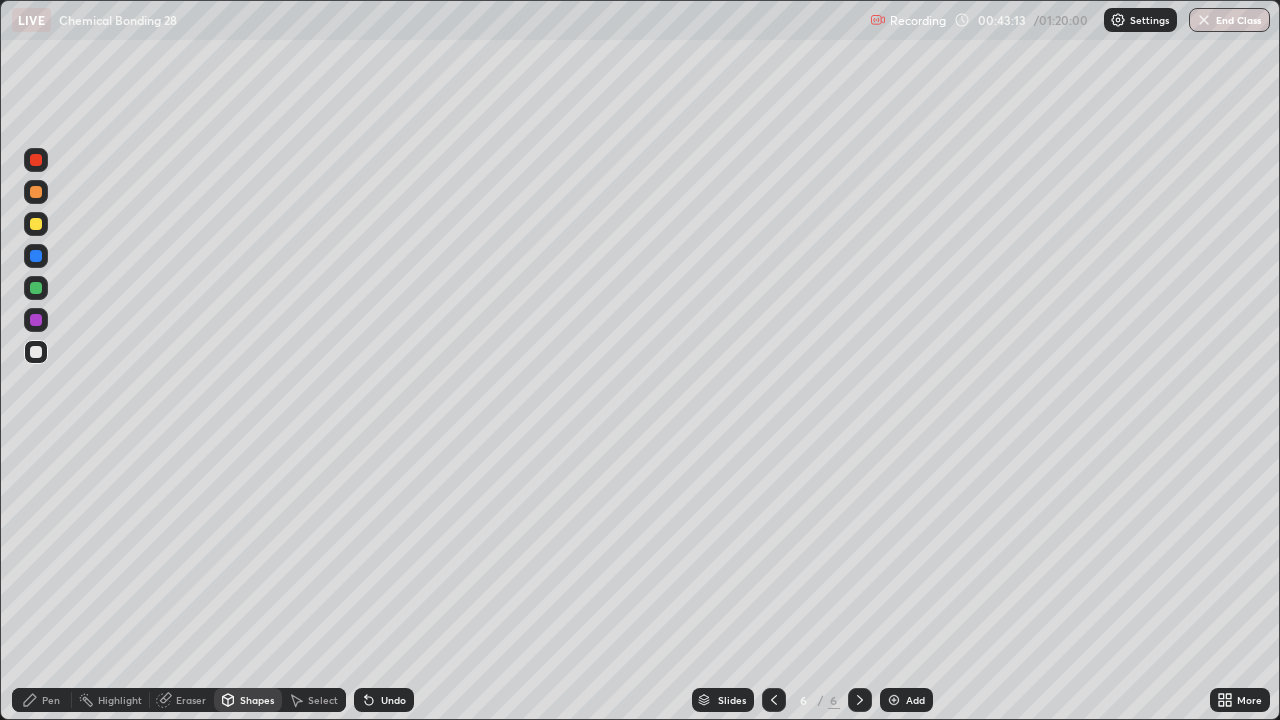 click on "Select" at bounding box center [323, 700] 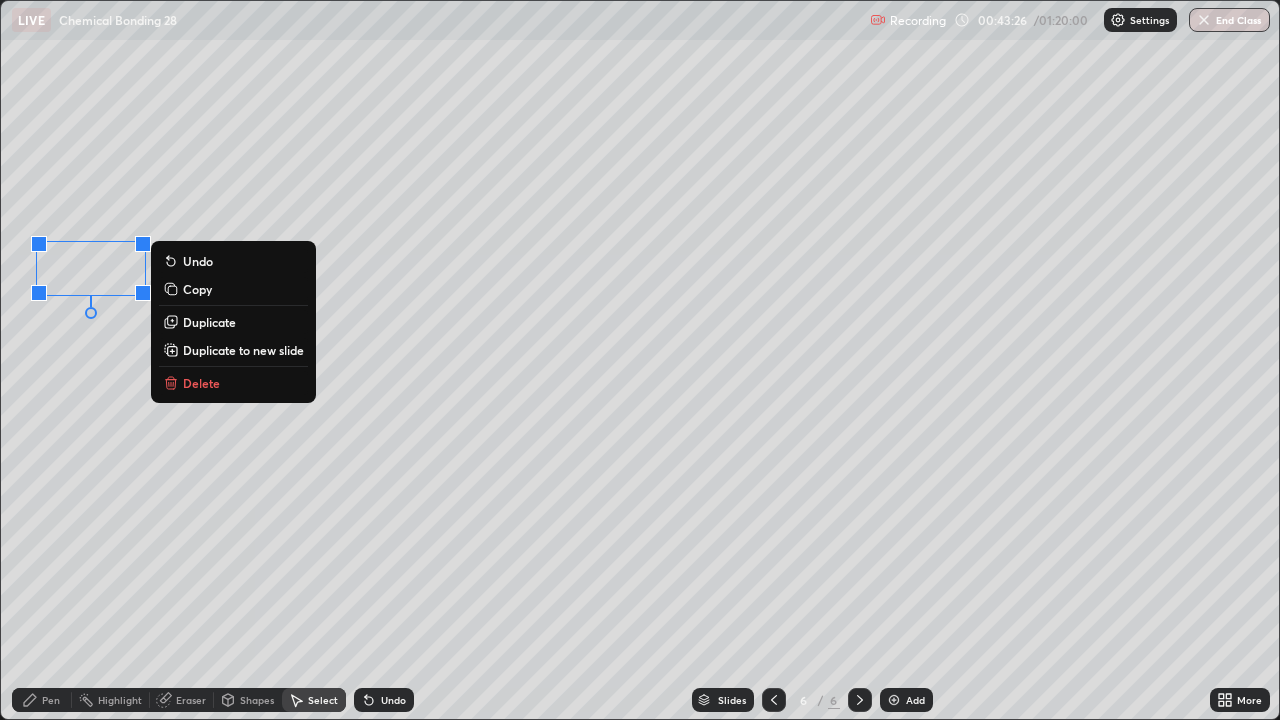 click on "0 ° Undo Copy Duplicate Duplicate to new slide Delete" at bounding box center [640, 360] 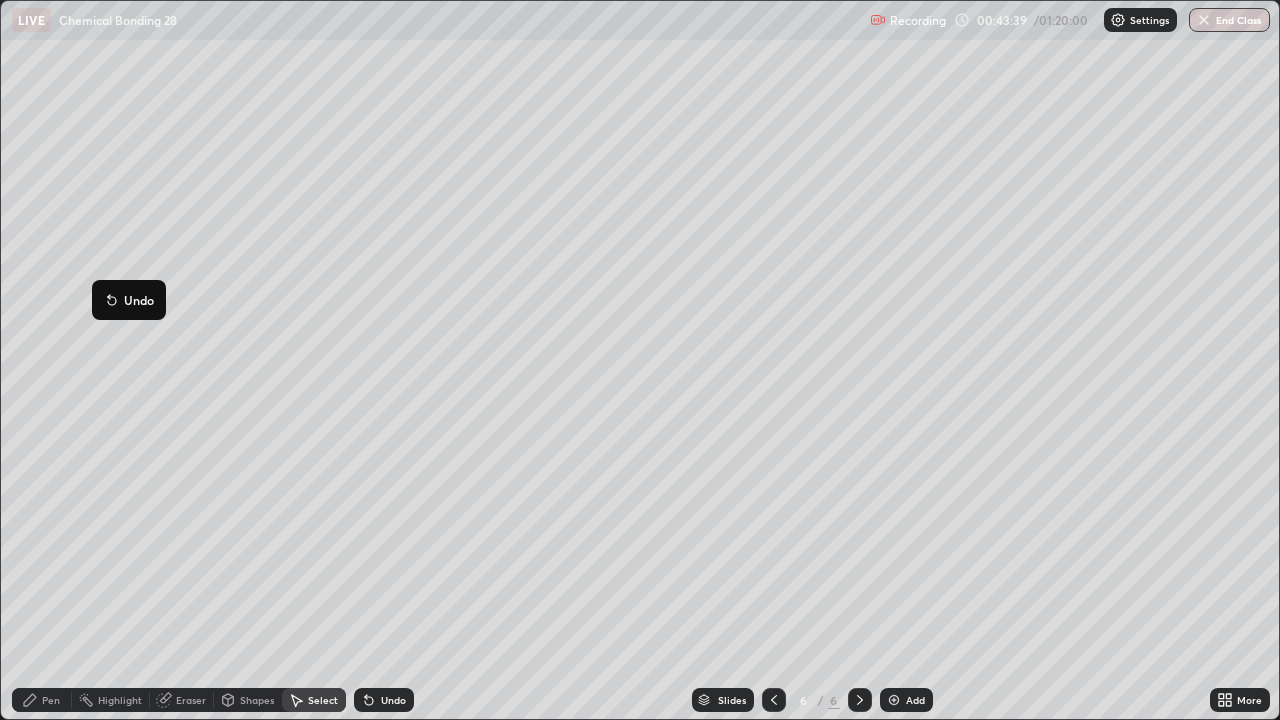 click on "0 ° Undo Copy Duplicate Duplicate to new slide Delete" at bounding box center (640, 360) 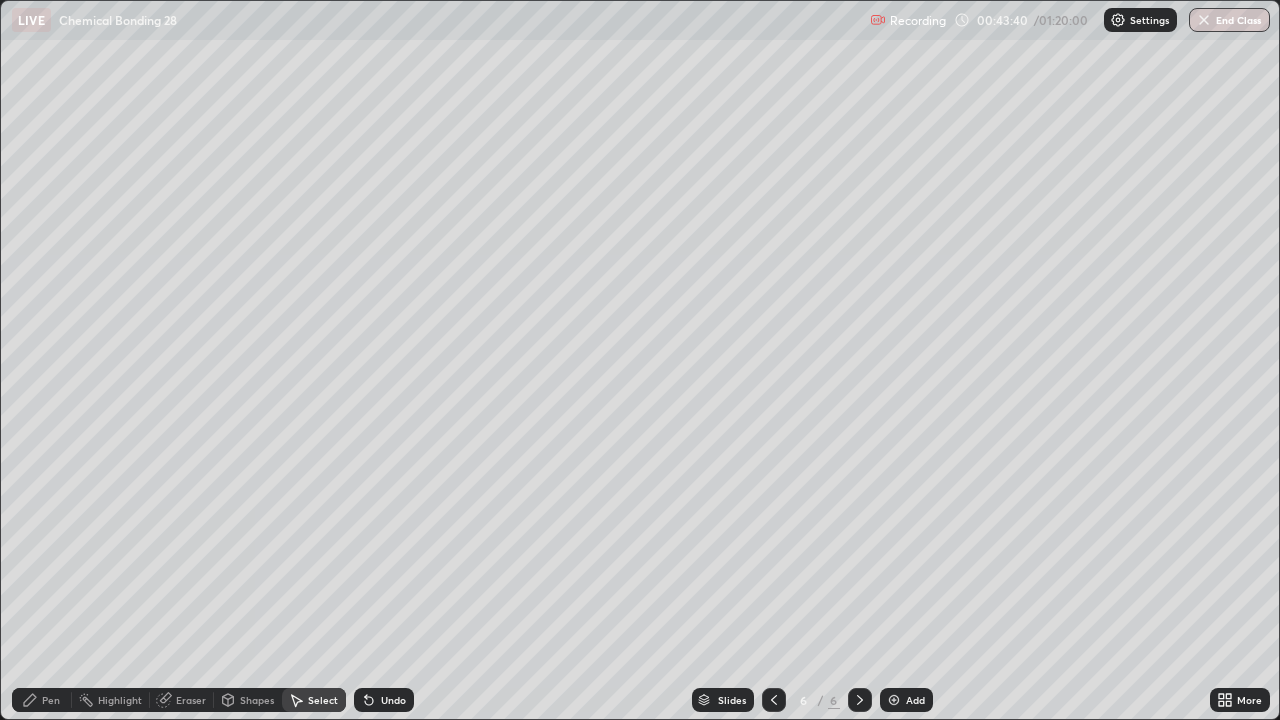 click on "Pen" at bounding box center (51, 700) 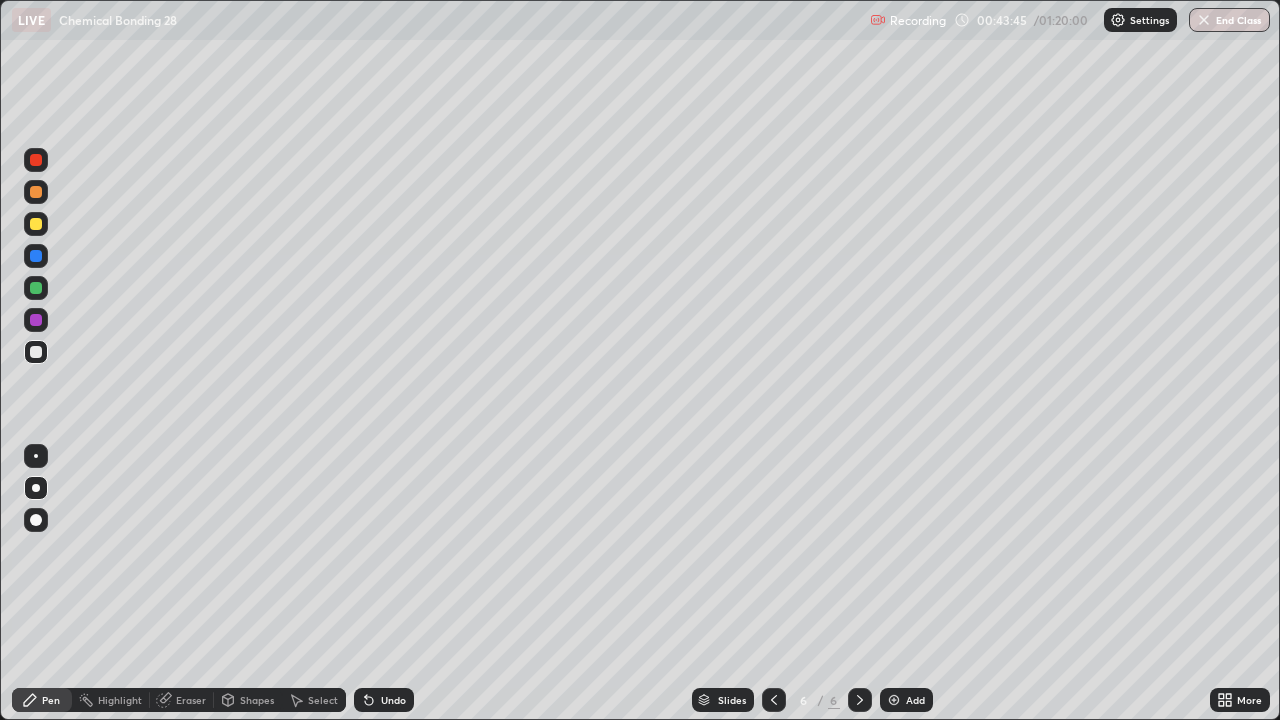 click on "Select" at bounding box center [323, 700] 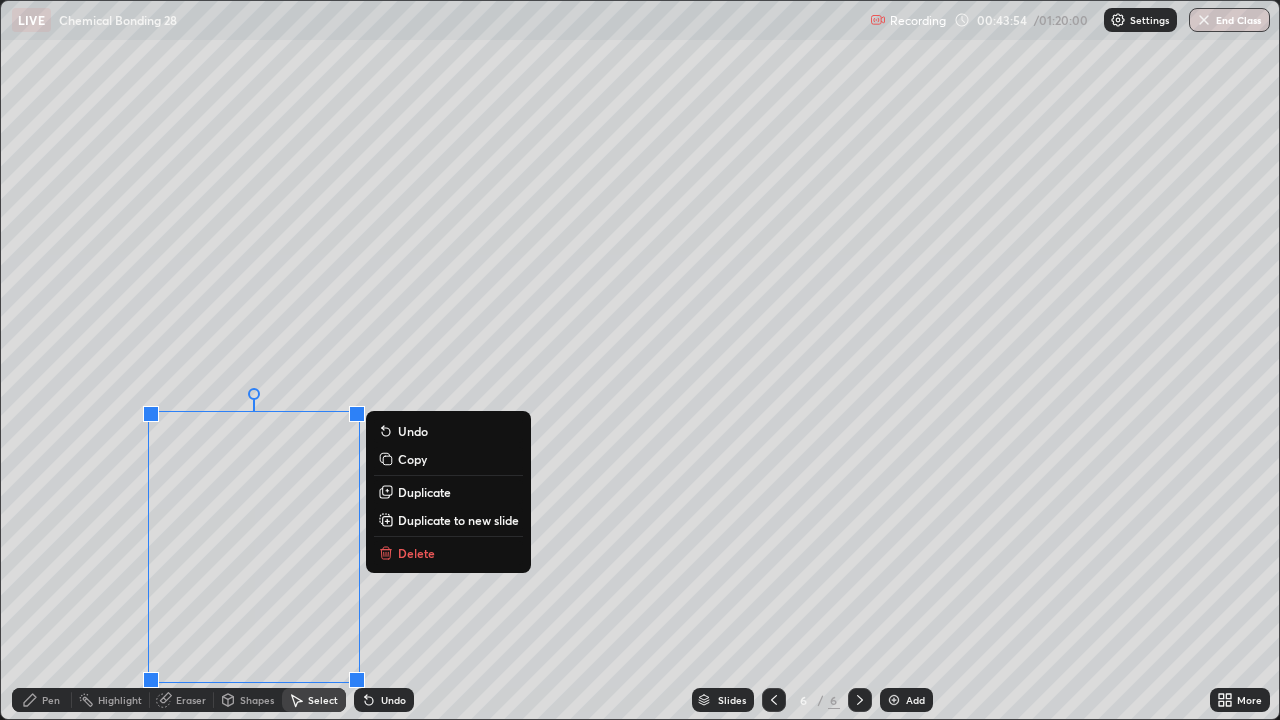 click on "0 ° Undo Copy Duplicate Duplicate to new slide Delete" at bounding box center (640, 360) 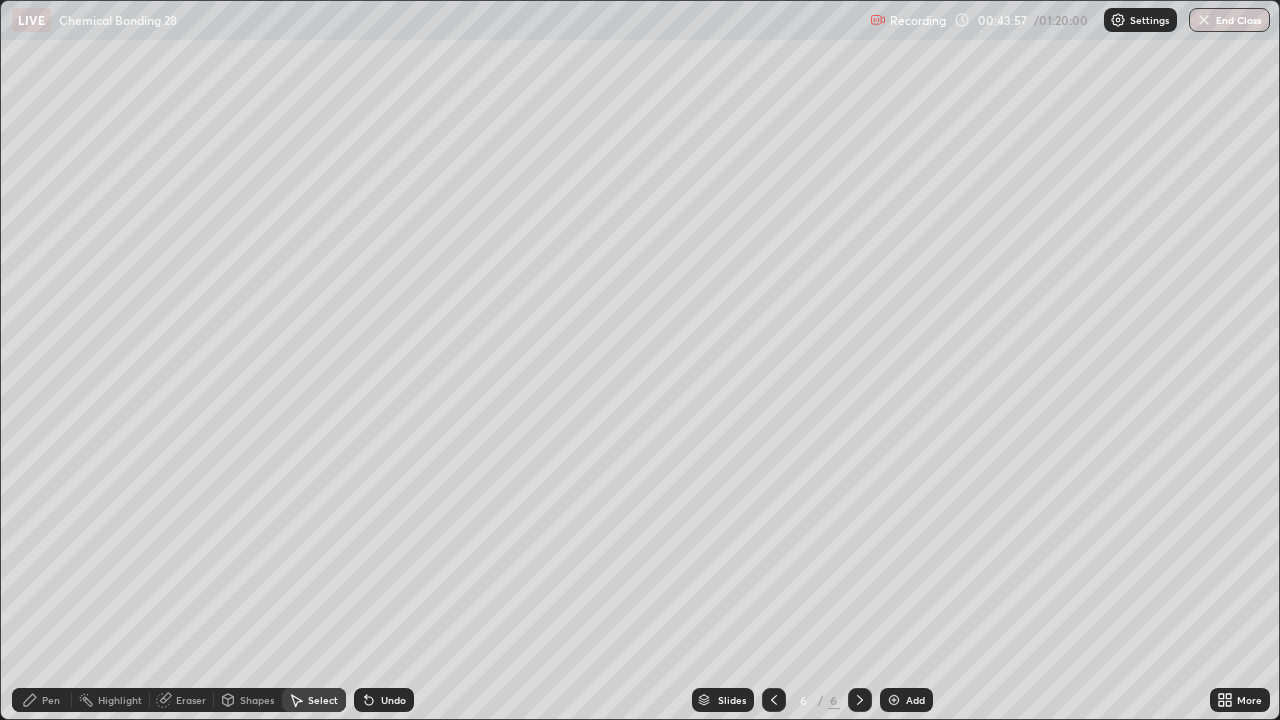 click 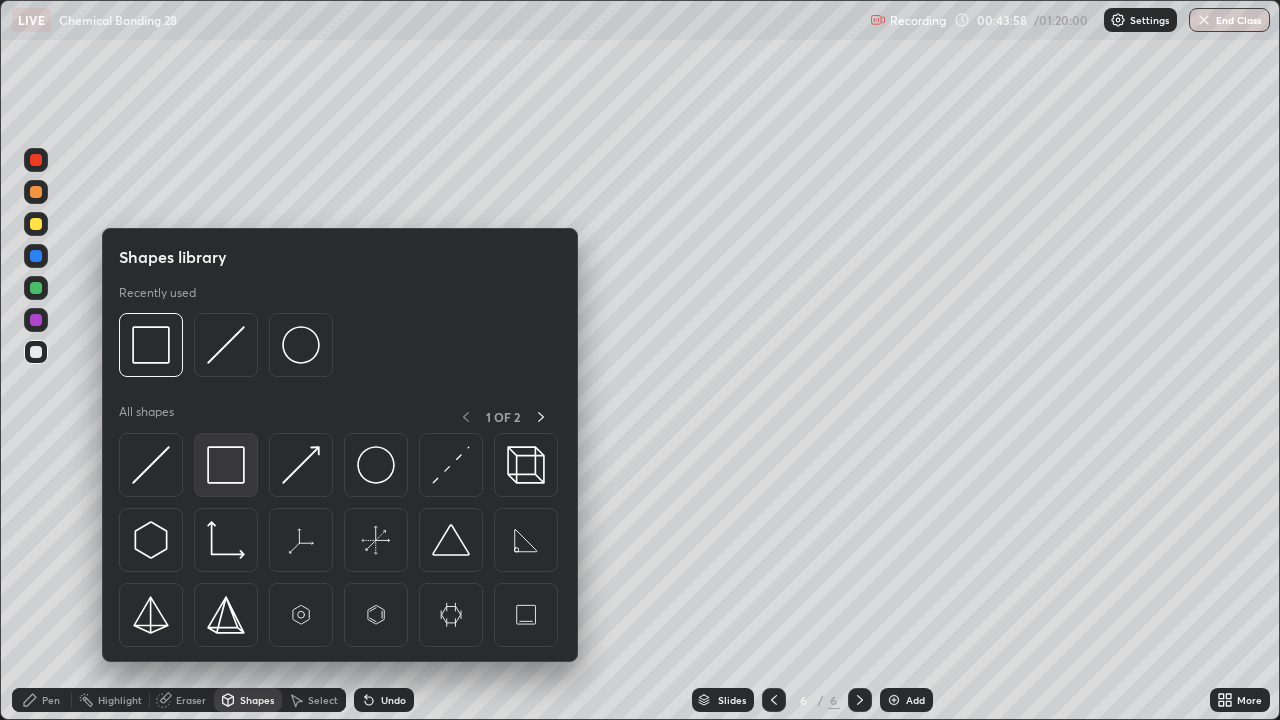 click at bounding box center [226, 465] 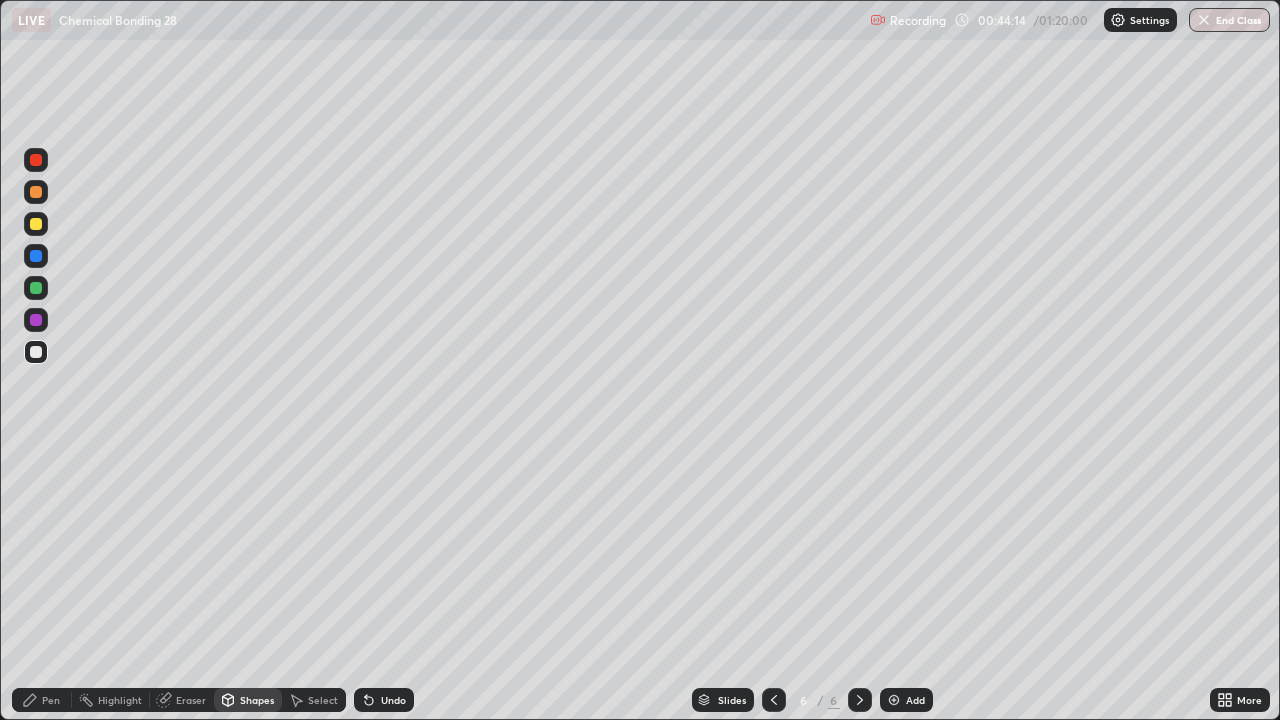 click on "Pen" at bounding box center [51, 700] 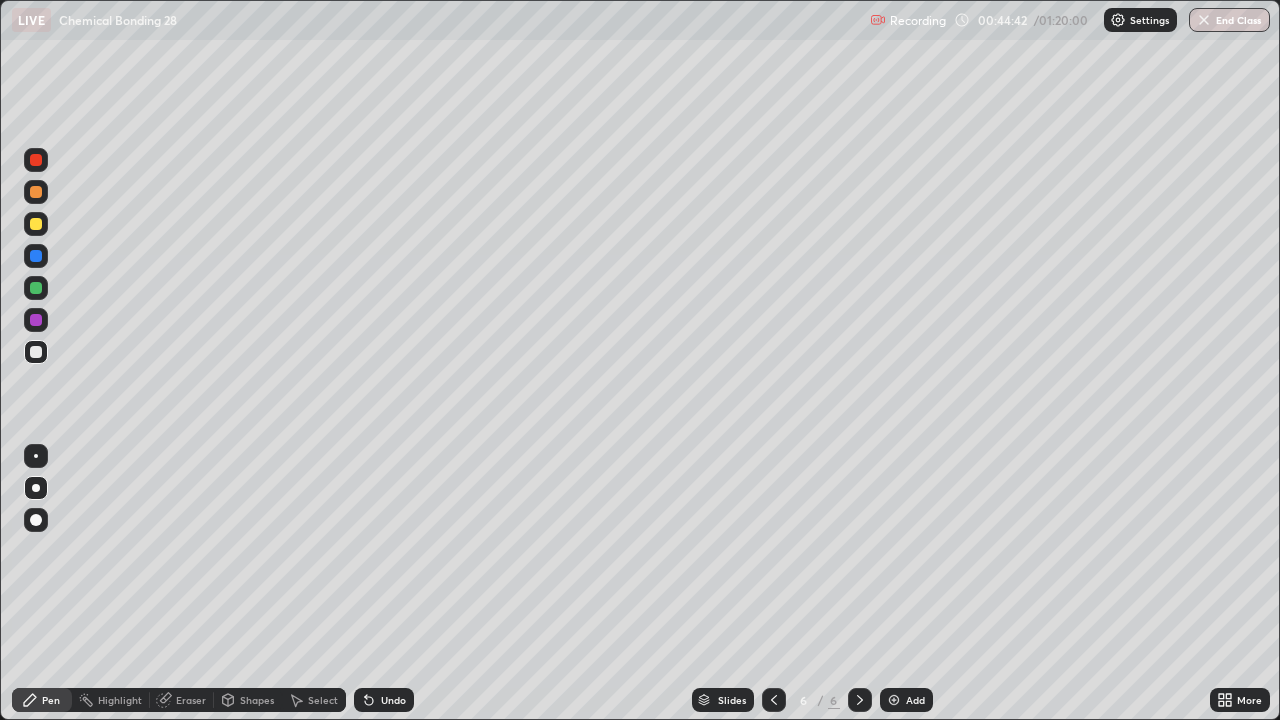 click at bounding box center [36, 456] 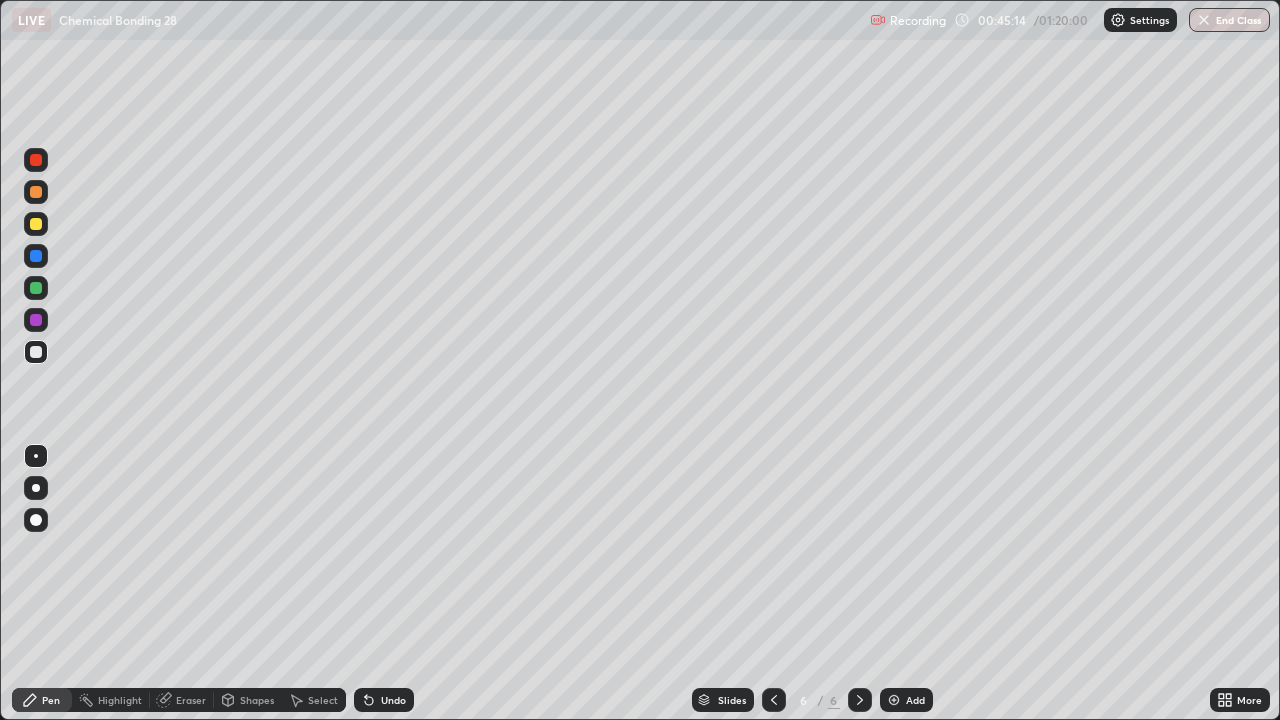 click at bounding box center (36, 224) 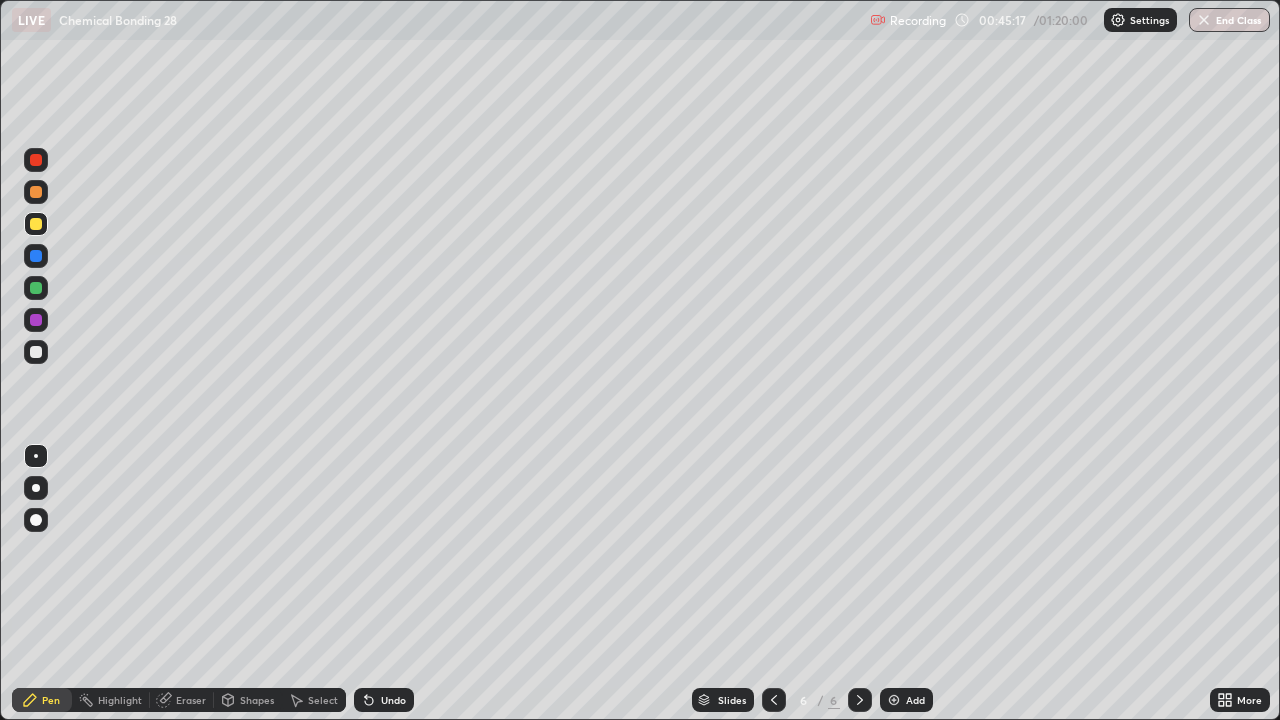 click at bounding box center (36, 488) 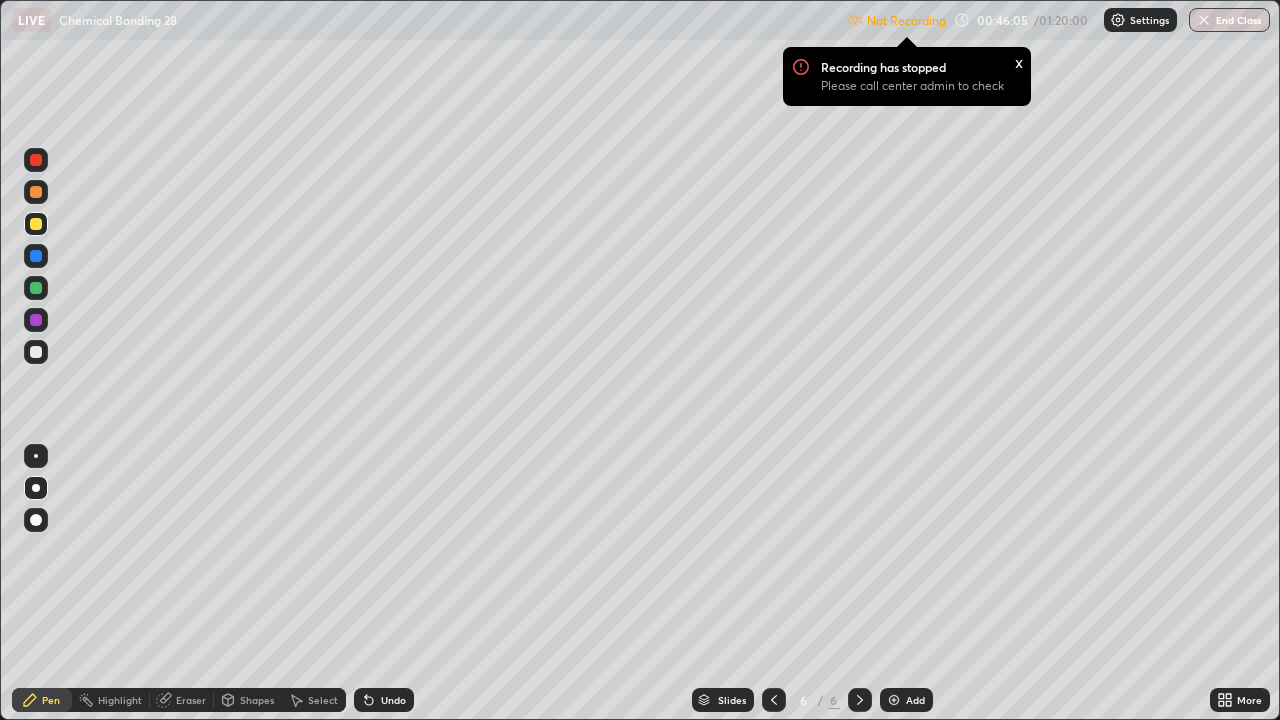 click at bounding box center (36, 320) 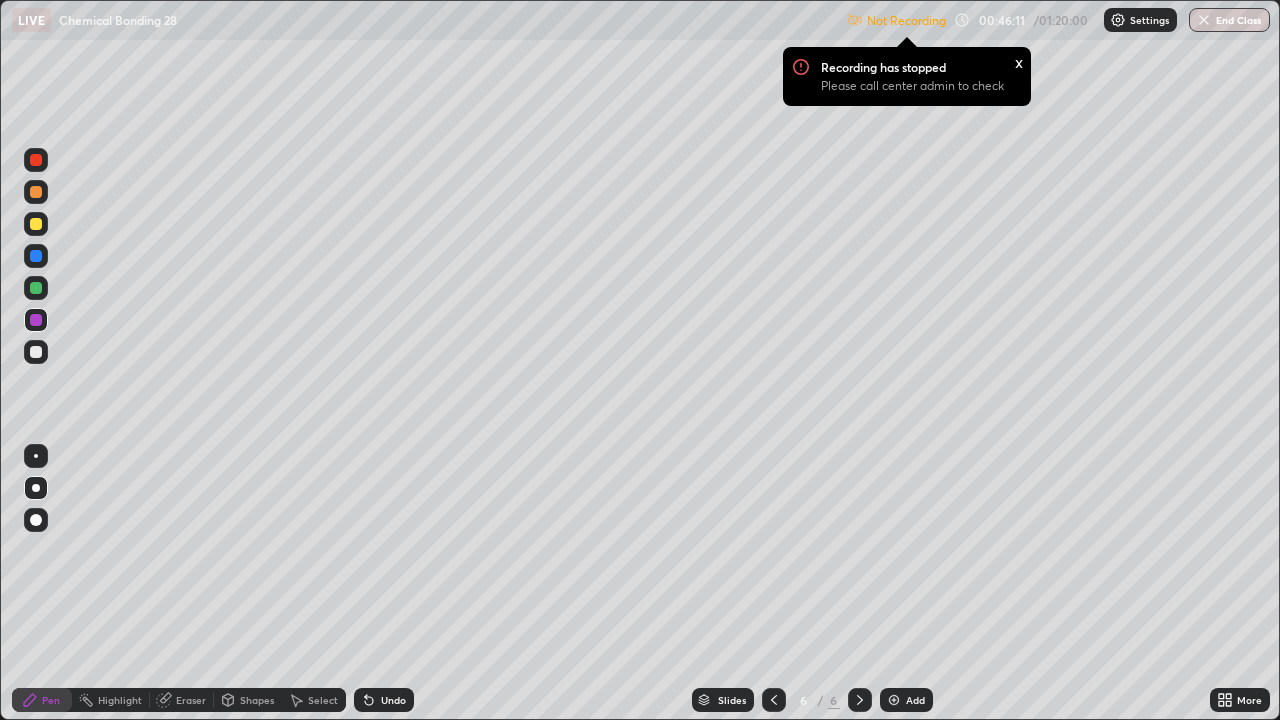 click on "Not Recording" at bounding box center [906, 20] 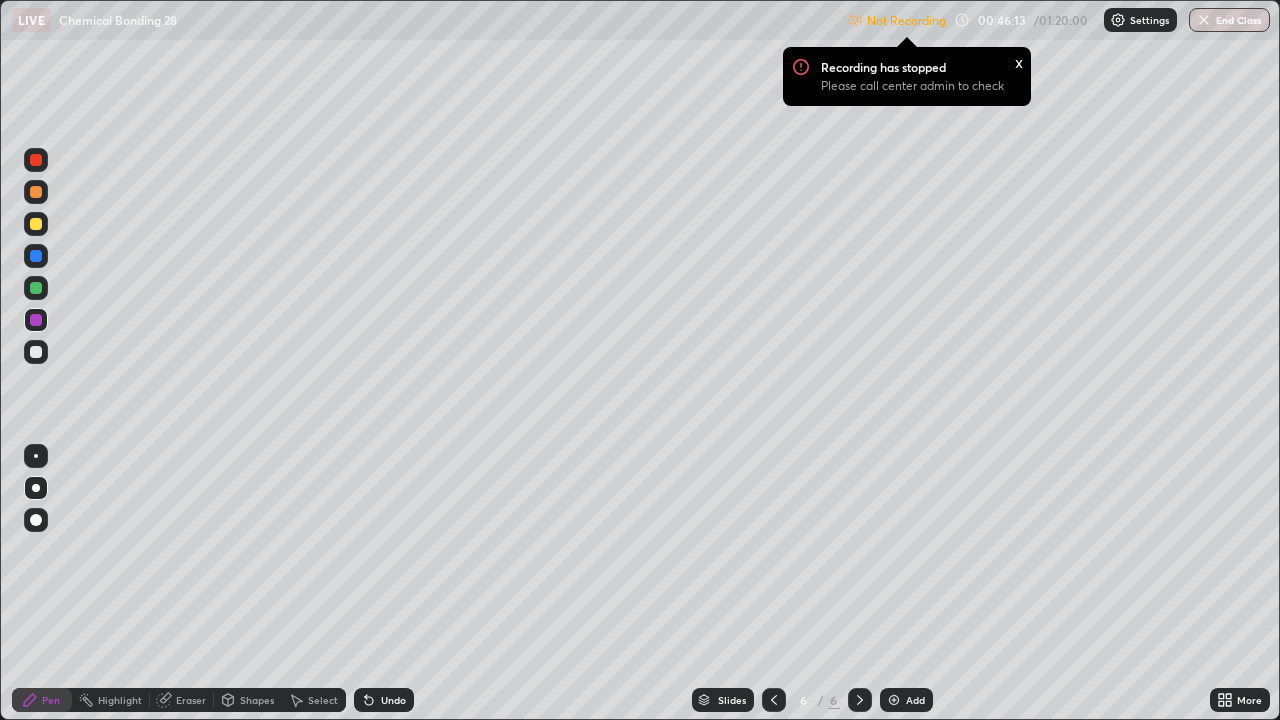 click 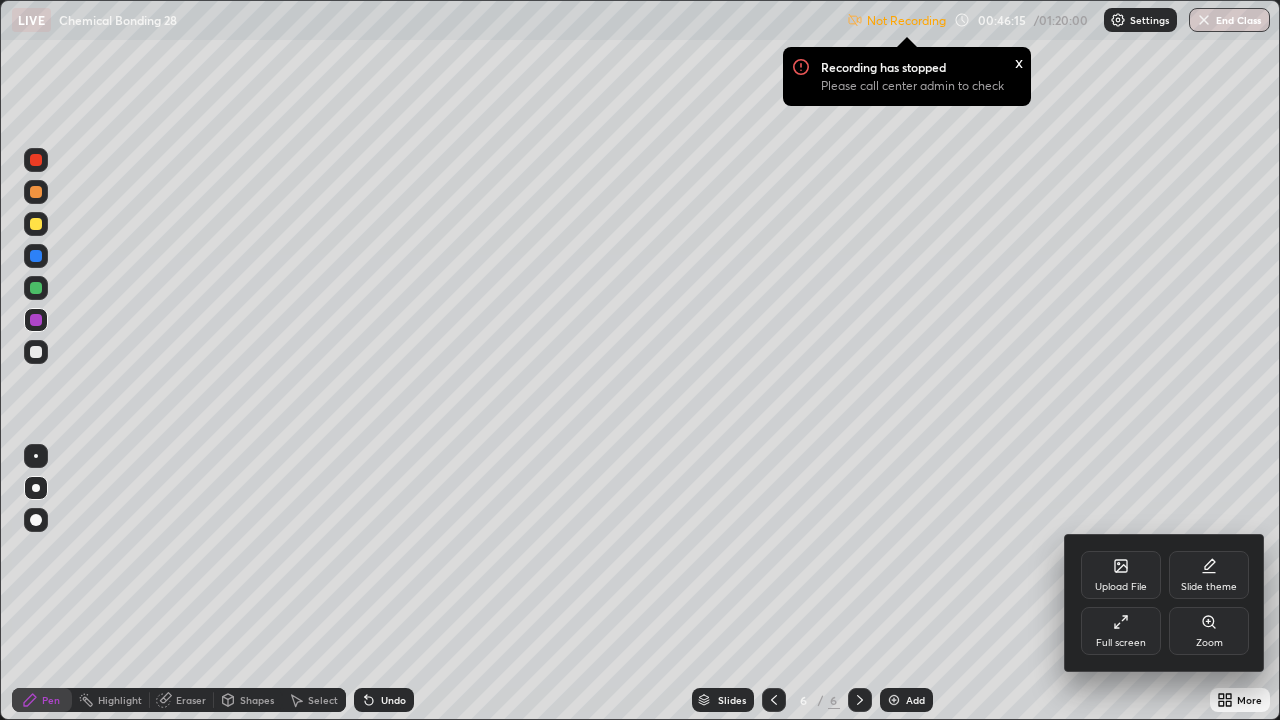 click 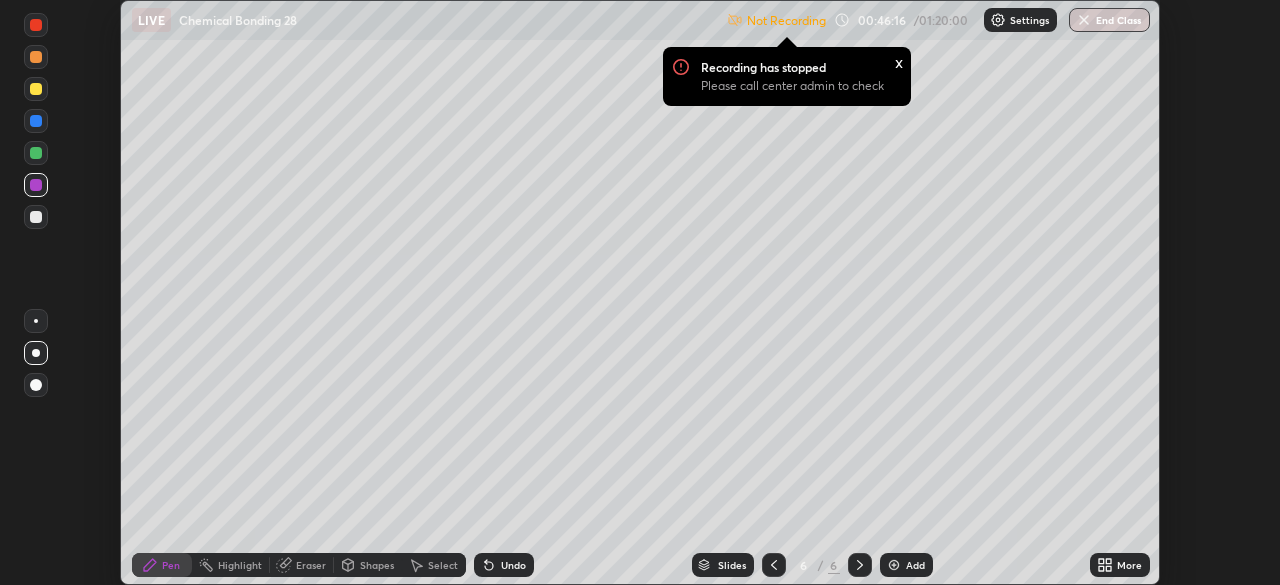 scroll, scrollTop: 585, scrollLeft: 1280, axis: both 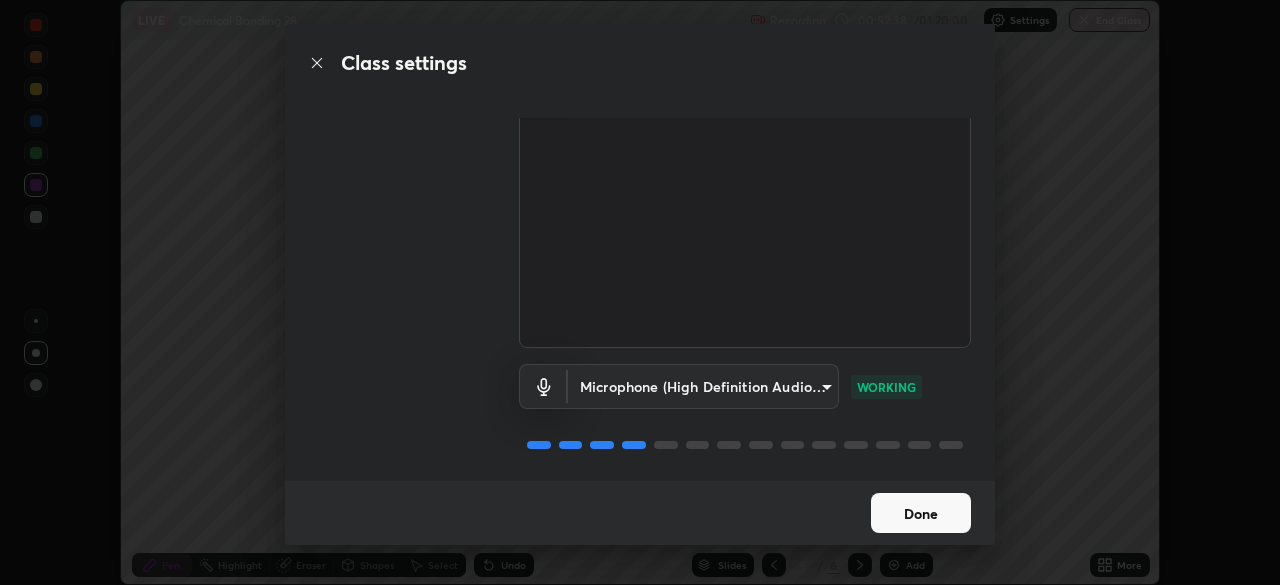 click on "Done" at bounding box center (921, 513) 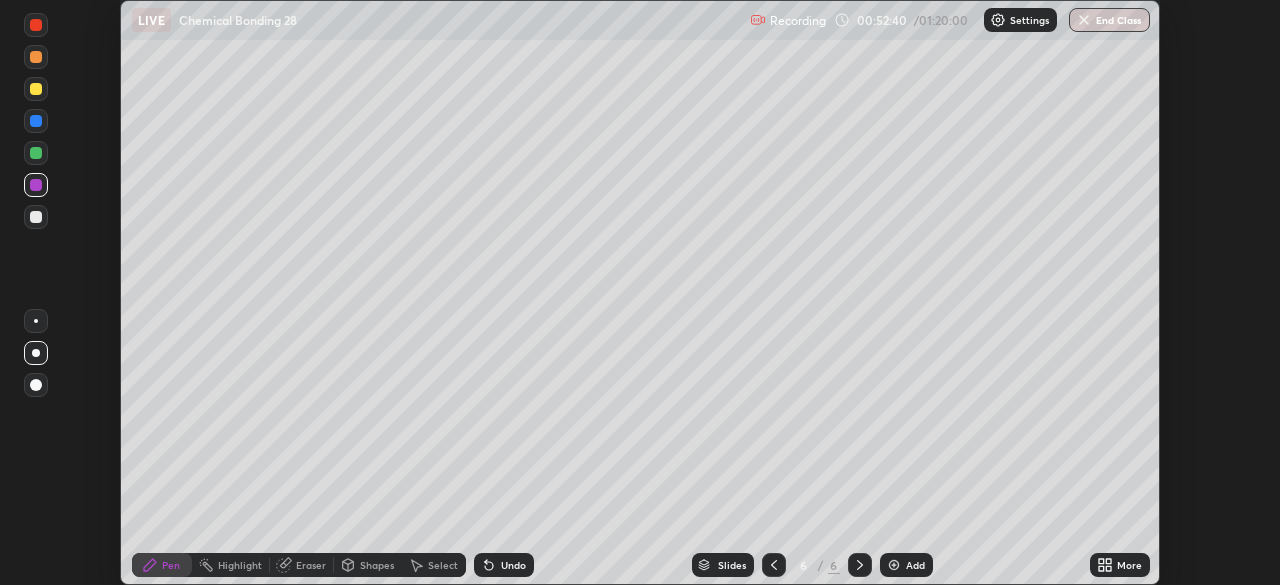 click 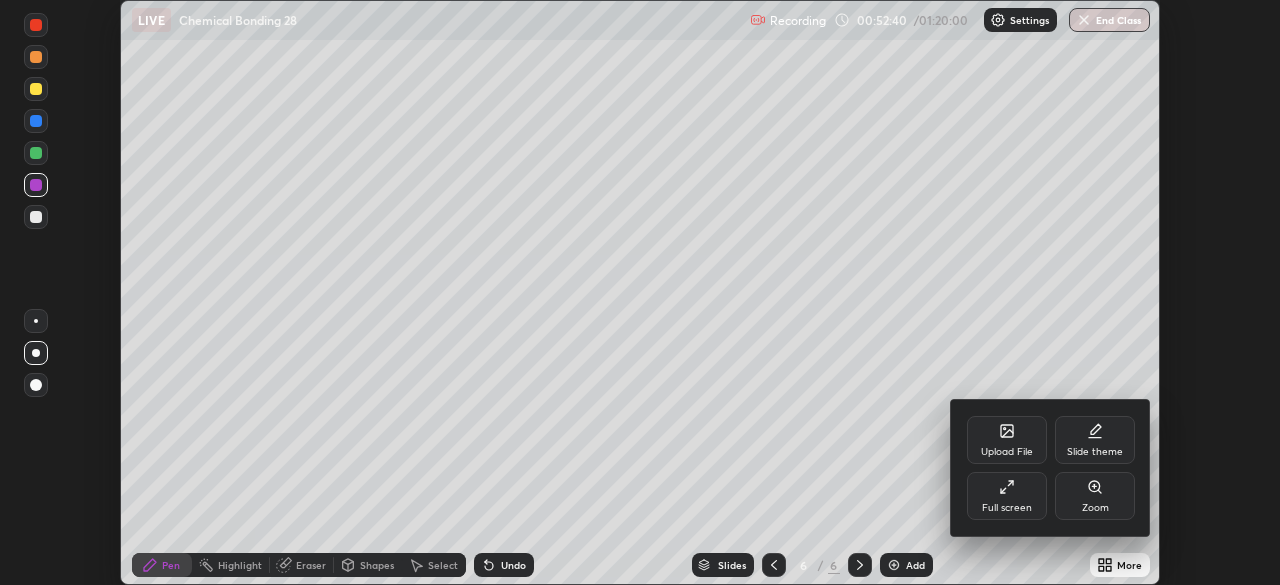 click on "Full screen" at bounding box center [1007, 496] 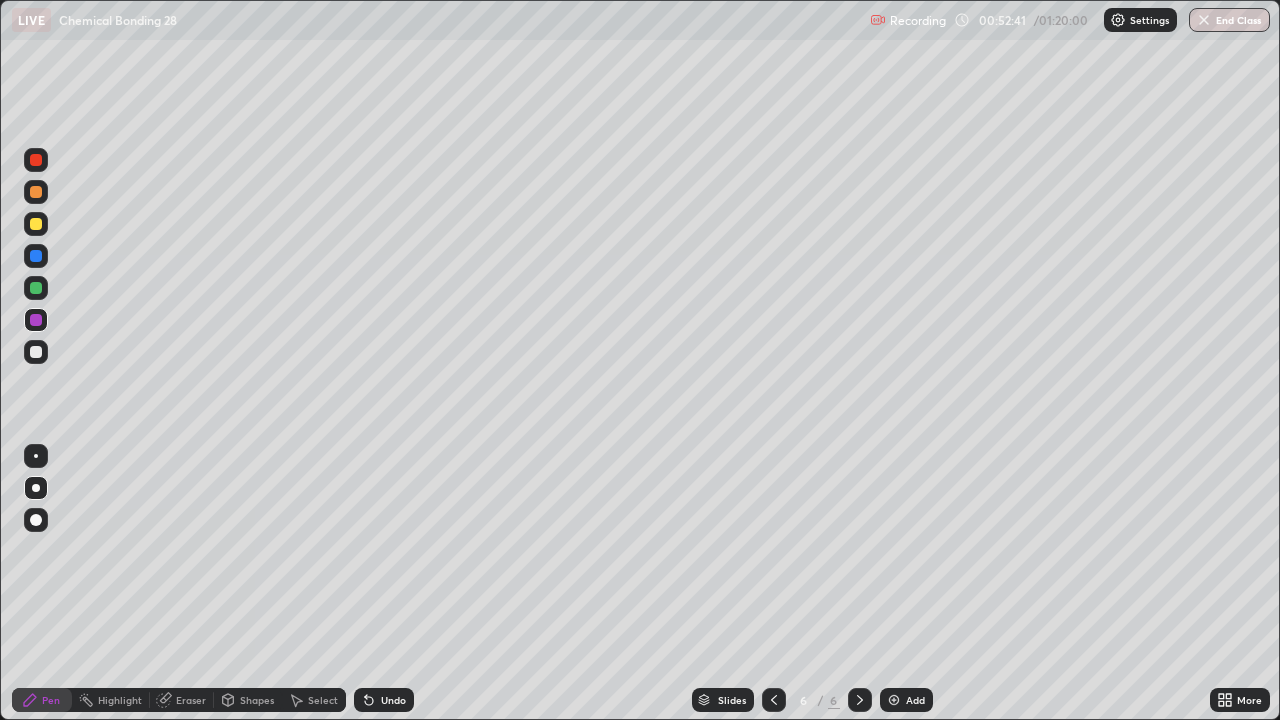 scroll, scrollTop: 99280, scrollLeft: 98720, axis: both 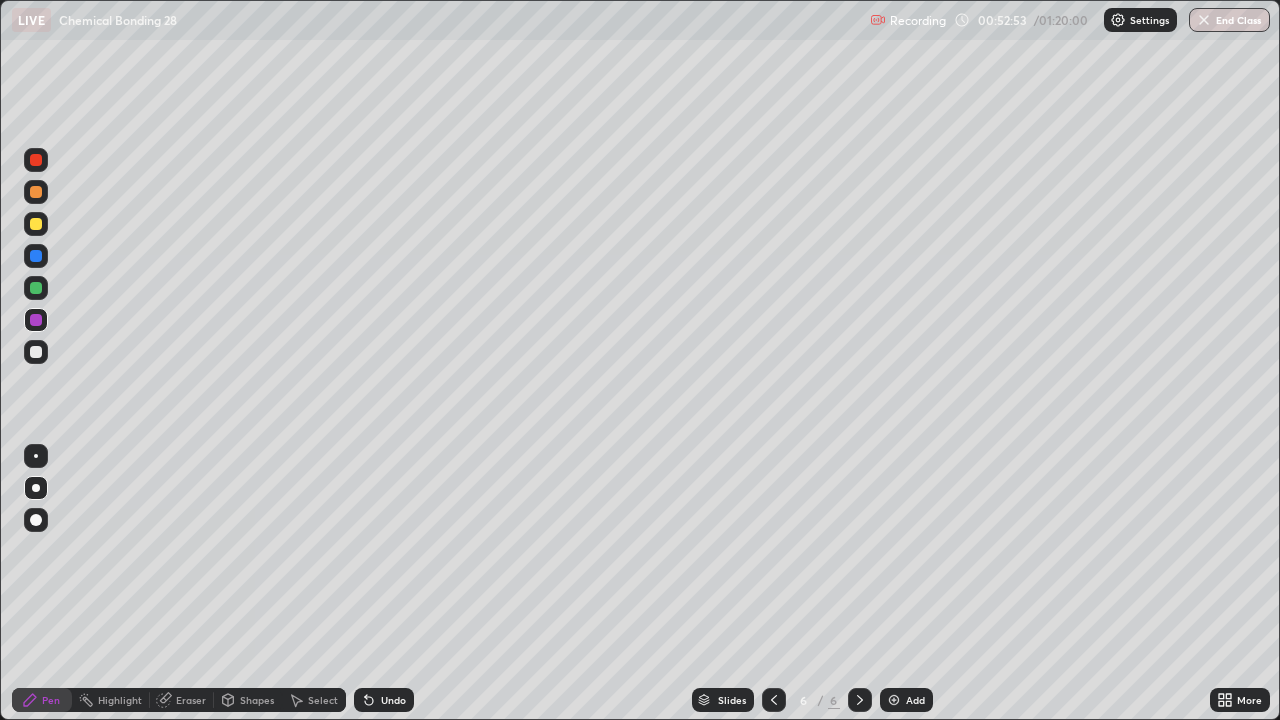 click at bounding box center (36, 352) 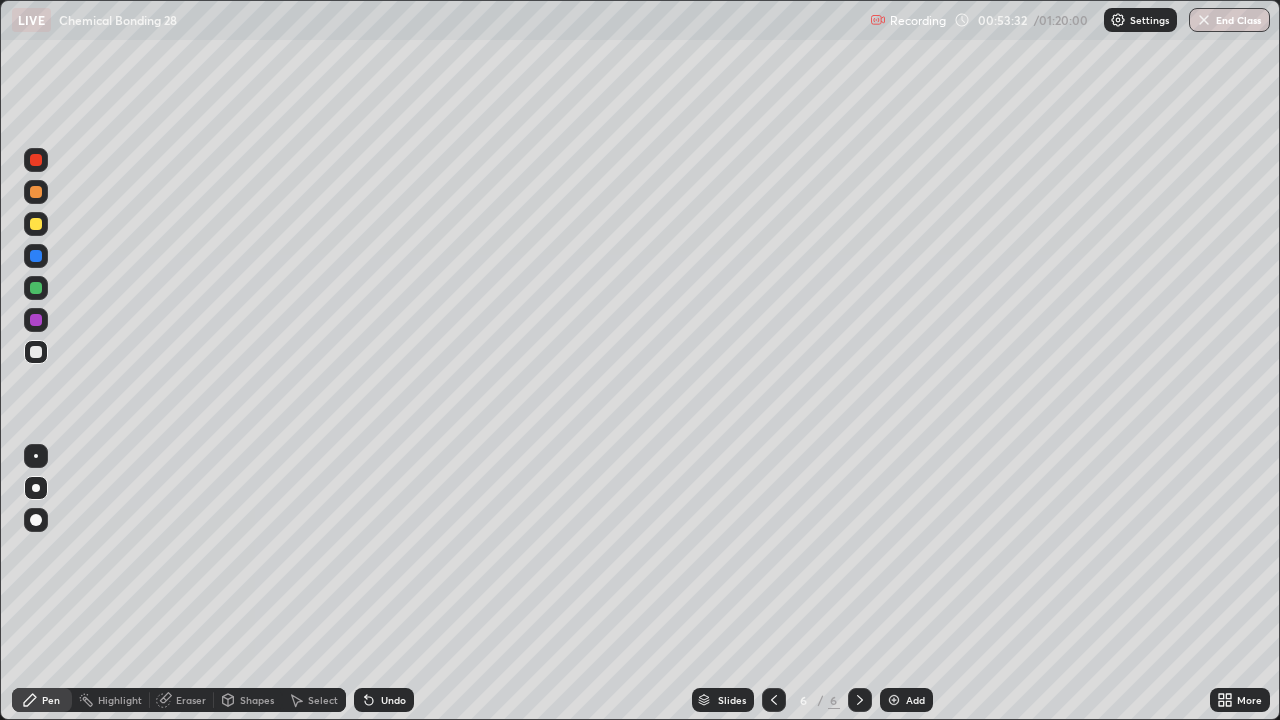 click at bounding box center (36, 320) 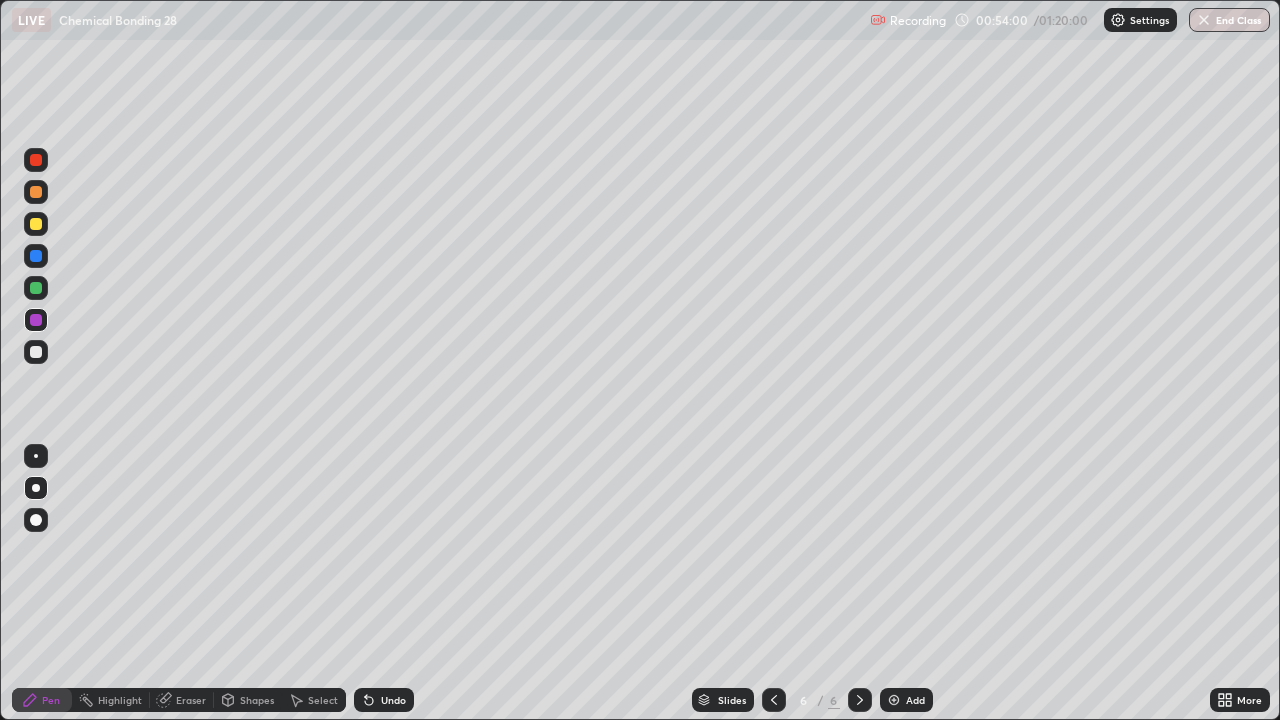 click at bounding box center (36, 352) 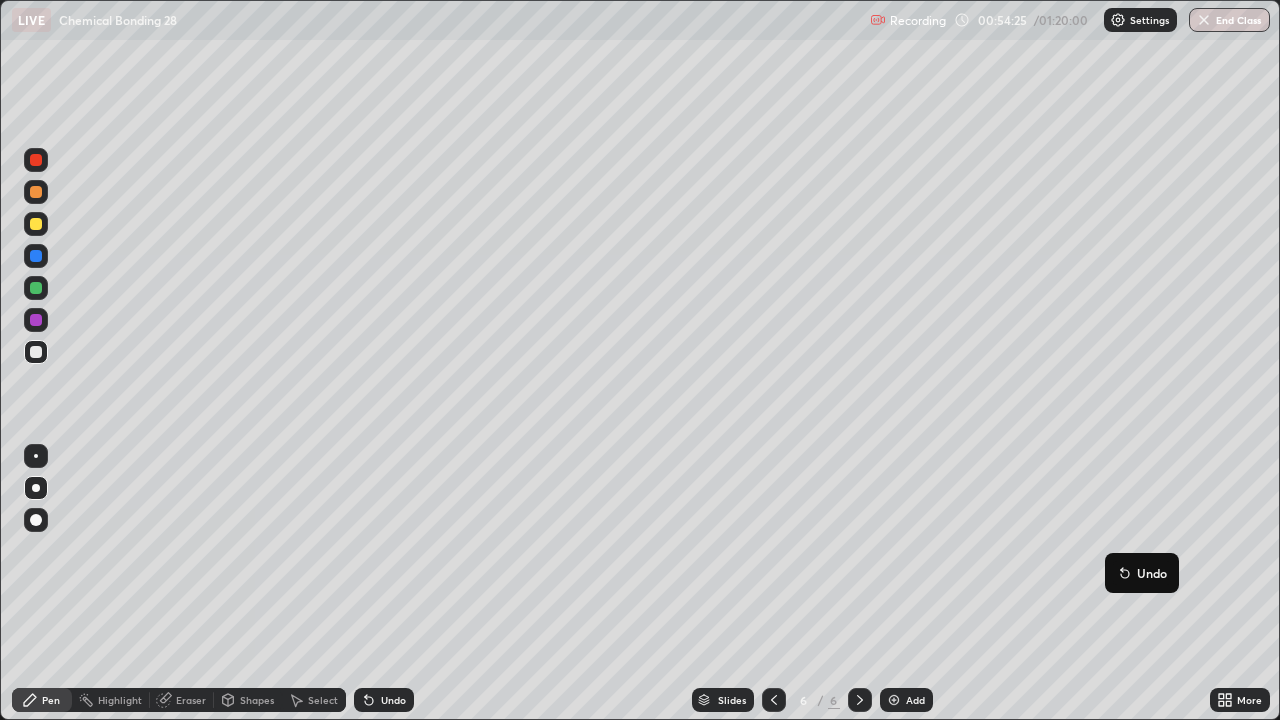 click on "Eraser" at bounding box center [191, 700] 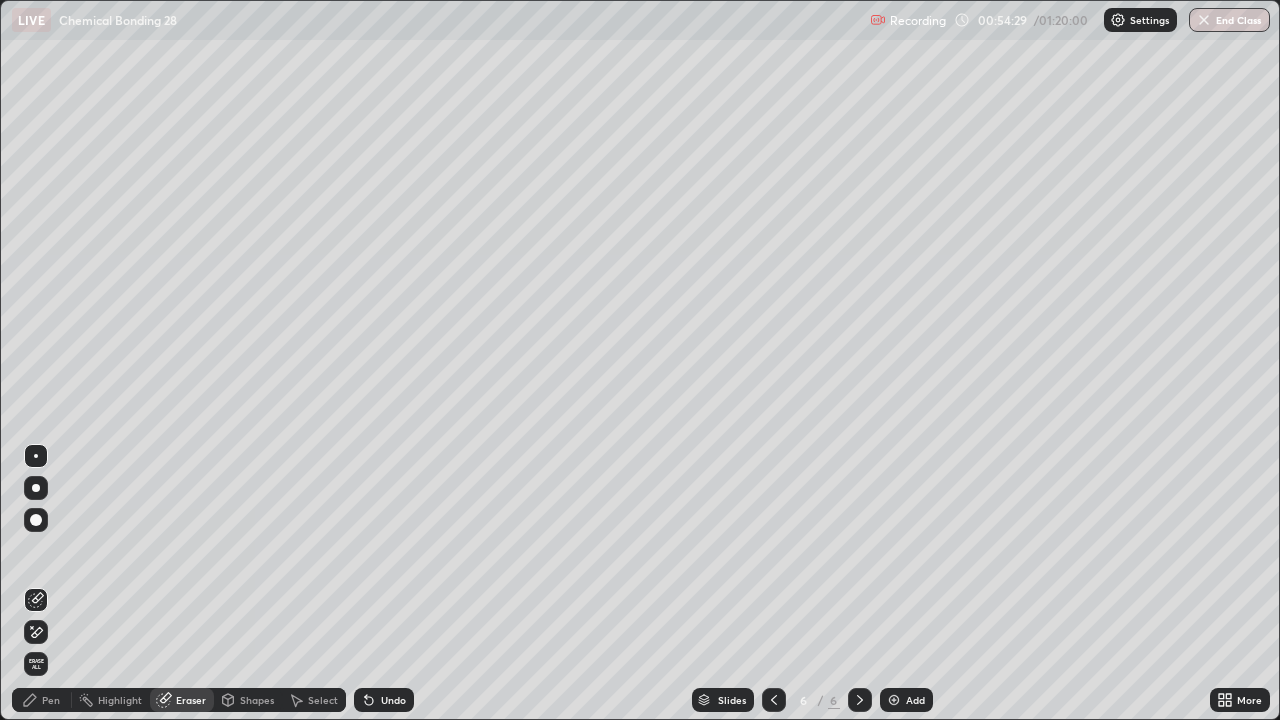 click on "Pen" at bounding box center [51, 700] 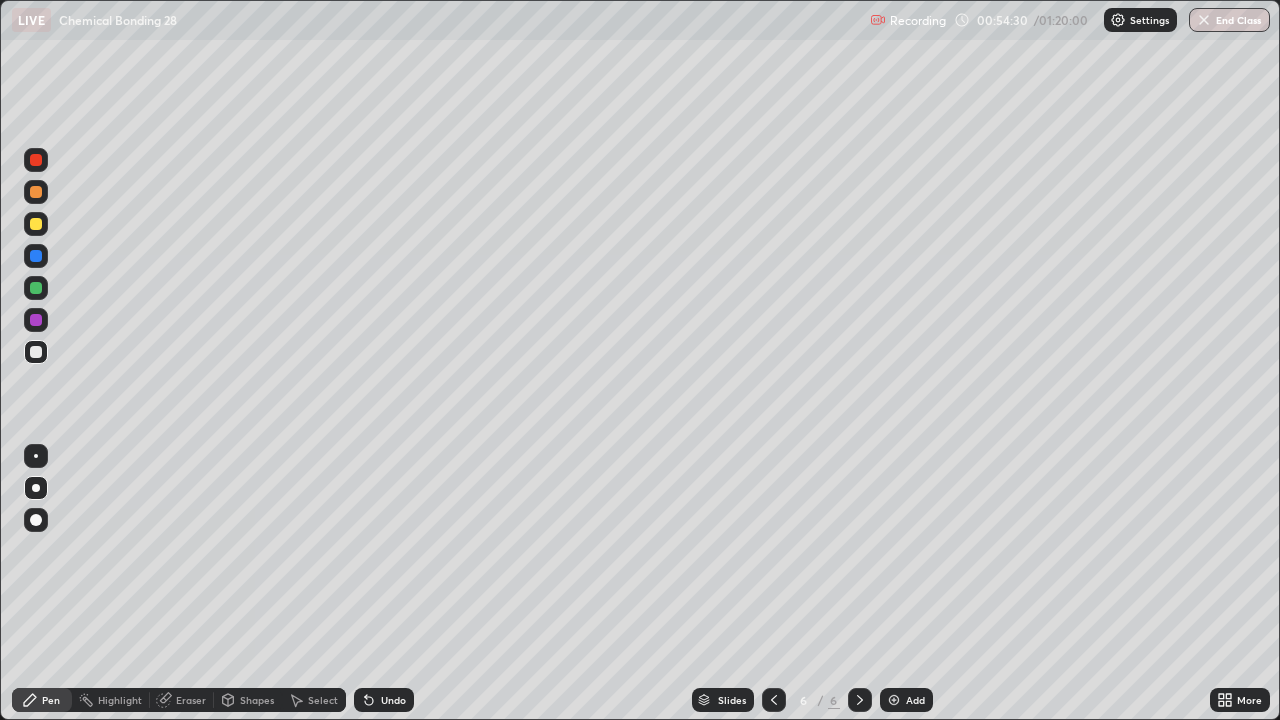 click on "Eraser" at bounding box center [191, 700] 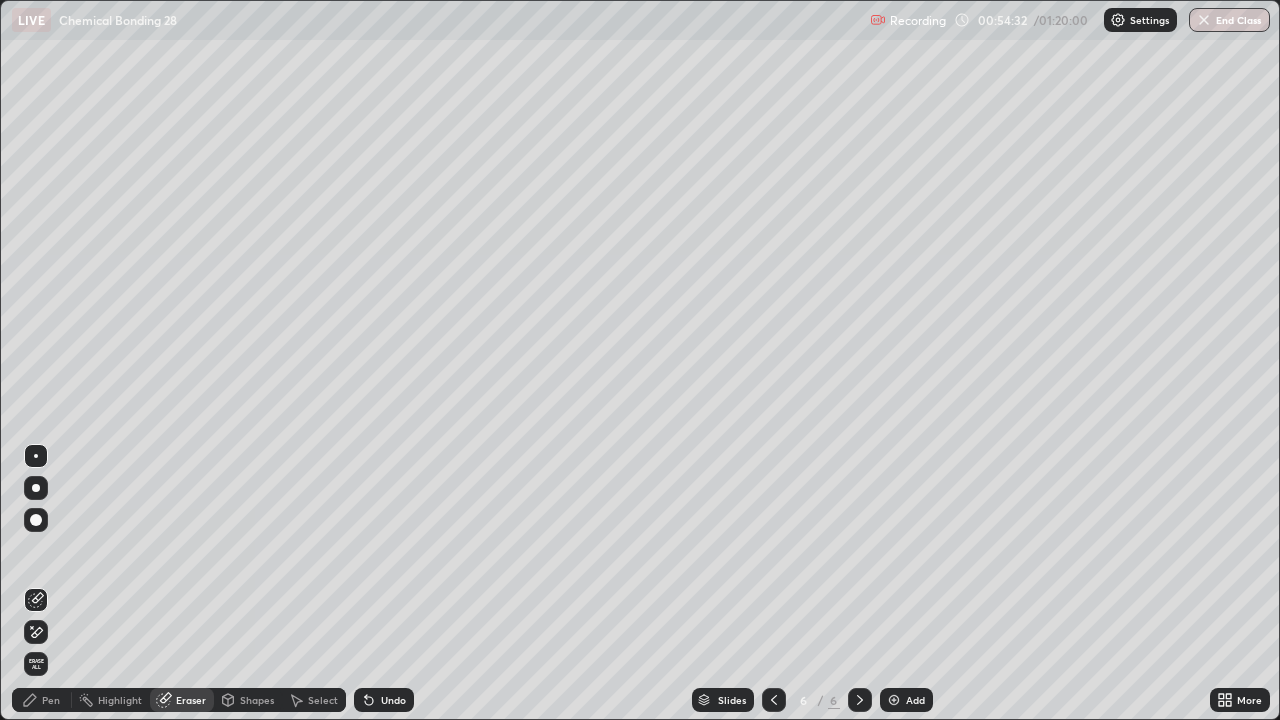 click on "Pen" at bounding box center [51, 700] 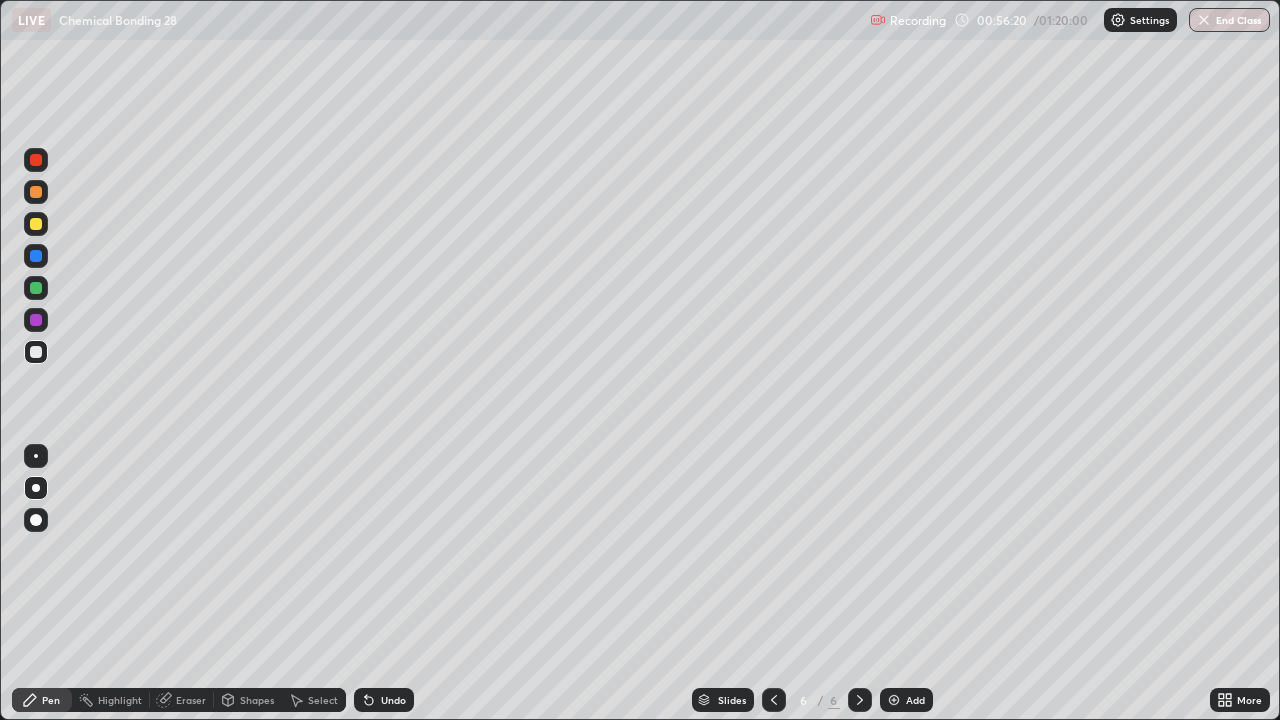 click on "Eraser" at bounding box center [191, 700] 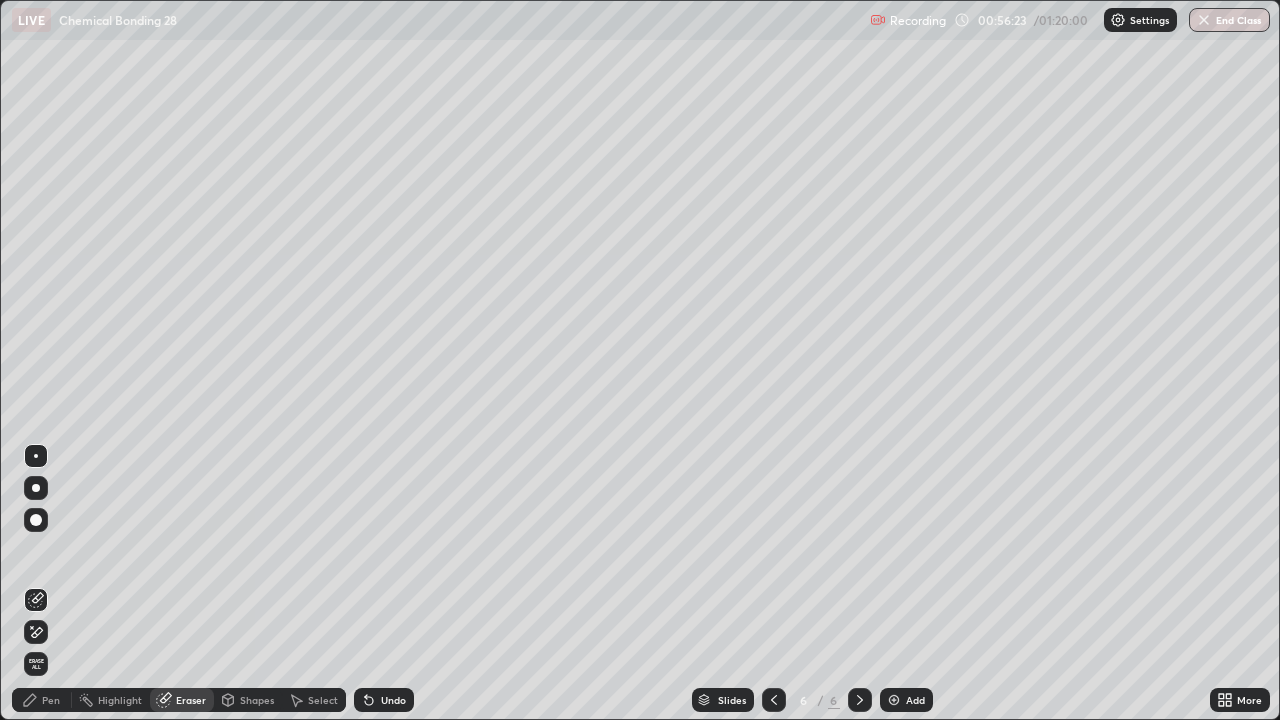 click on "Pen" at bounding box center [51, 700] 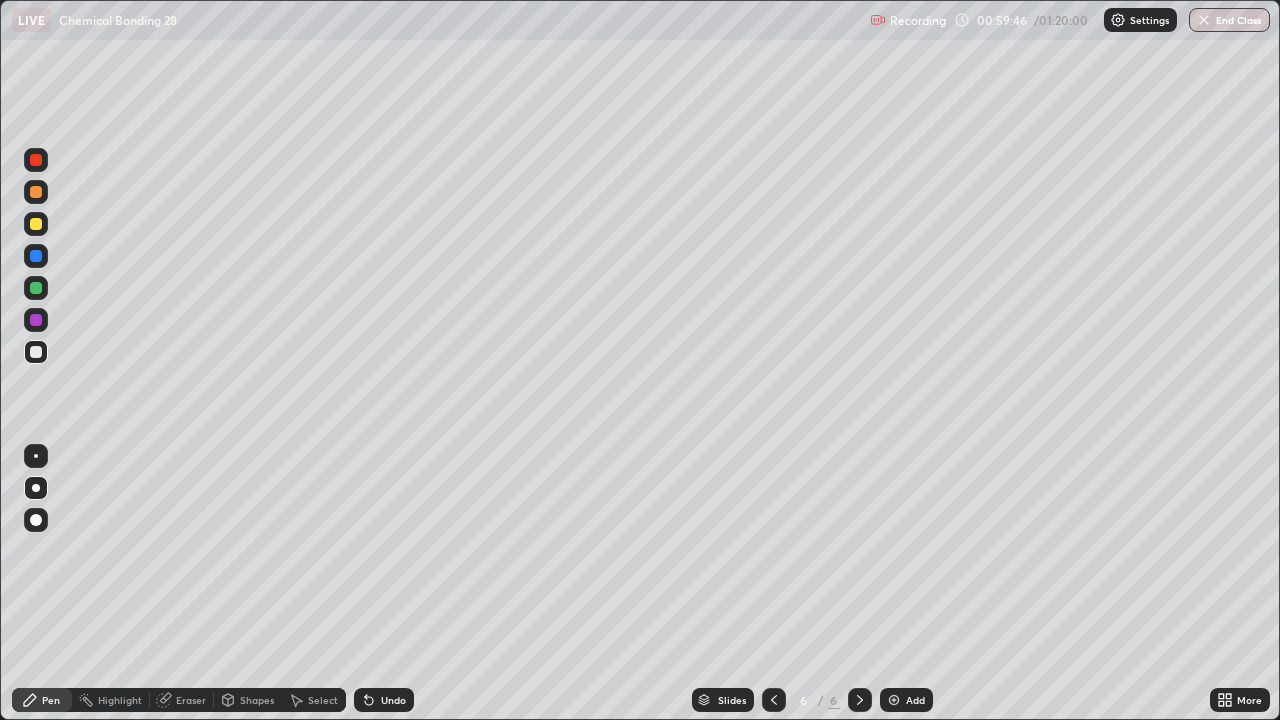 click 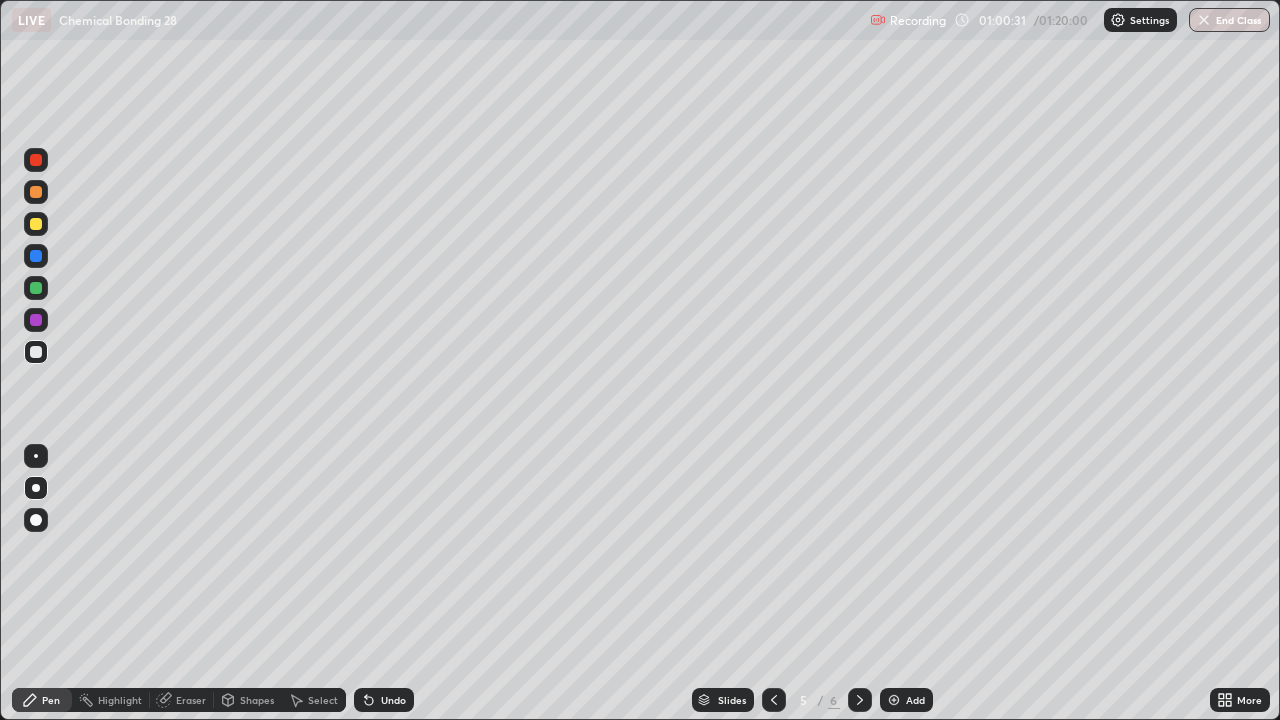 click 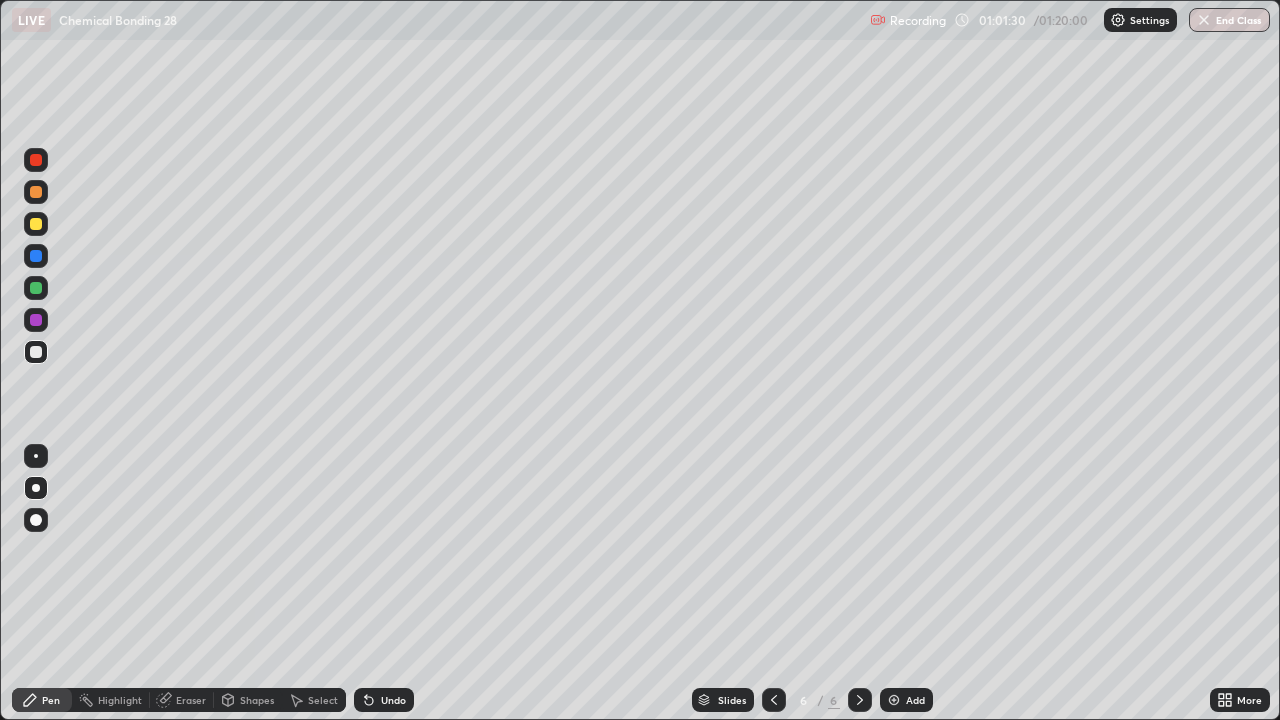 click at bounding box center (894, 700) 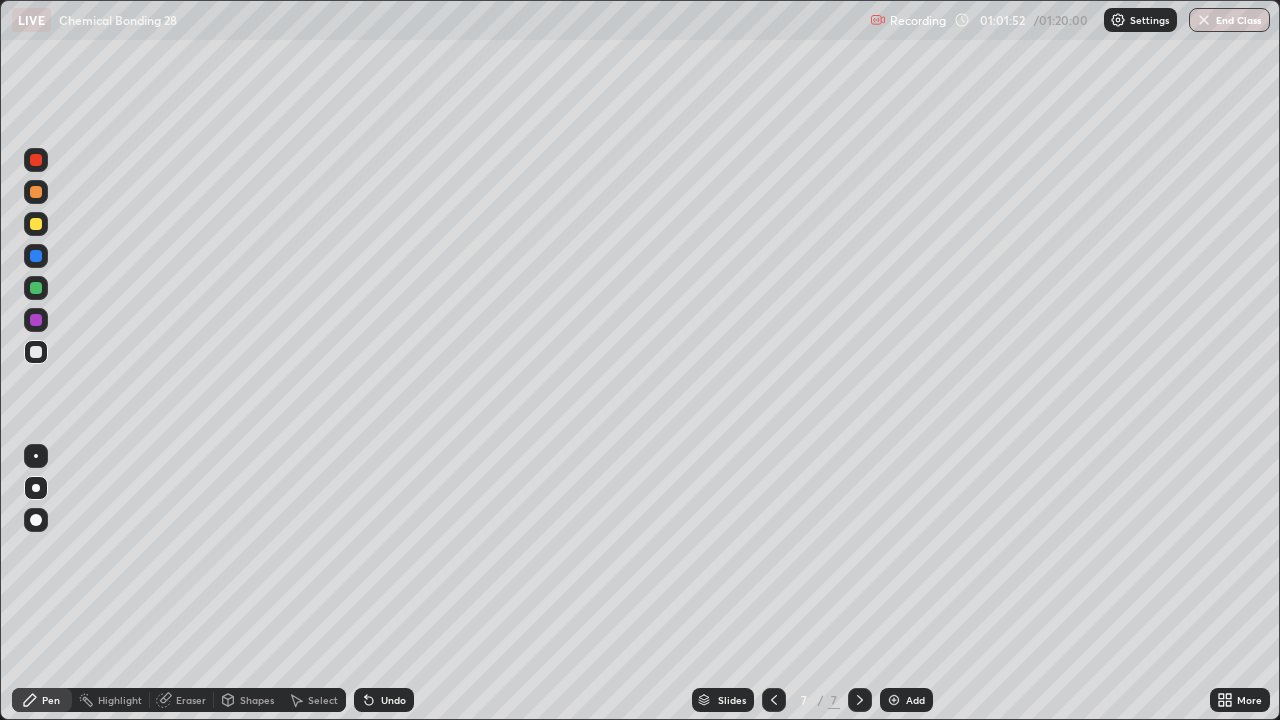 click 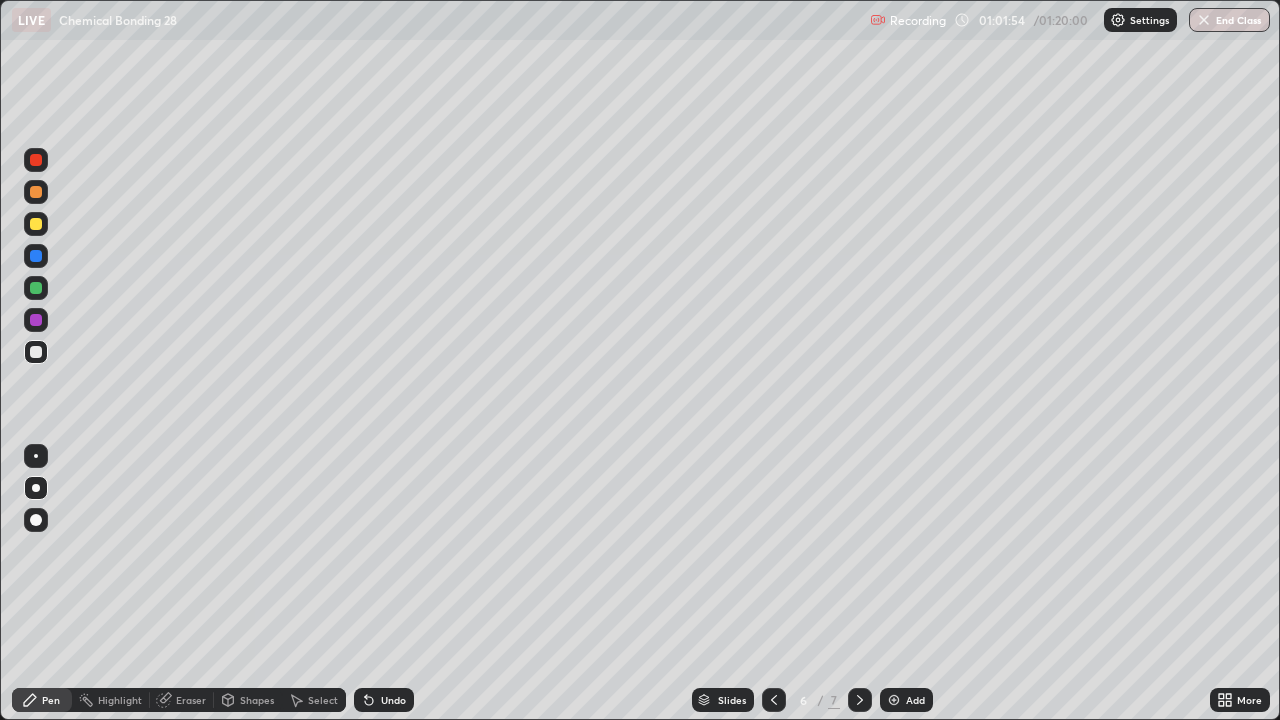 click 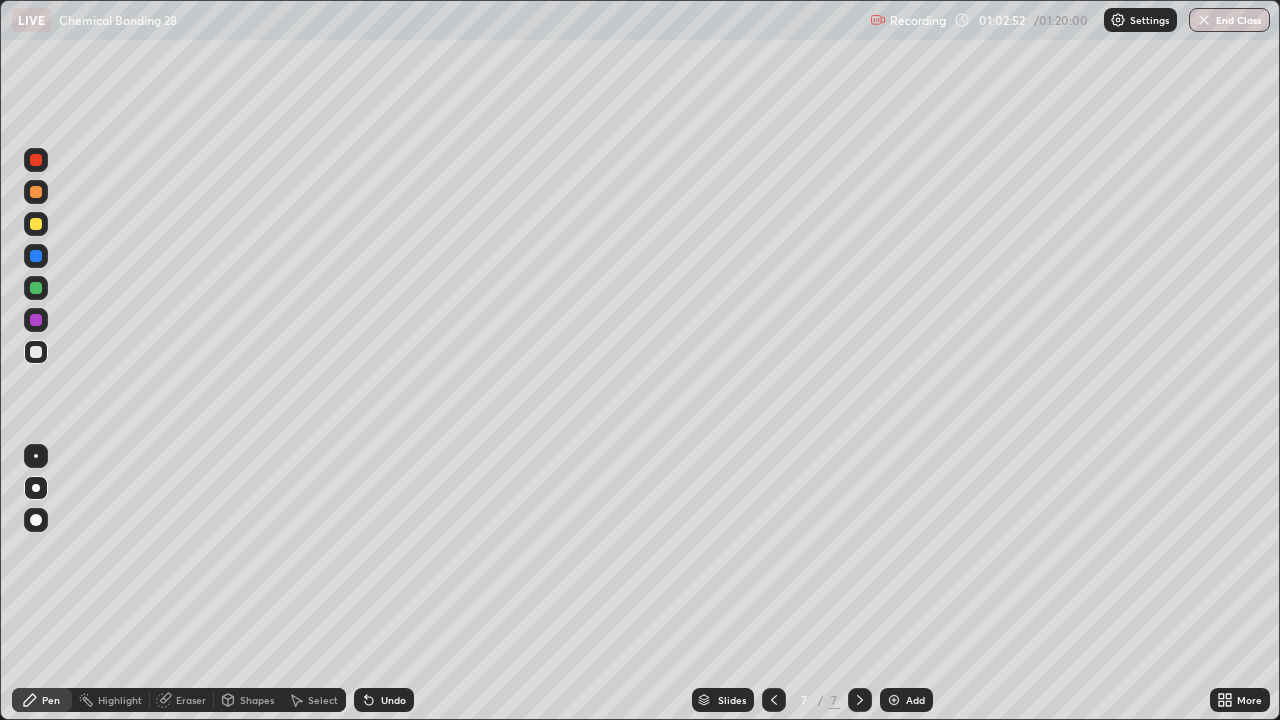 click at bounding box center (36, 224) 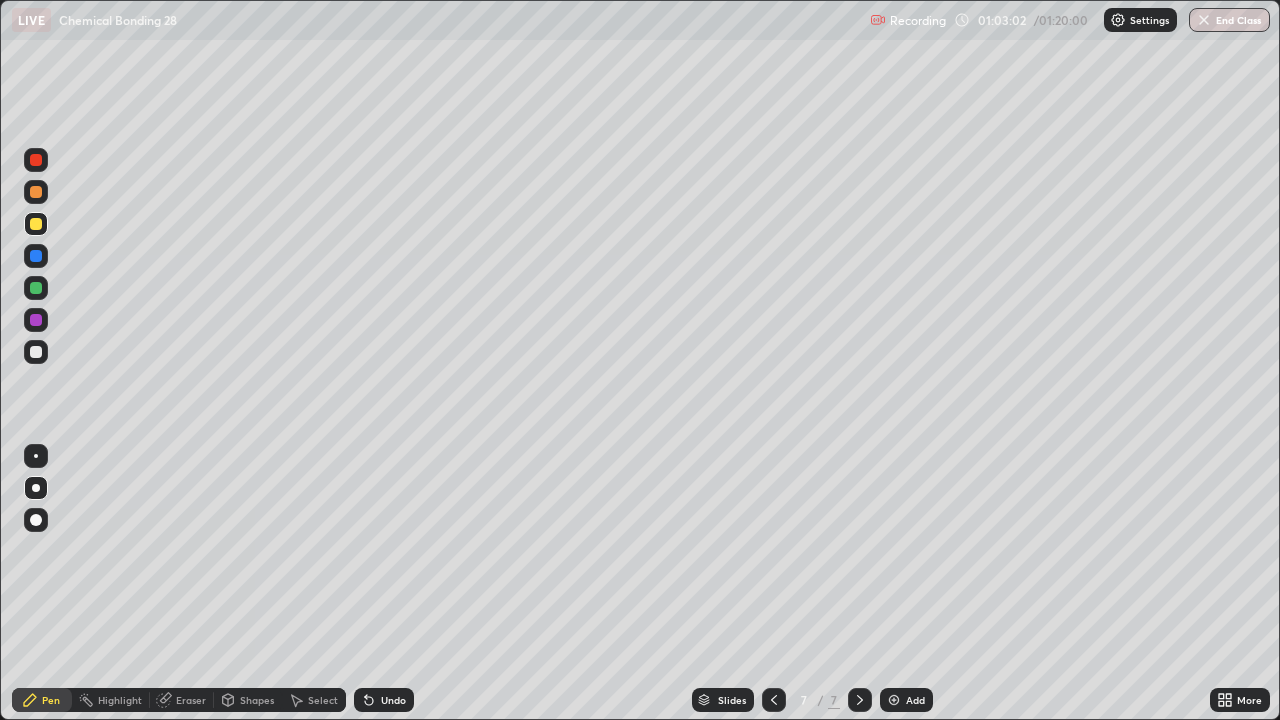 click at bounding box center (36, 352) 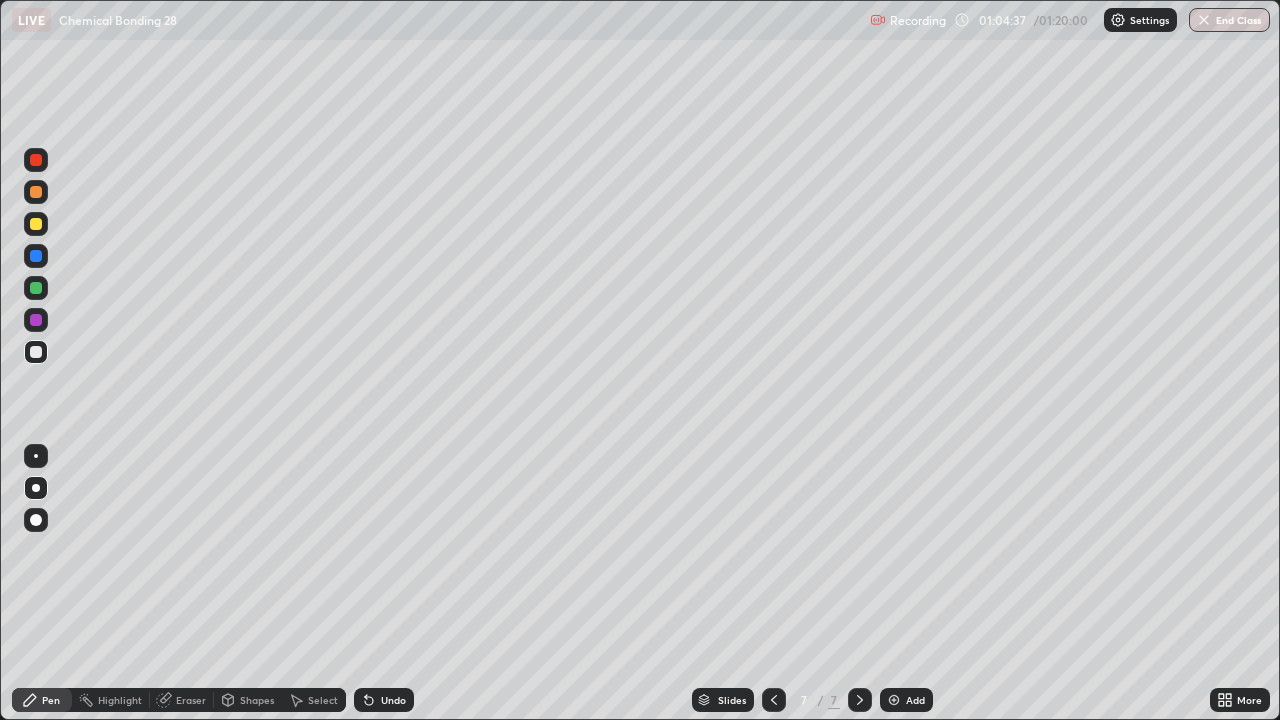 click 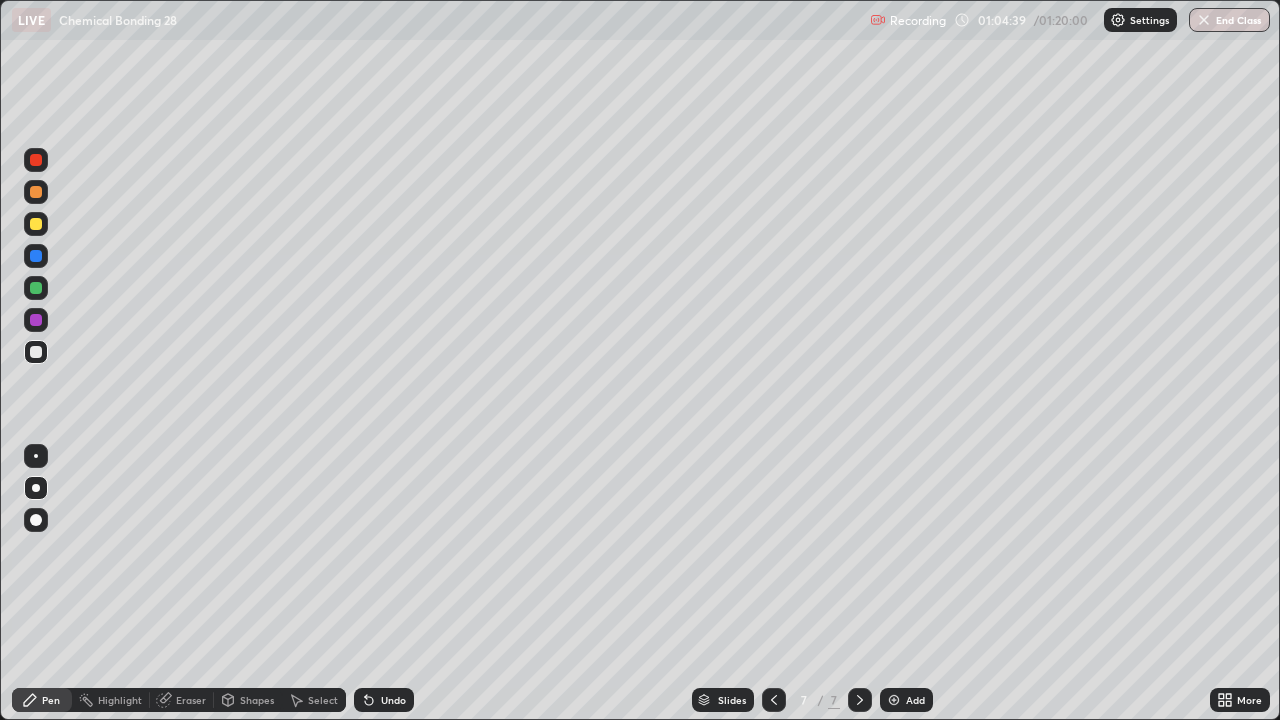 click 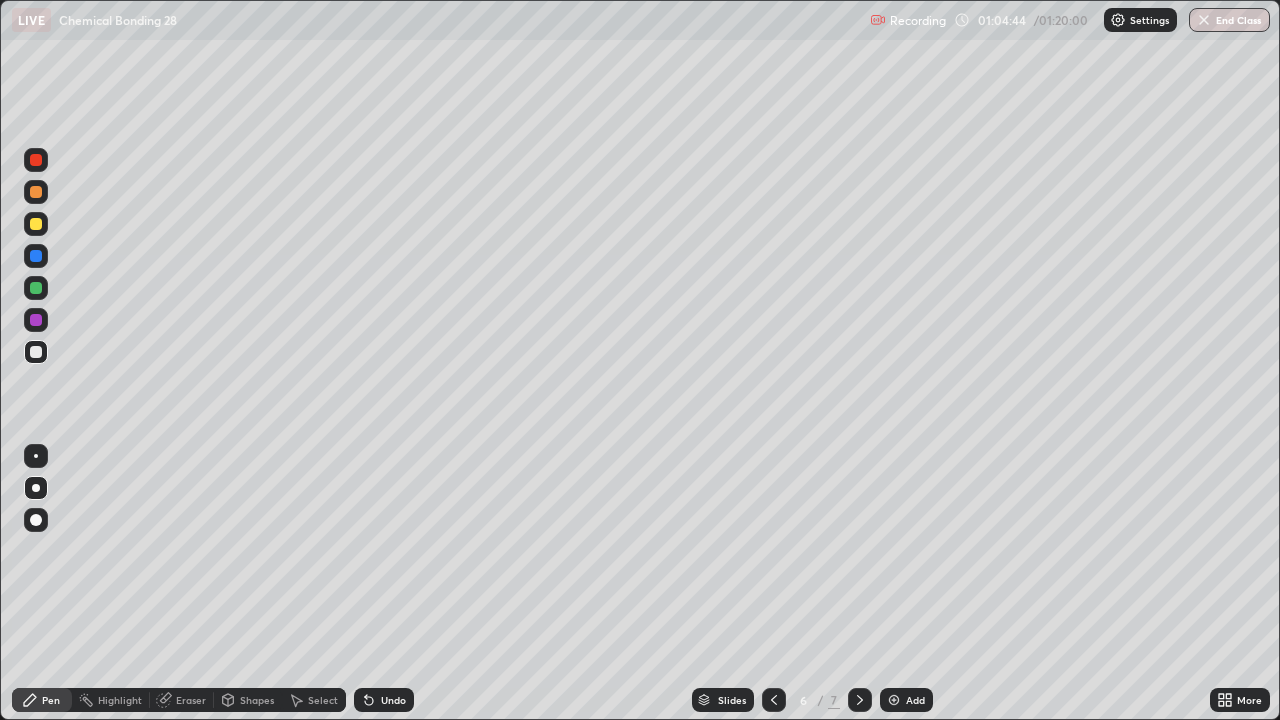 click 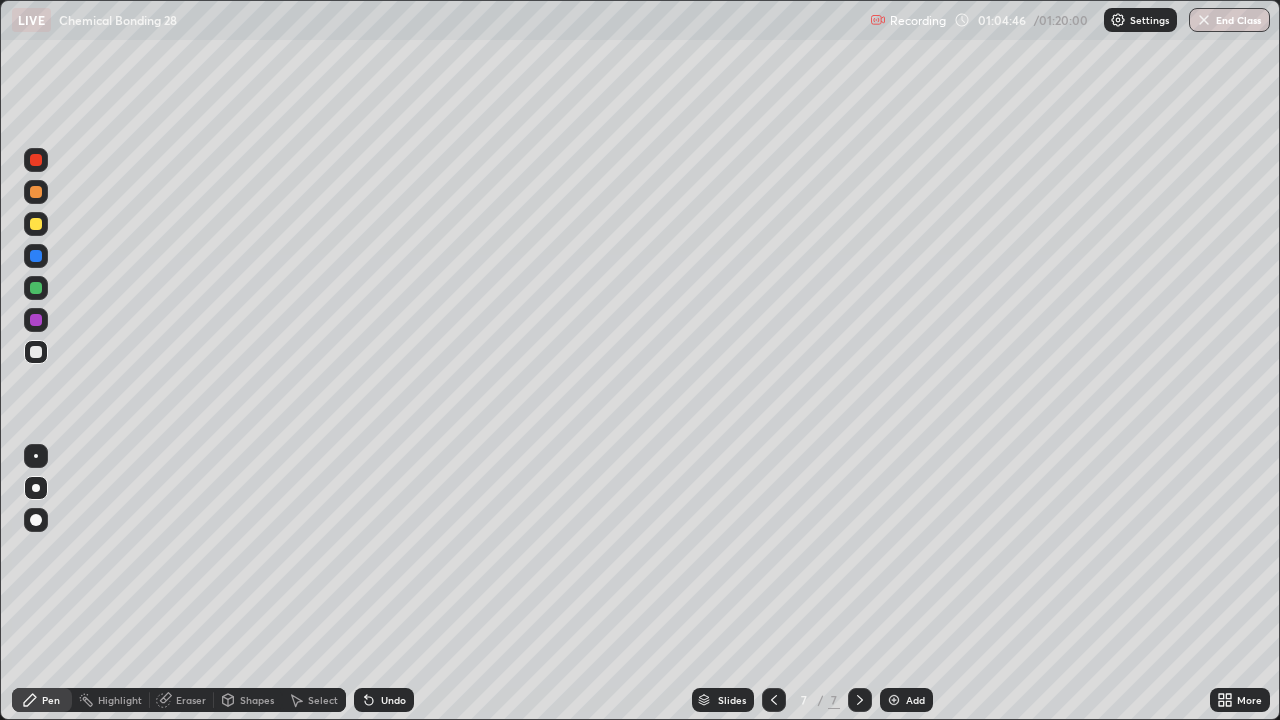 click 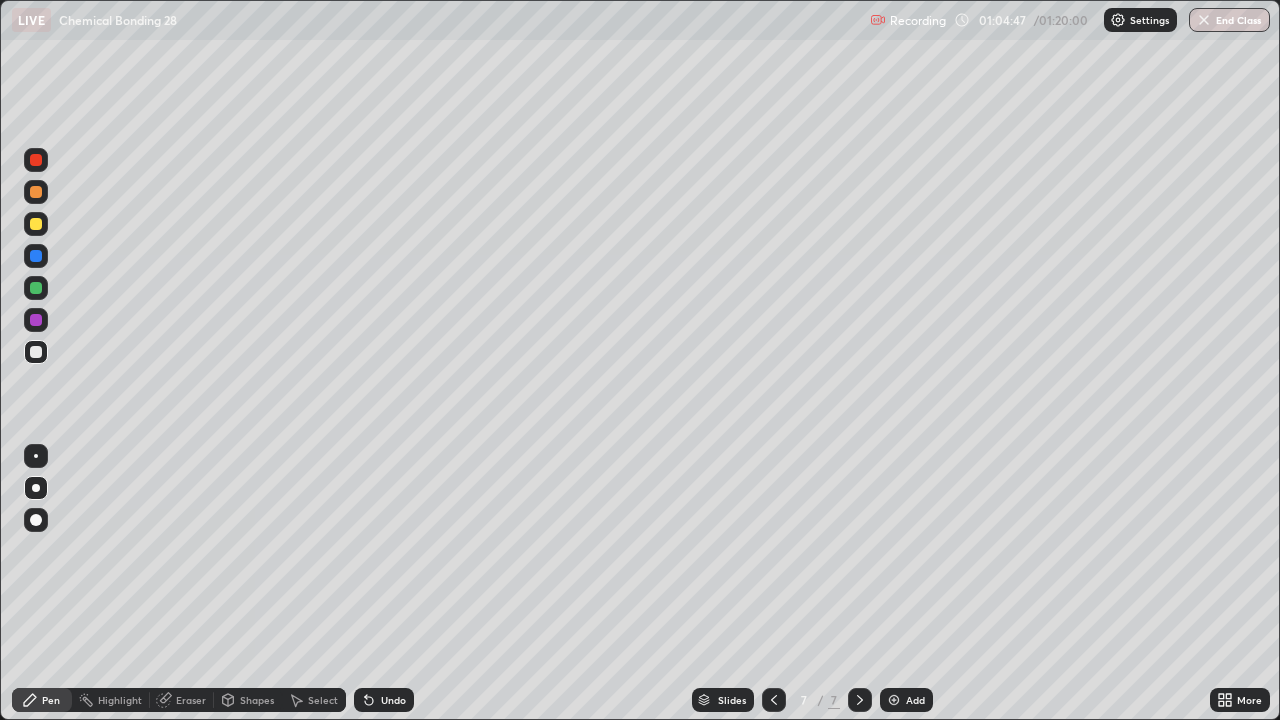 click on "Add" at bounding box center [915, 700] 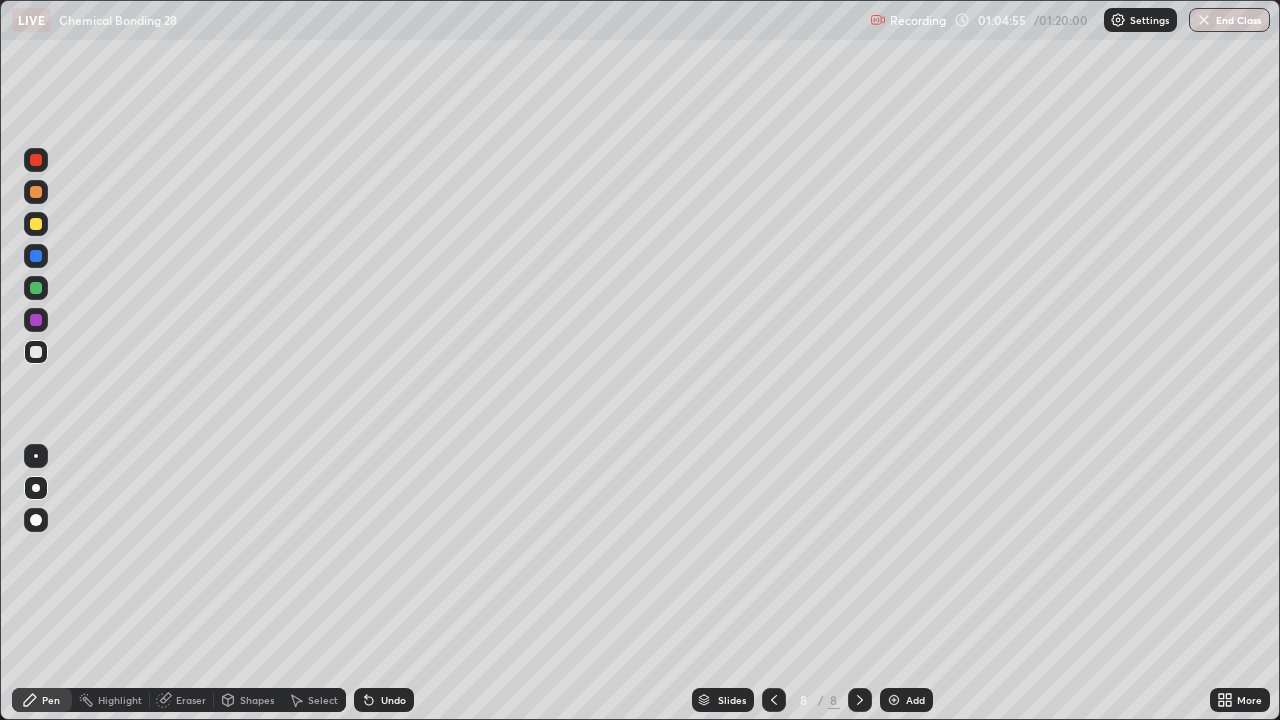 click at bounding box center (36, 224) 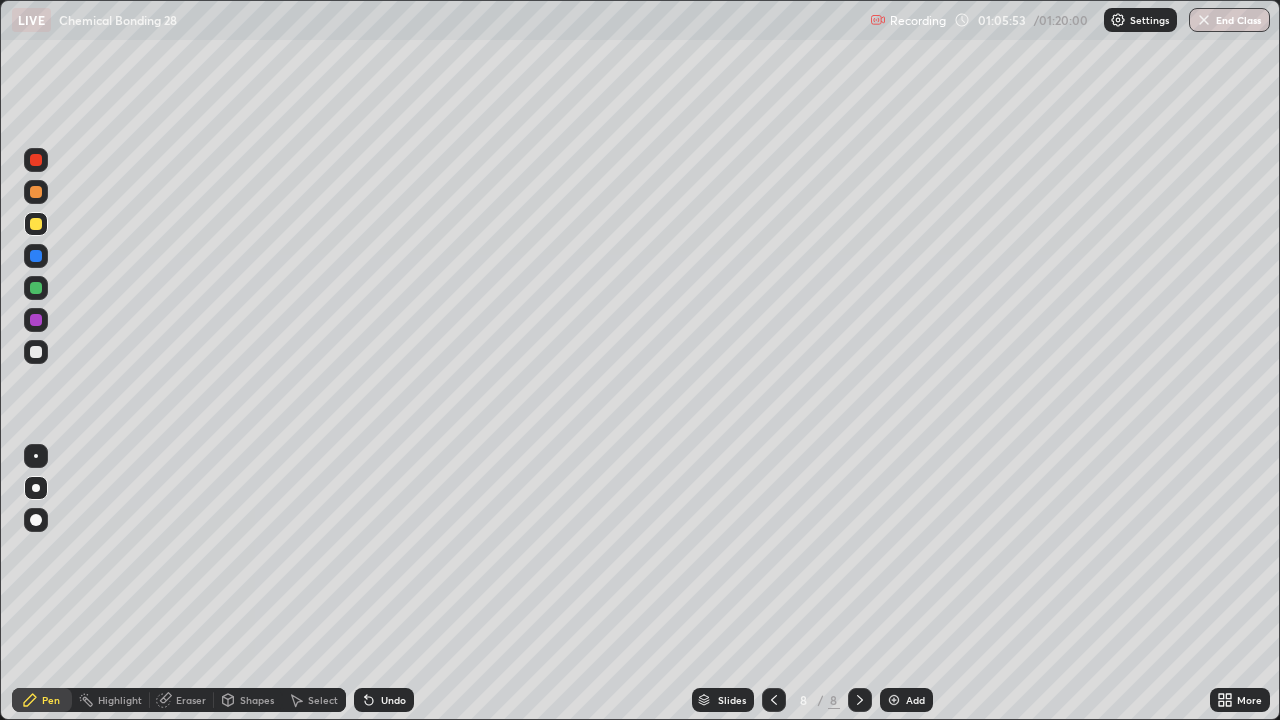 click at bounding box center (36, 352) 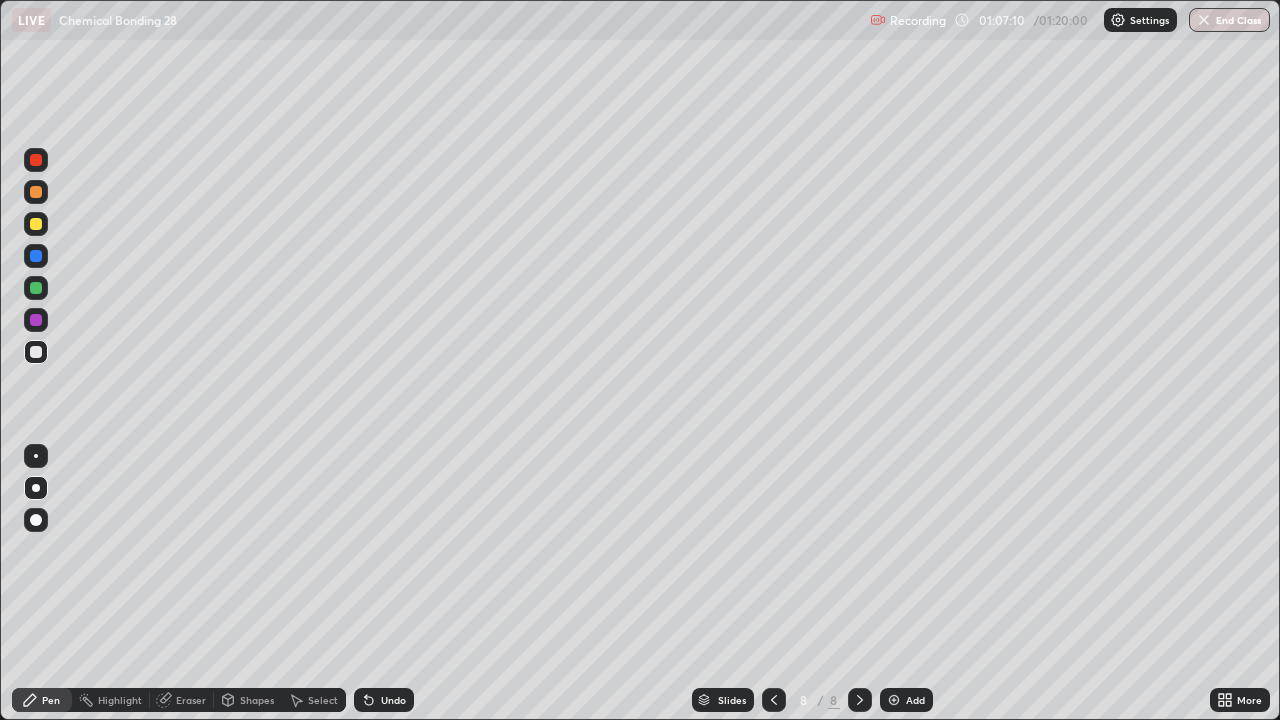 click at bounding box center [36, 224] 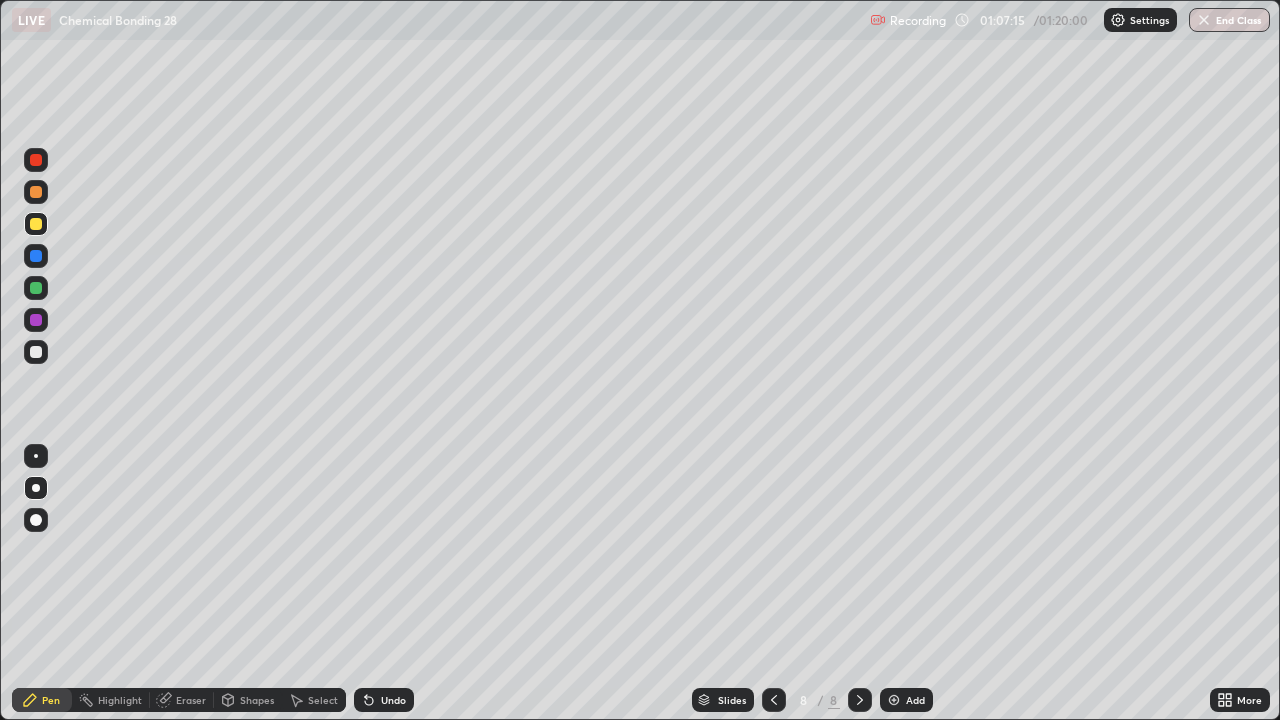 click 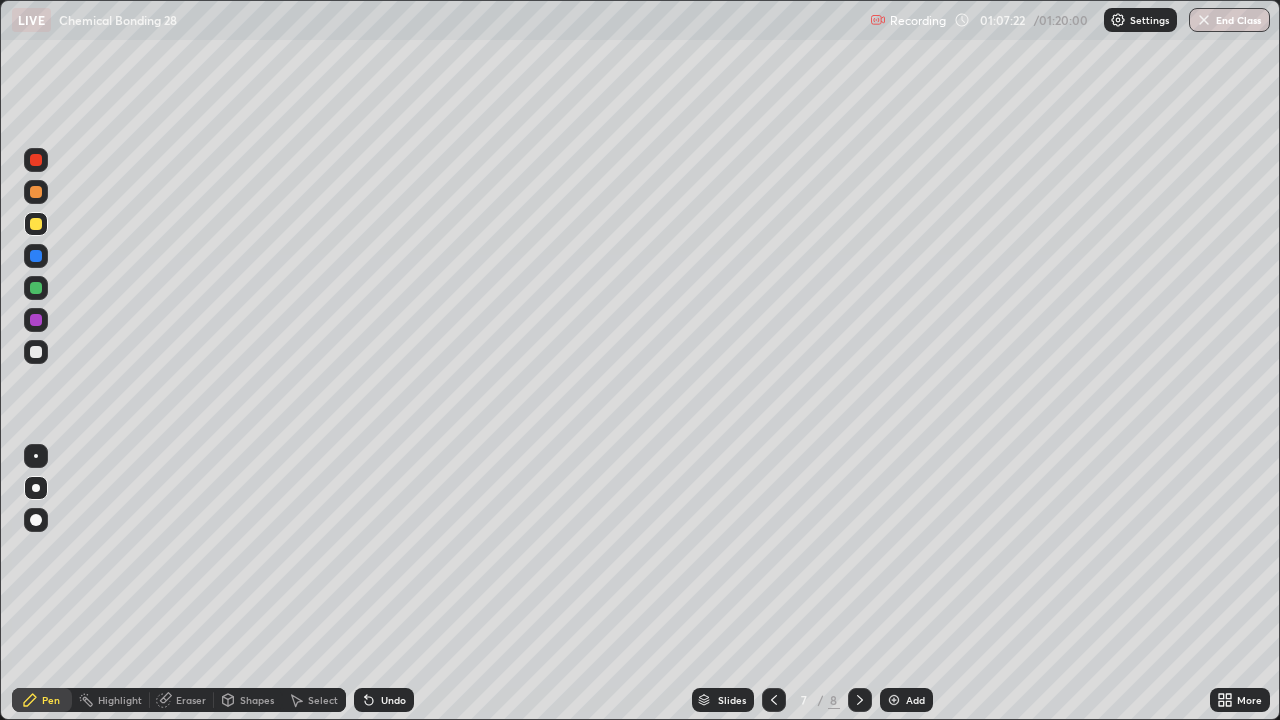 click 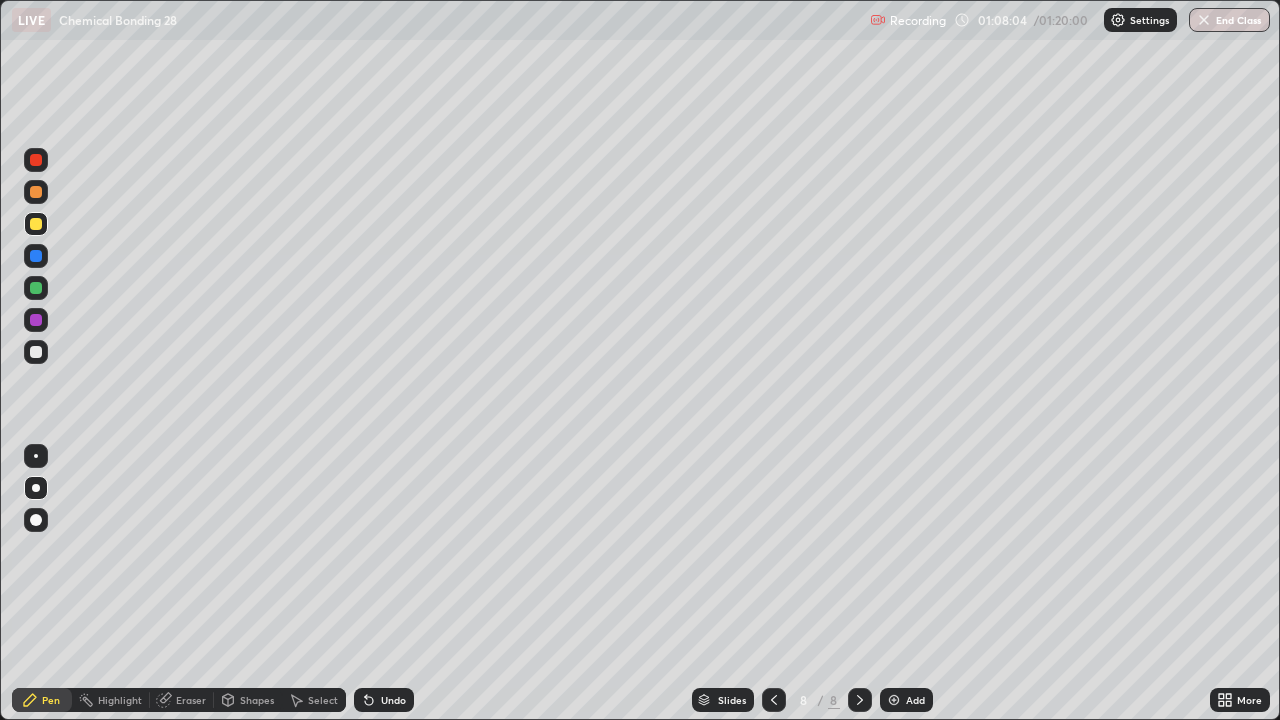 click on "Eraser" at bounding box center (191, 700) 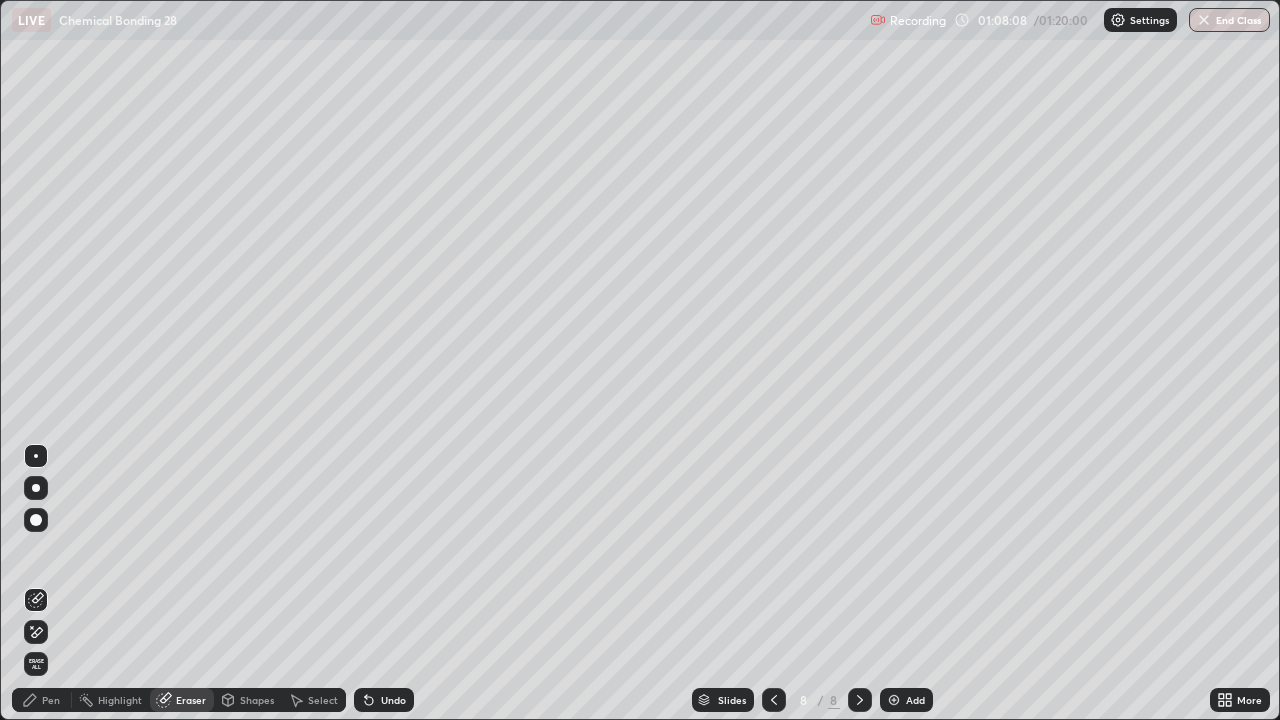 click on "Pen" at bounding box center (51, 700) 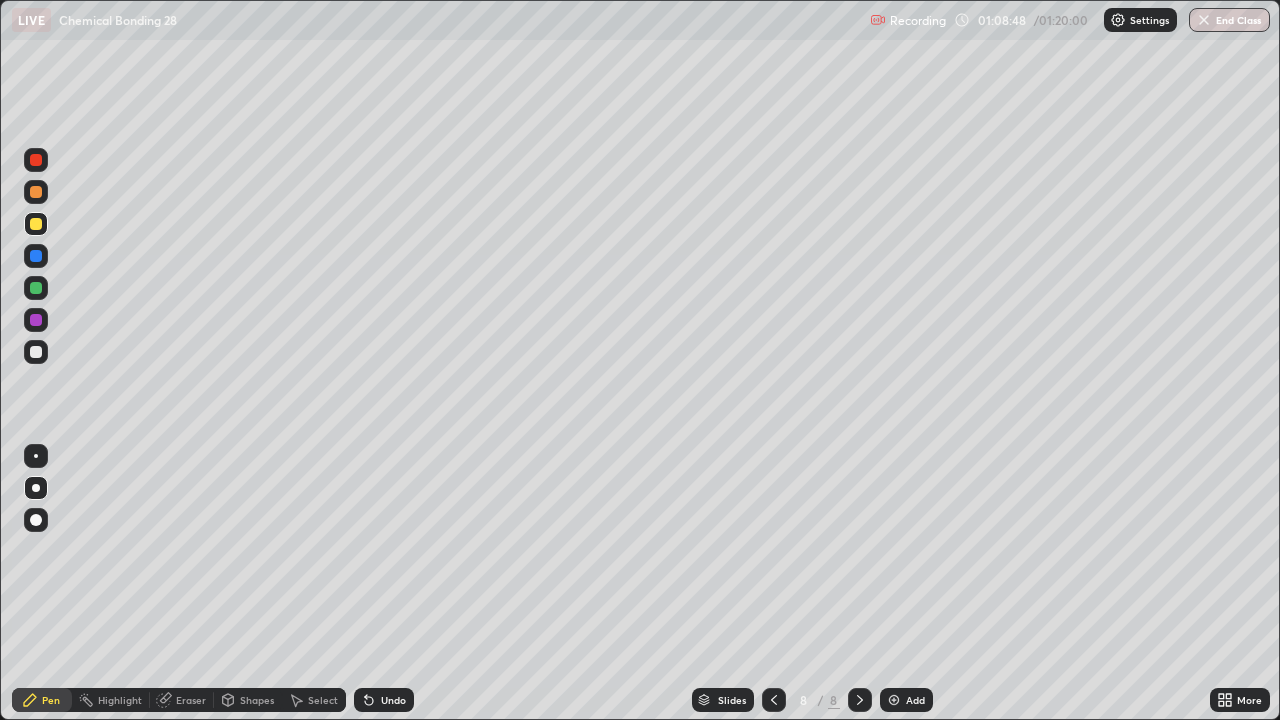 click on "Add" at bounding box center [915, 700] 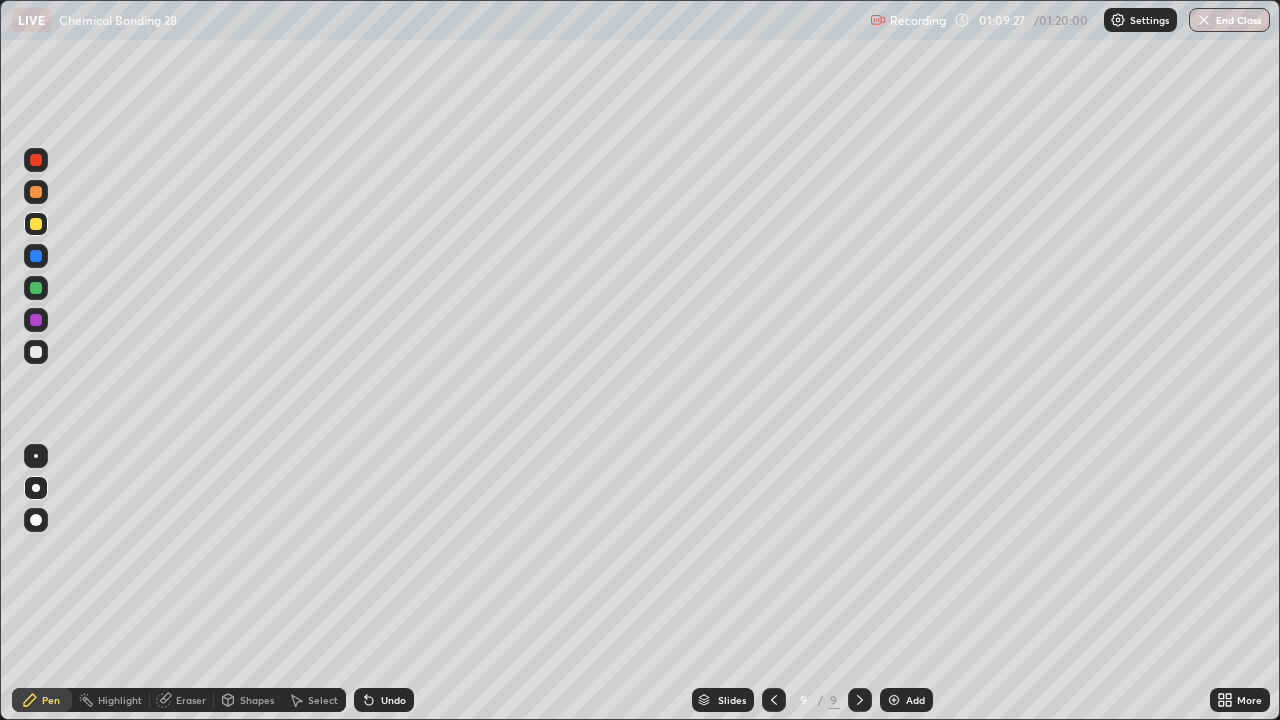 click 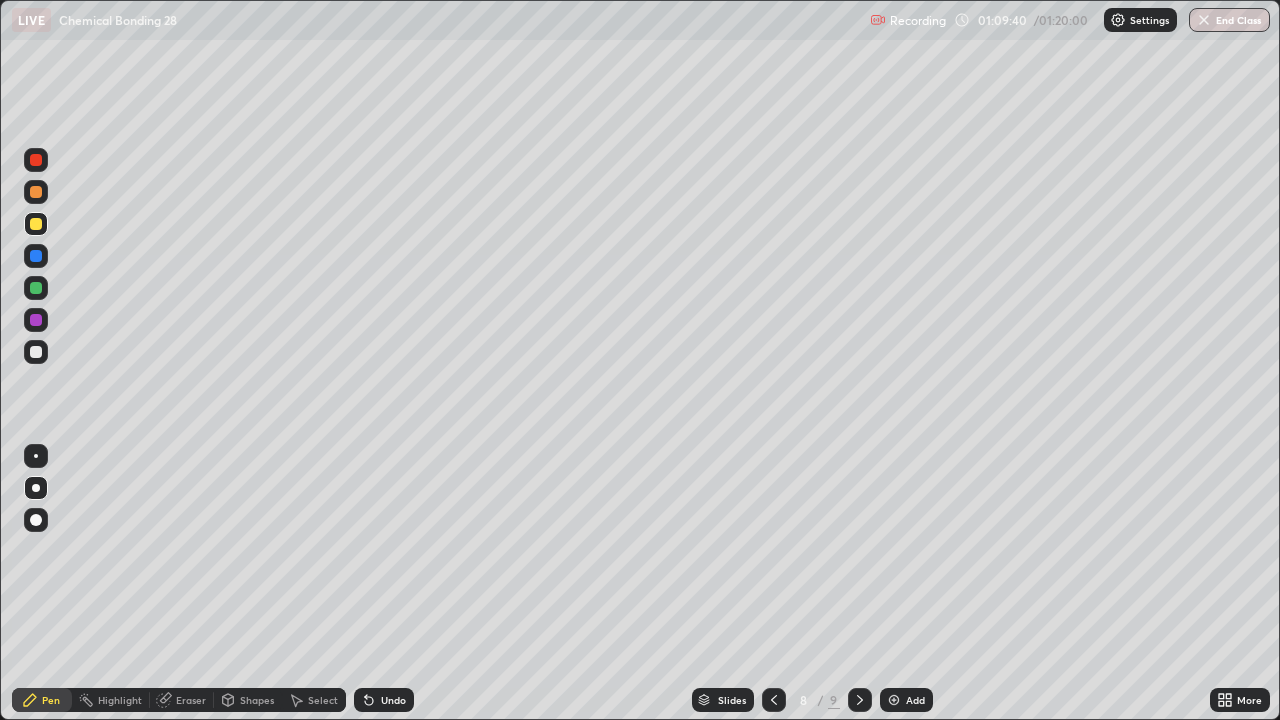 click 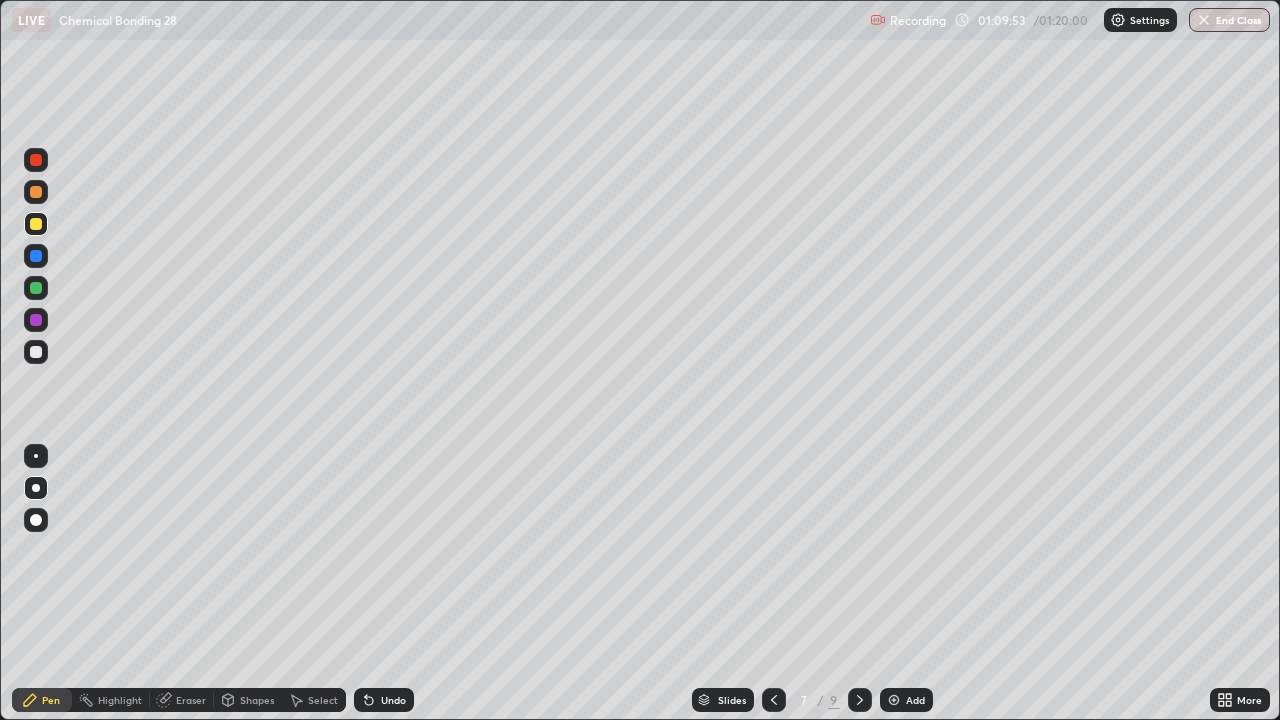click 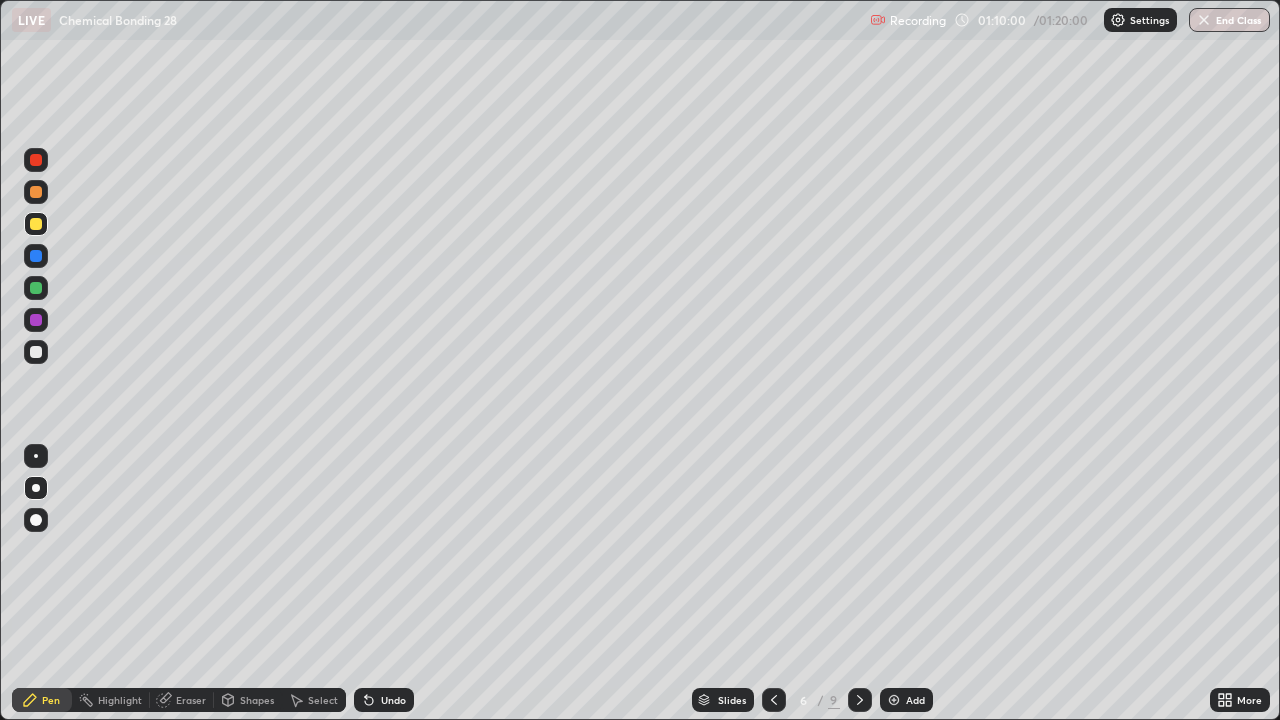 click 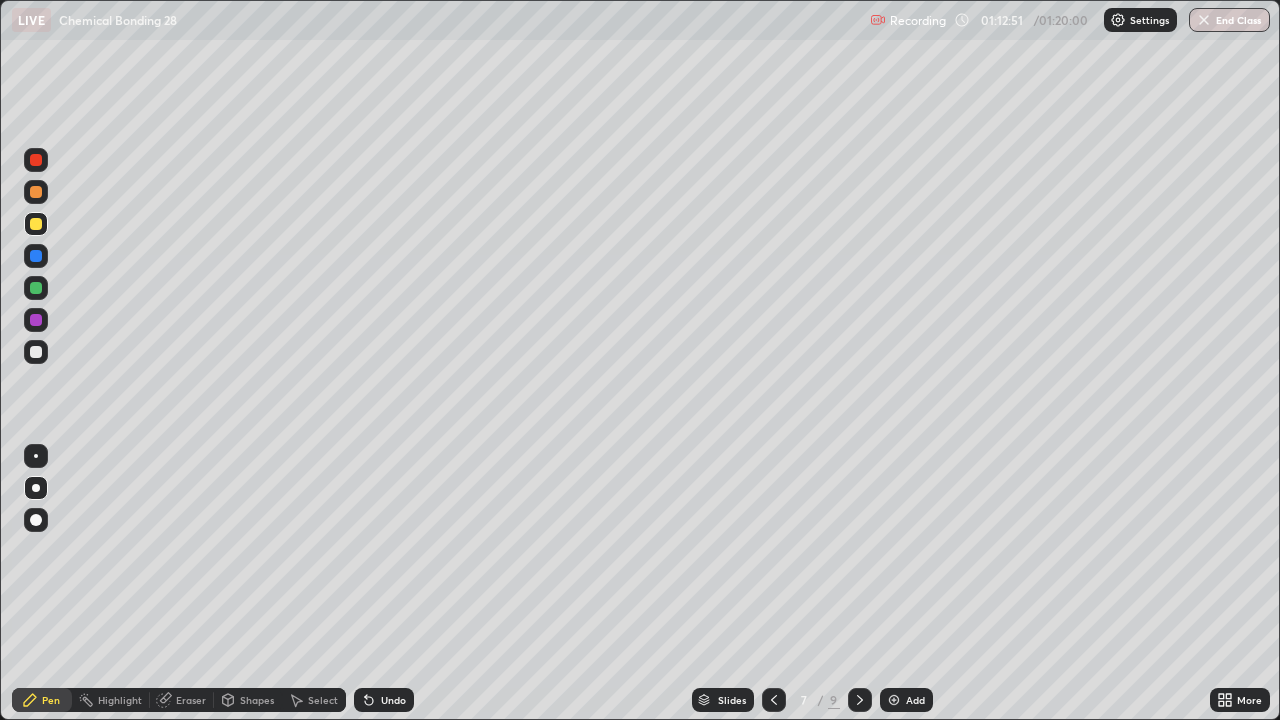 click 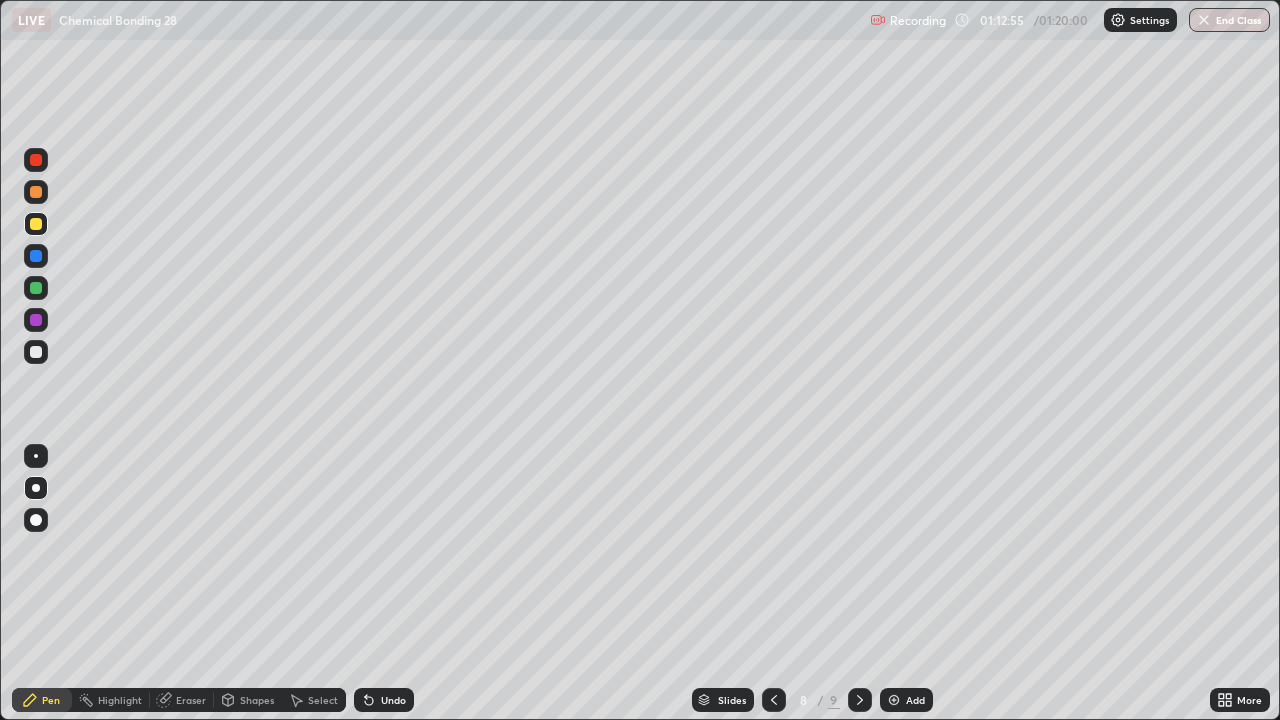 click 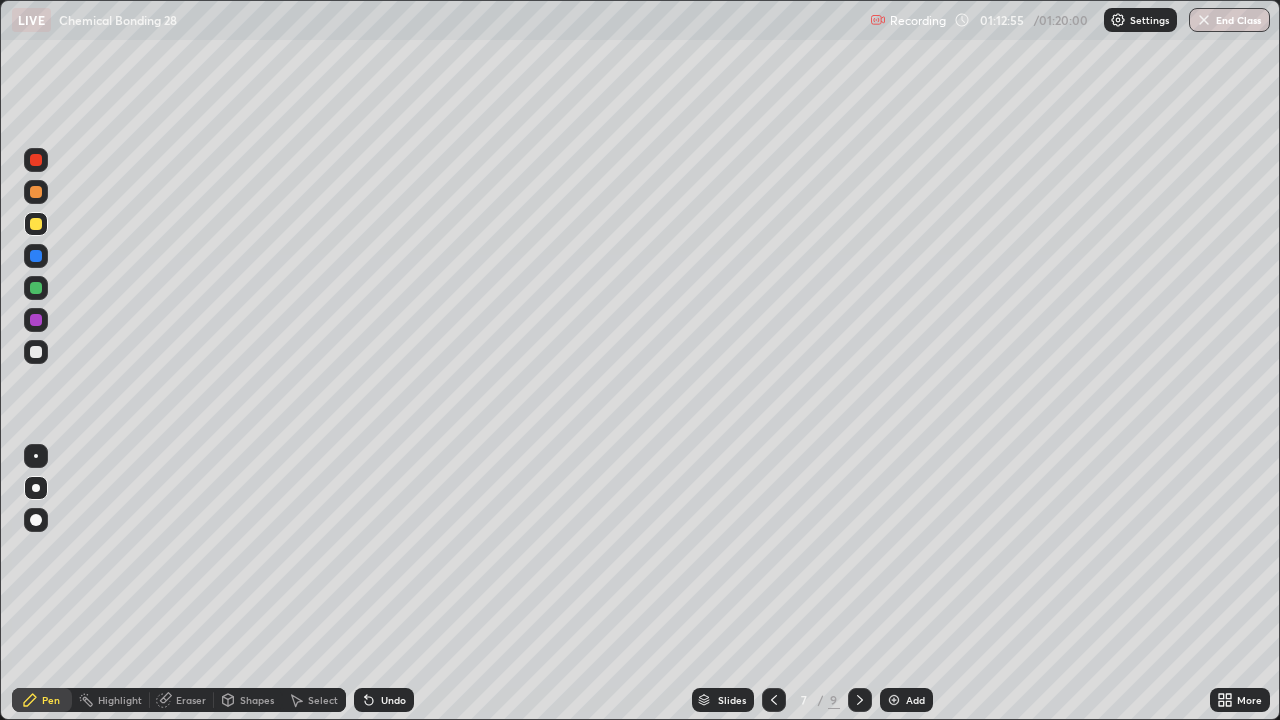 click 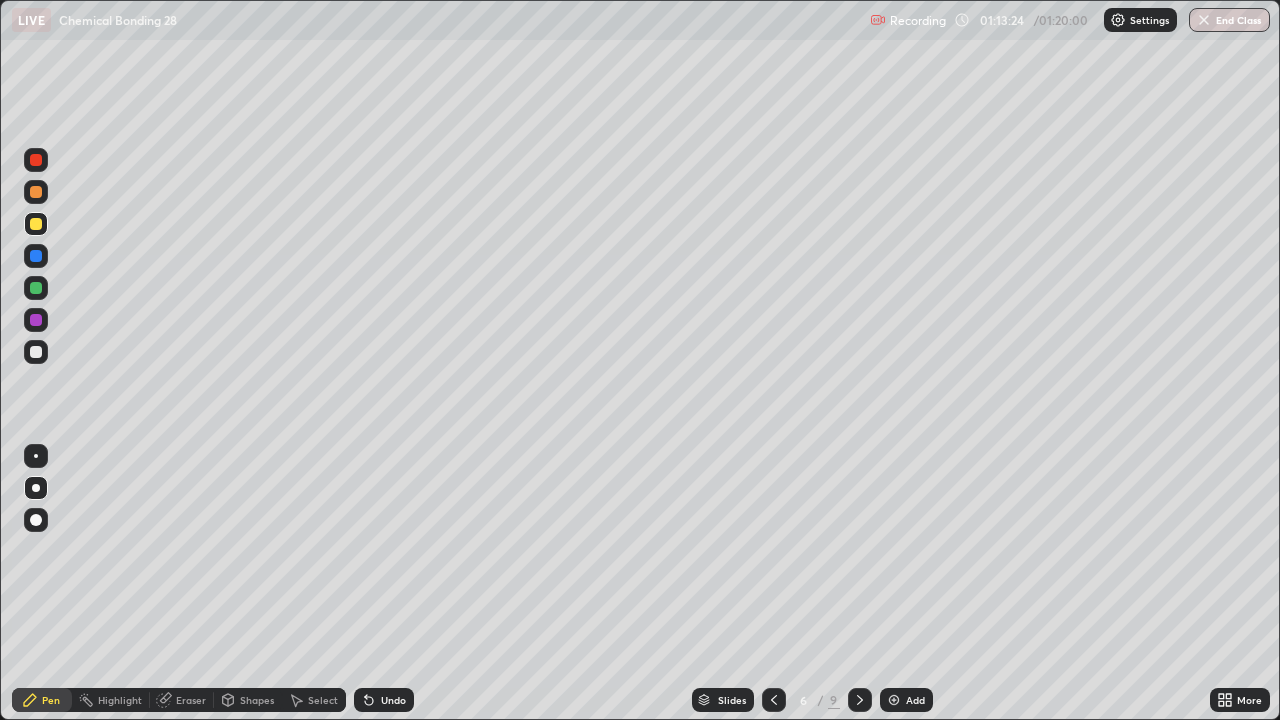 click 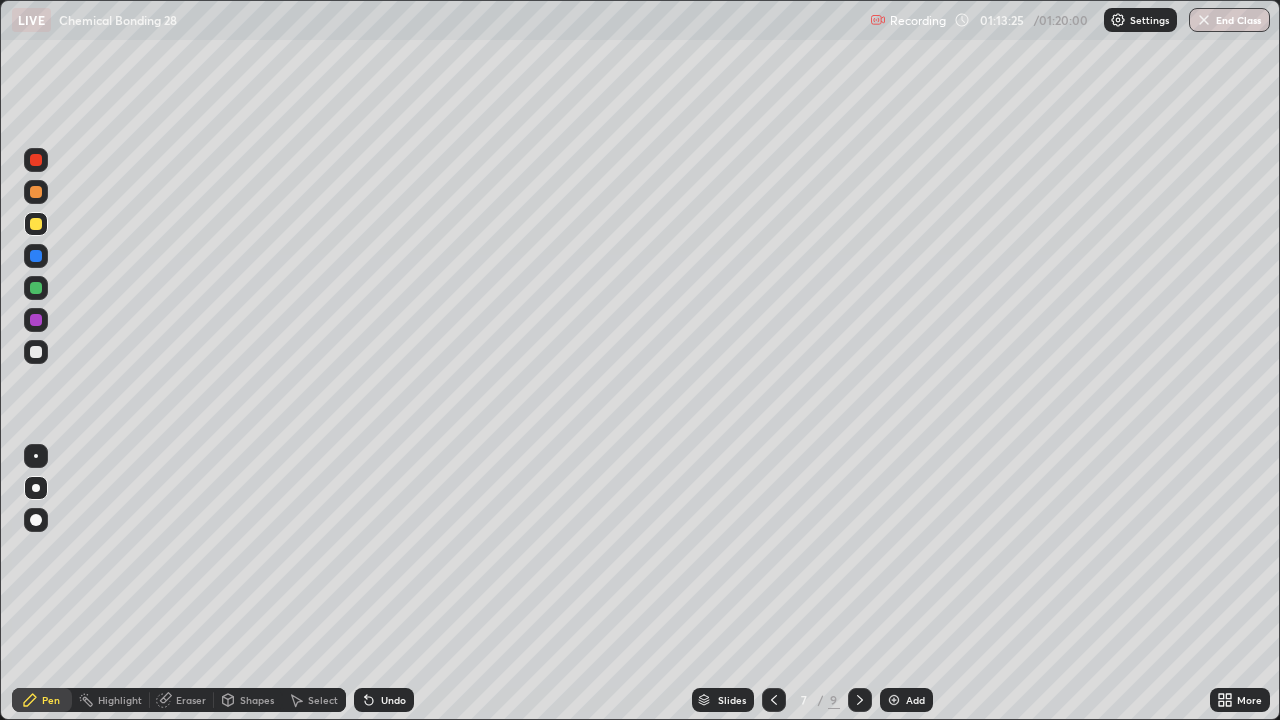 click 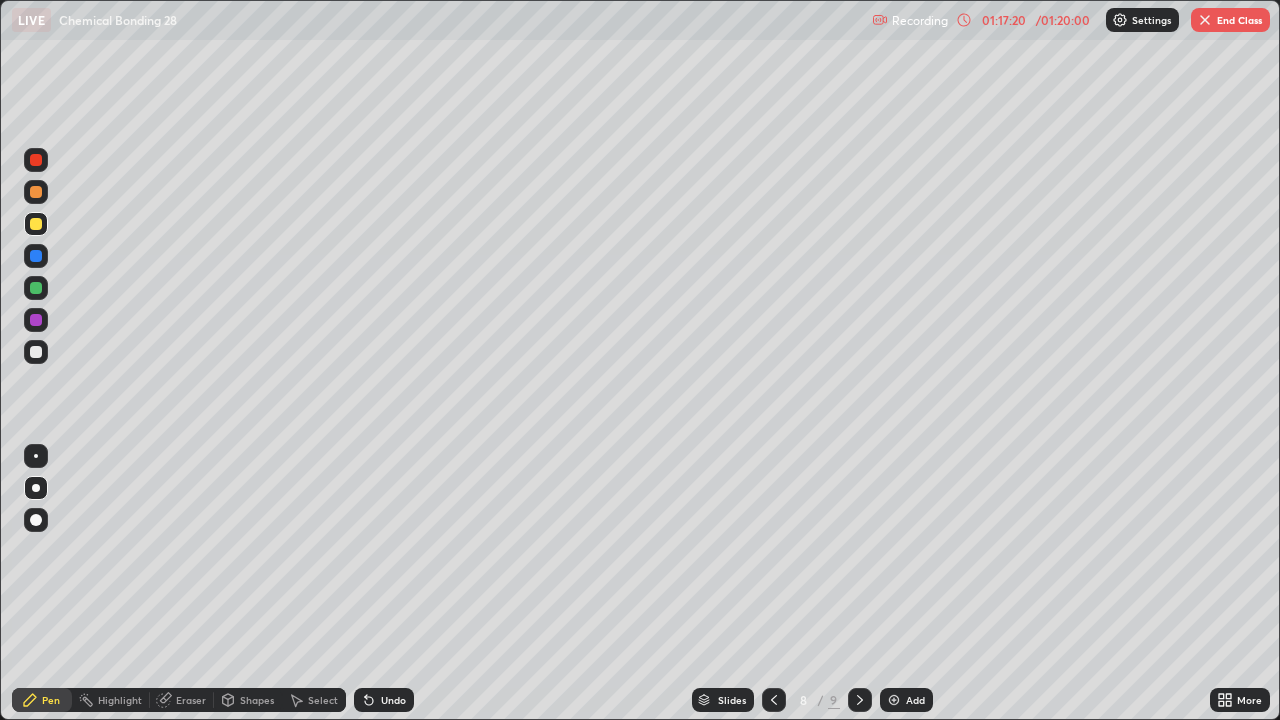 click at bounding box center (860, 700) 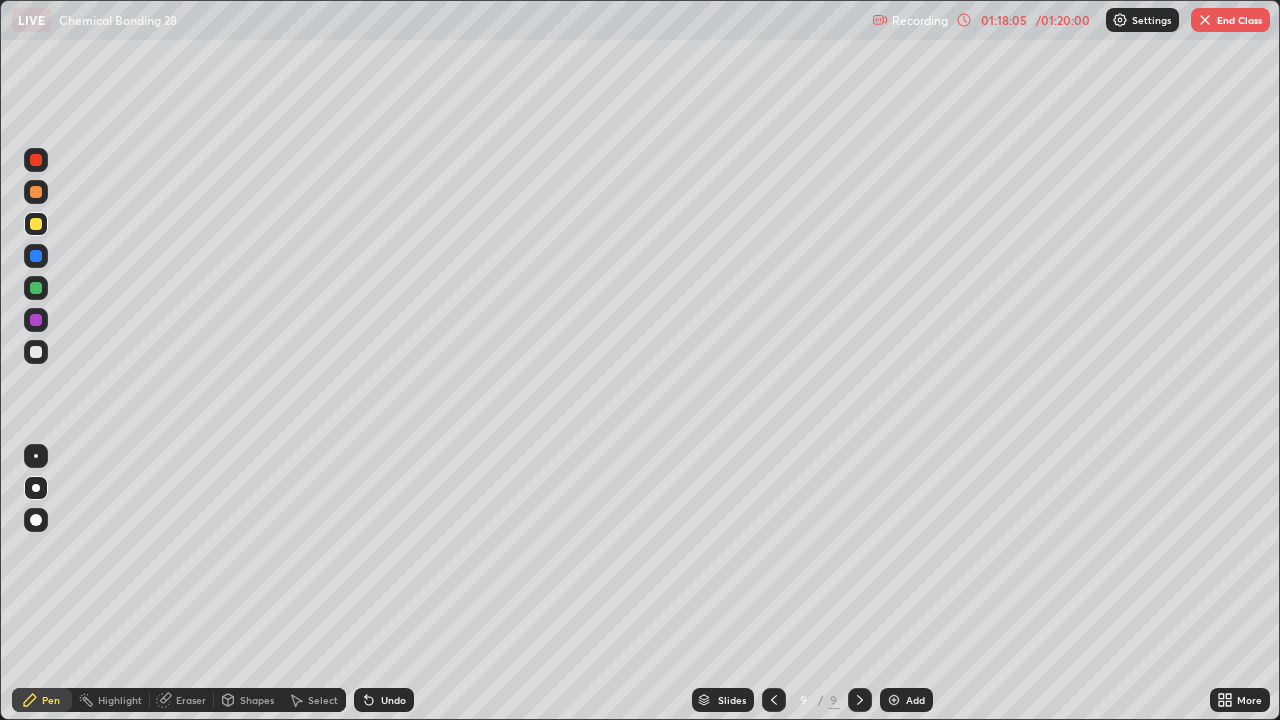 click on "Eraser" at bounding box center (191, 700) 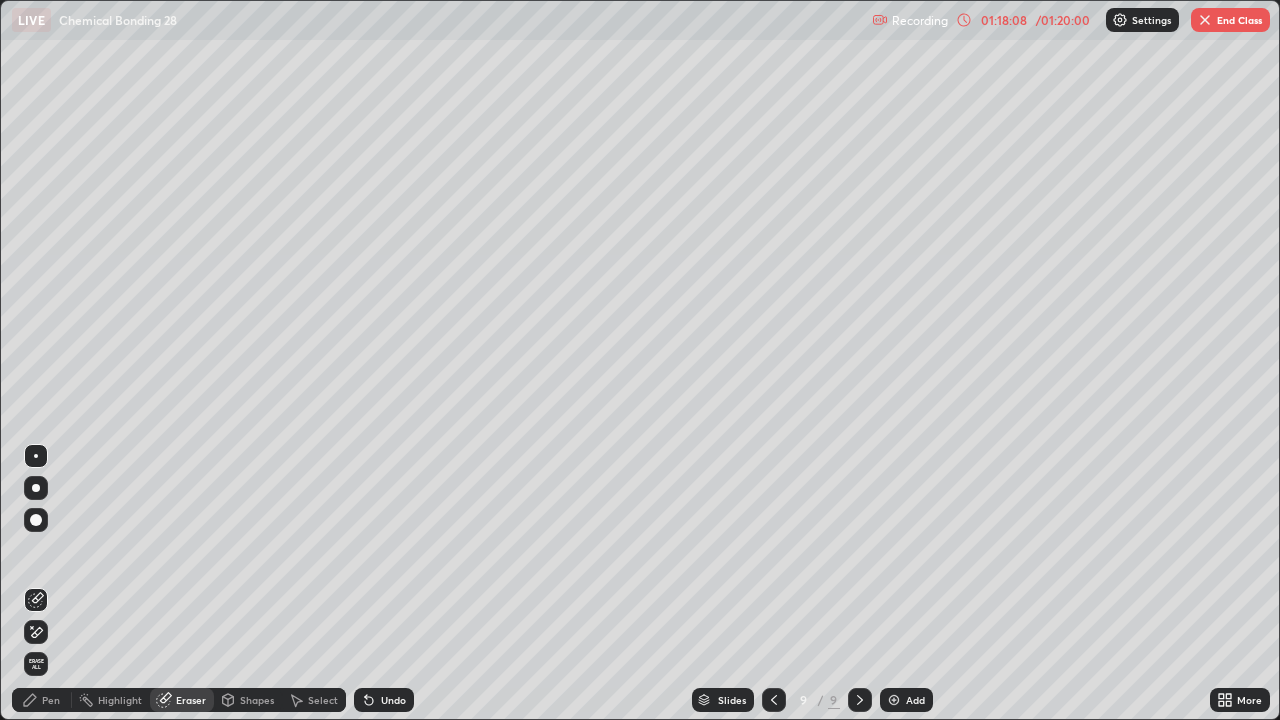 click on "Pen" at bounding box center [51, 700] 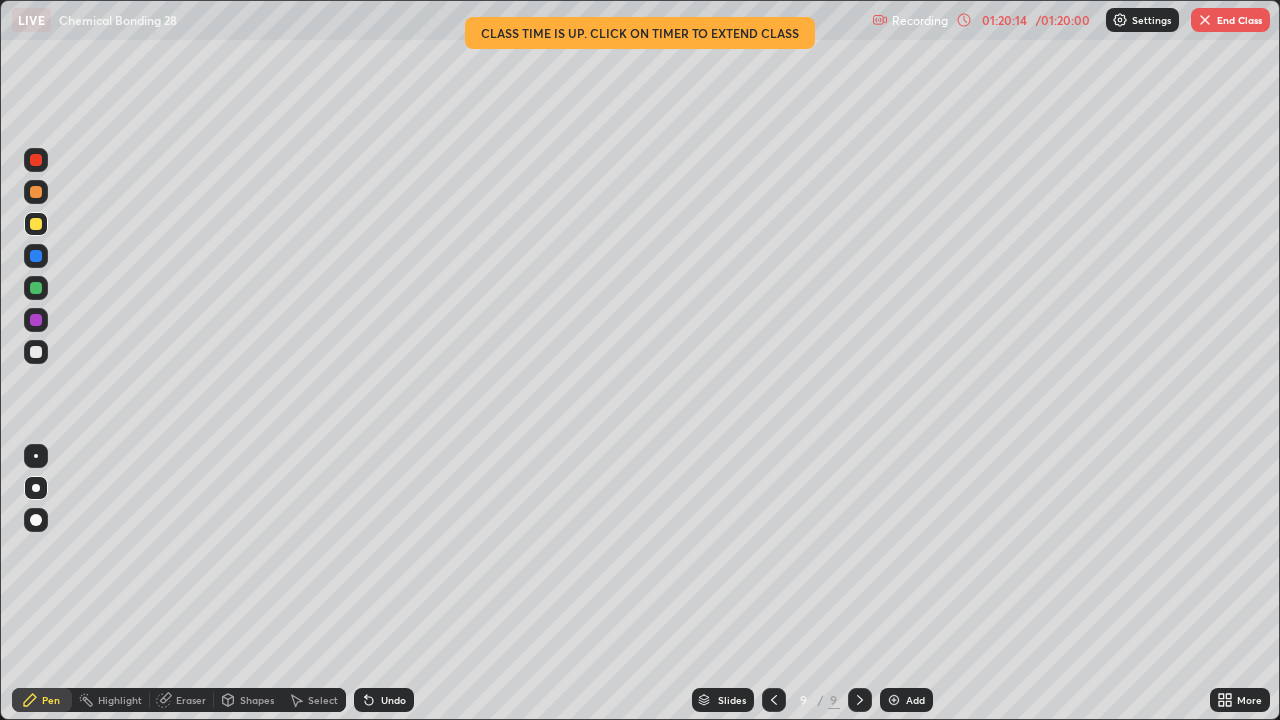 click on "End Class" at bounding box center [1230, 20] 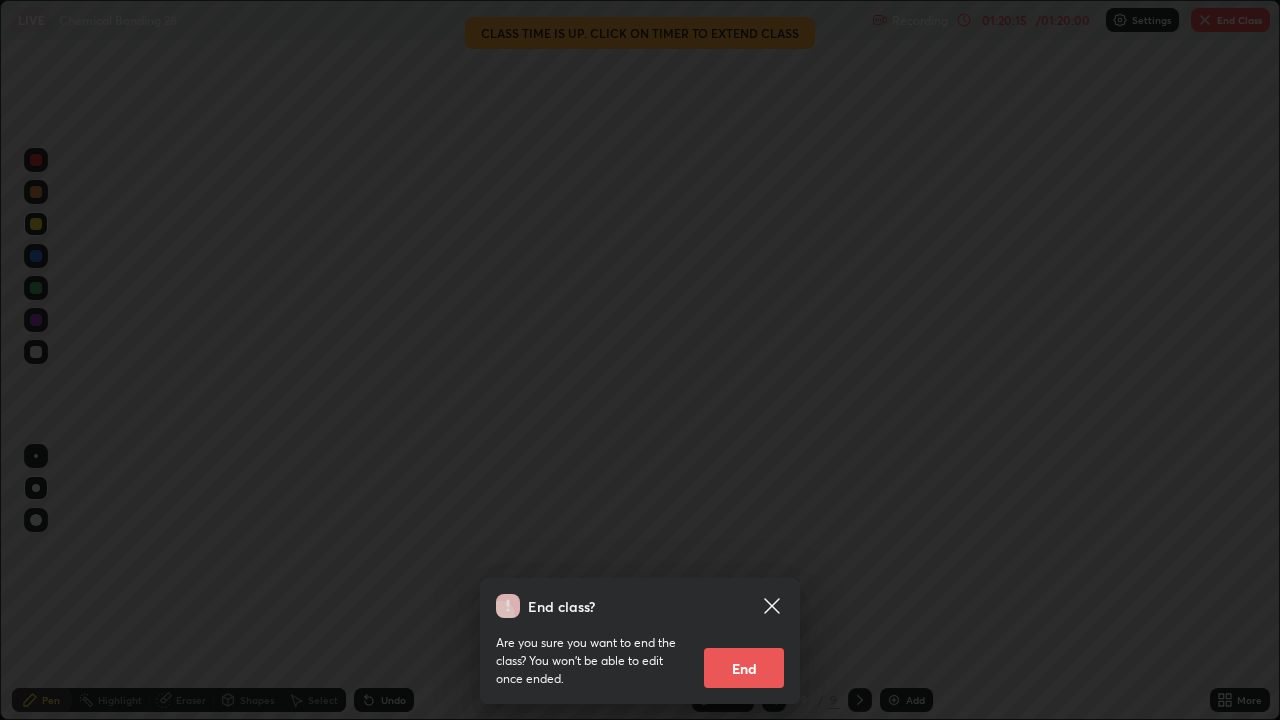 click on "End" at bounding box center [744, 668] 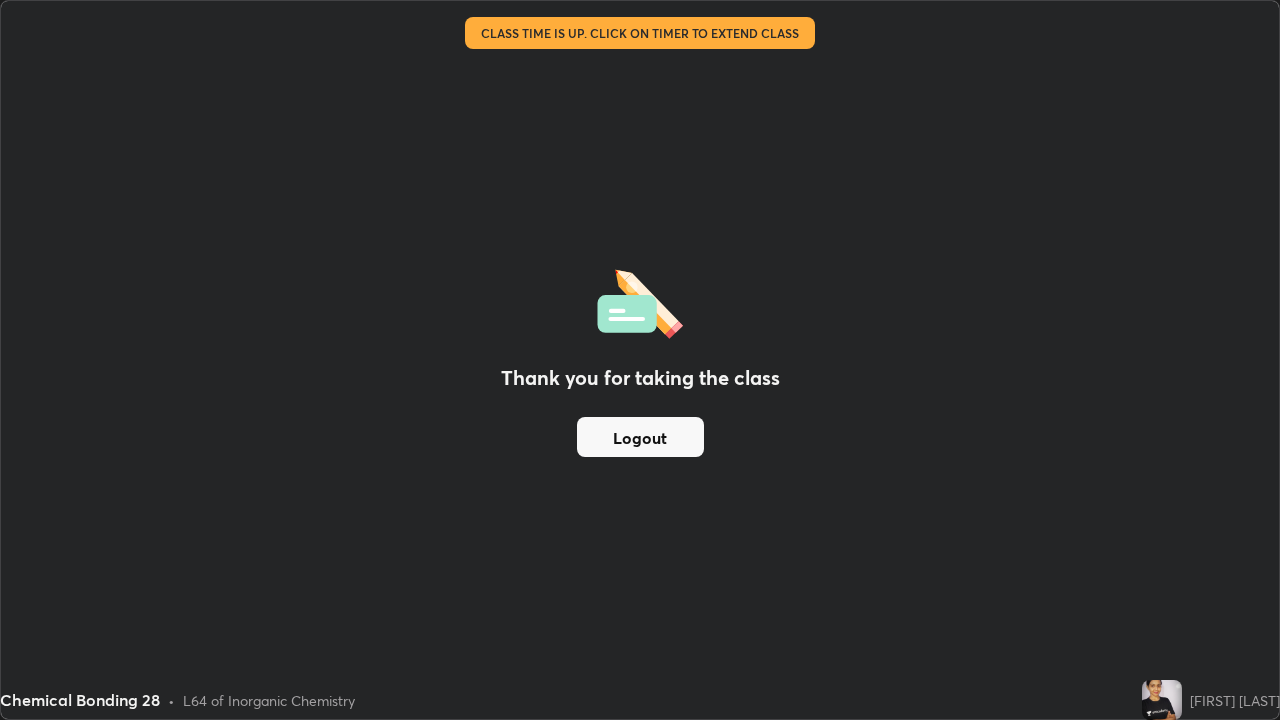 click on "Logout" at bounding box center (640, 437) 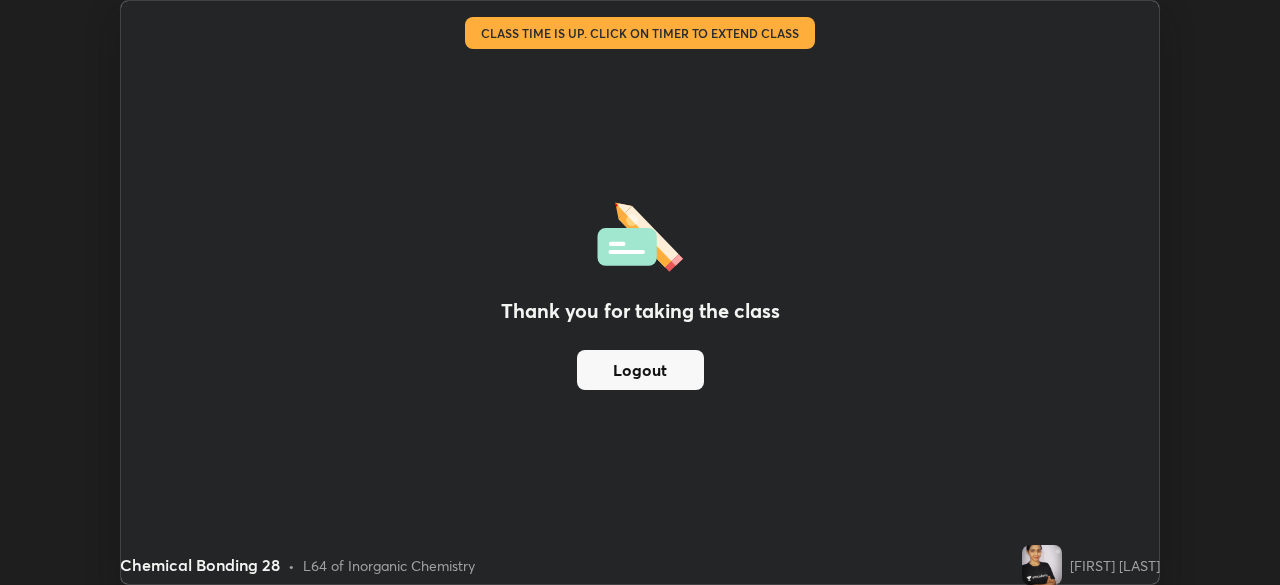 scroll, scrollTop: 585, scrollLeft: 1280, axis: both 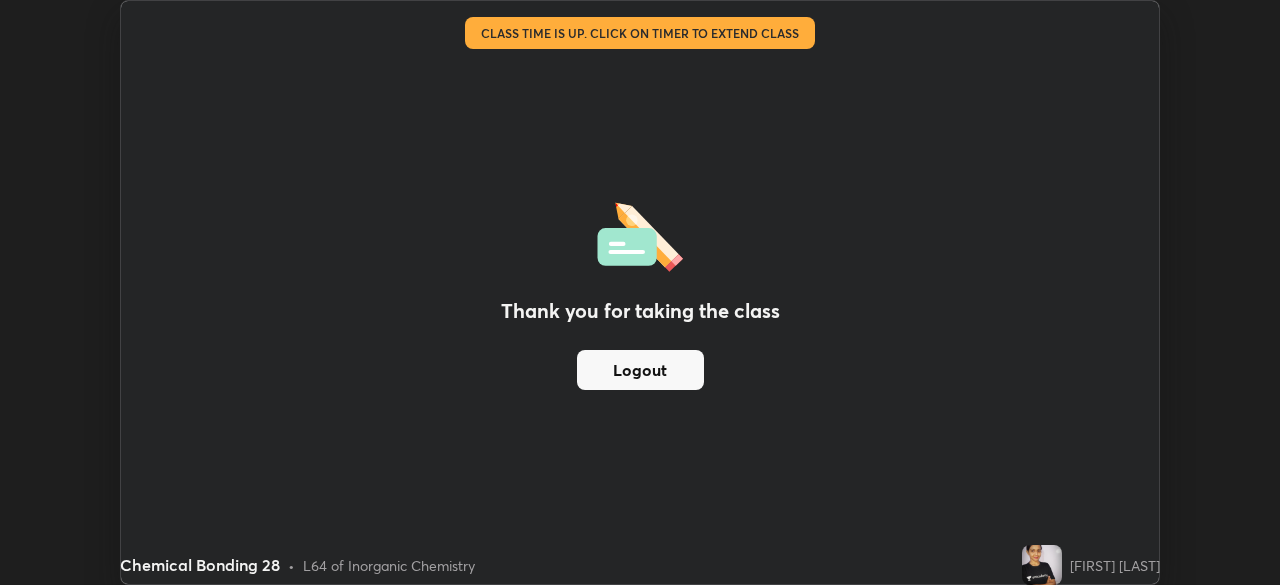 click on "Logout" at bounding box center (640, 370) 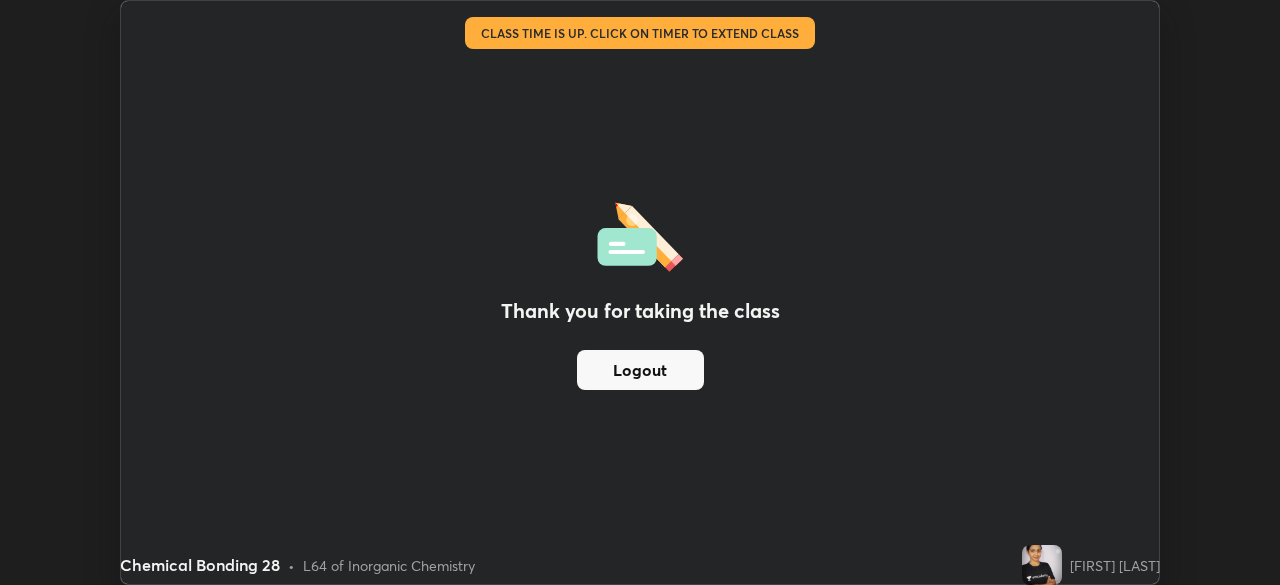 click at bounding box center [640, 234] 